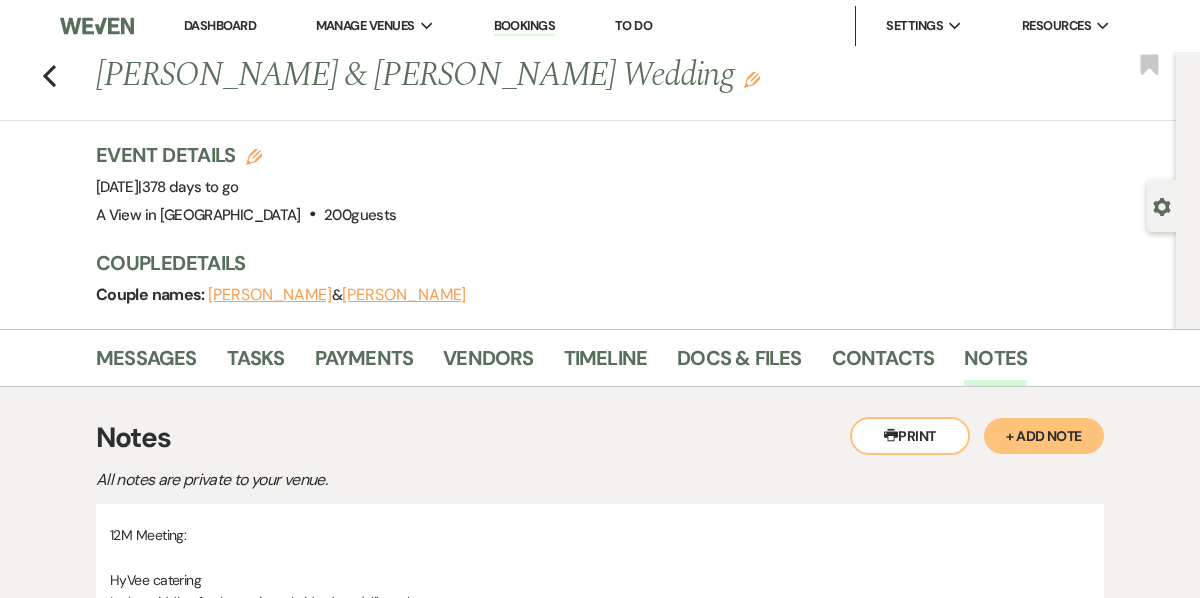 scroll, scrollTop: 476, scrollLeft: 0, axis: vertical 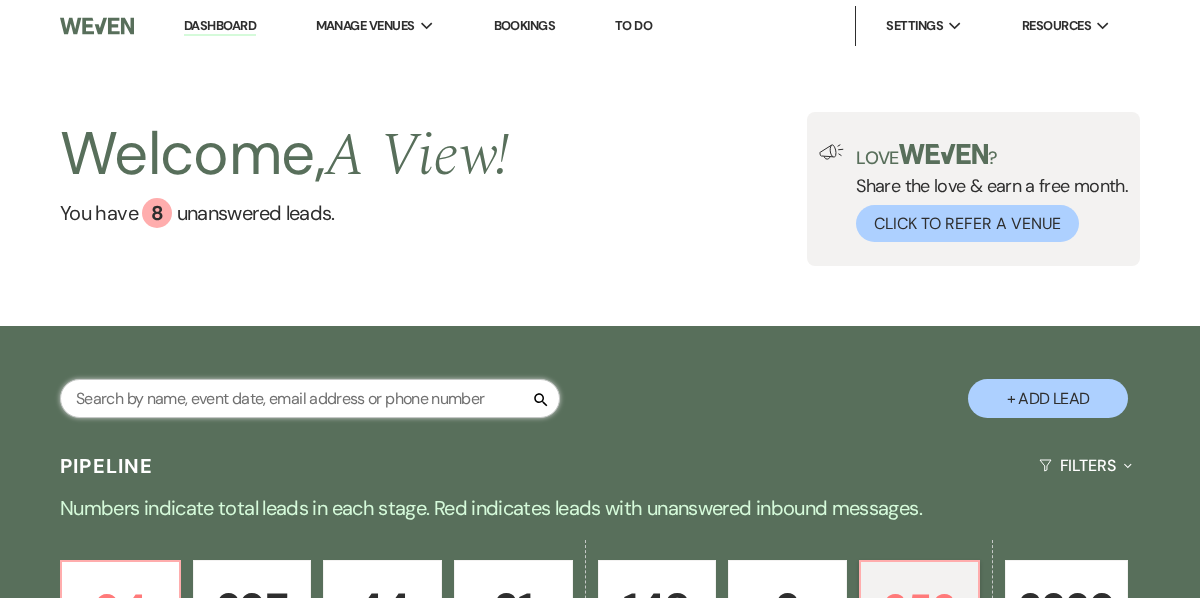 click at bounding box center [310, 398] 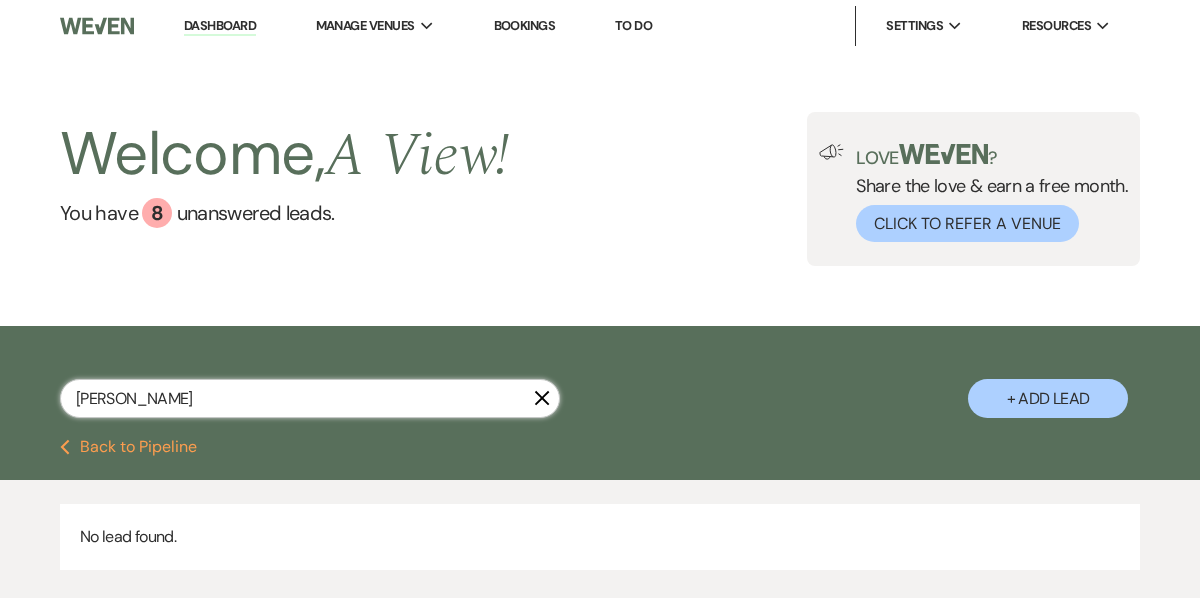 type on "[PERSON_NAME]" 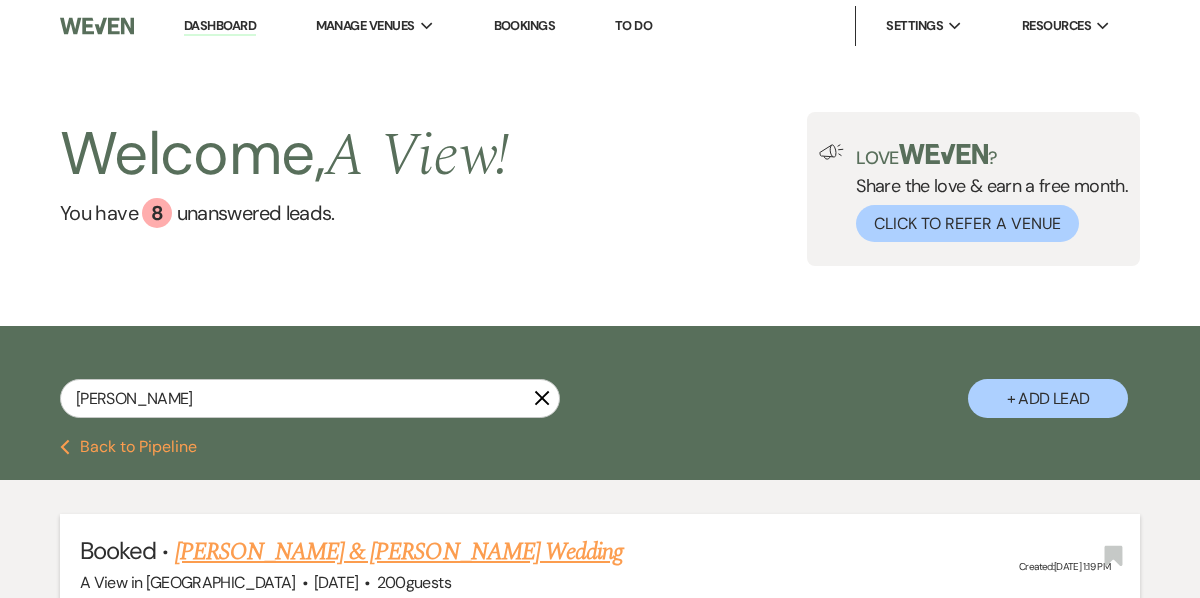 click on "[PERSON_NAME] & [PERSON_NAME] Wedding" at bounding box center [399, 552] 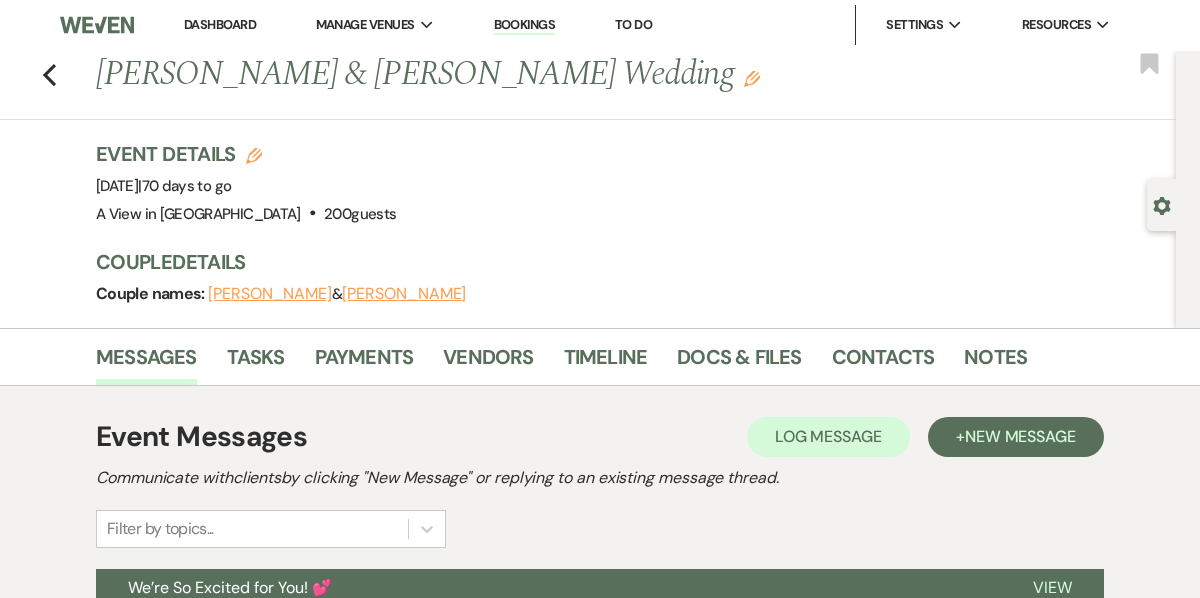 scroll, scrollTop: 4, scrollLeft: 0, axis: vertical 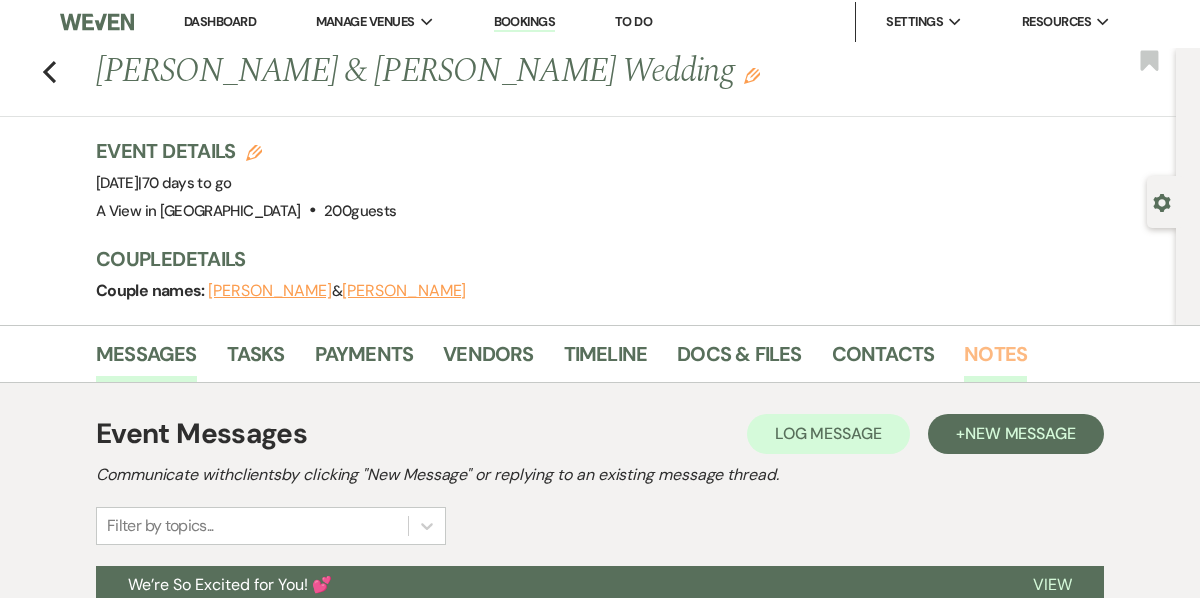 click on "Notes" at bounding box center (995, 360) 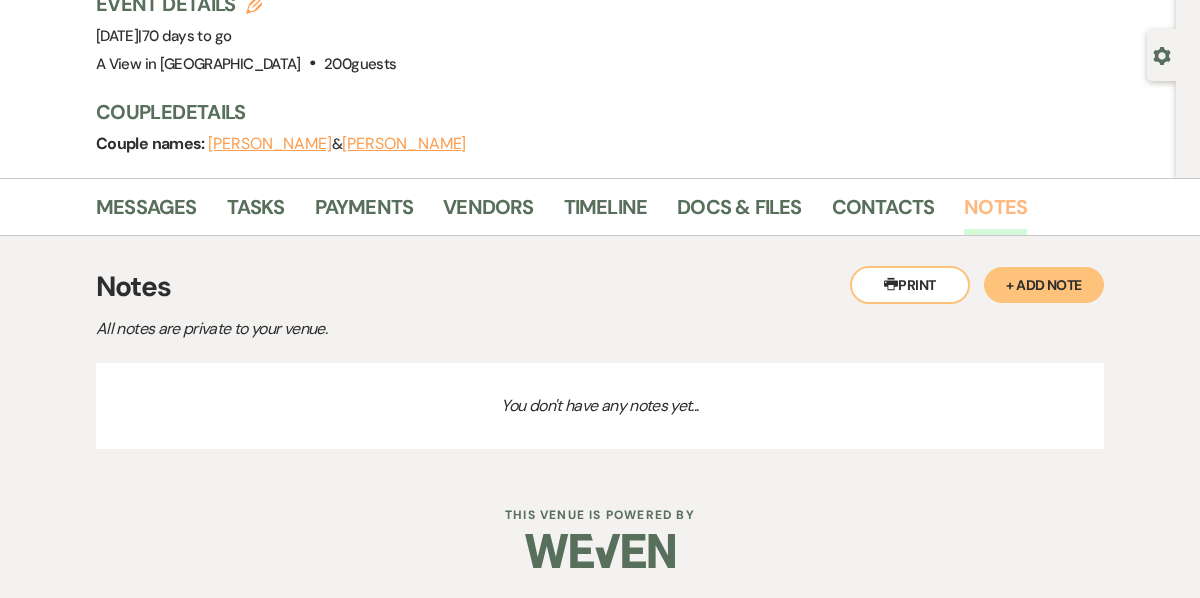 scroll, scrollTop: 0, scrollLeft: 0, axis: both 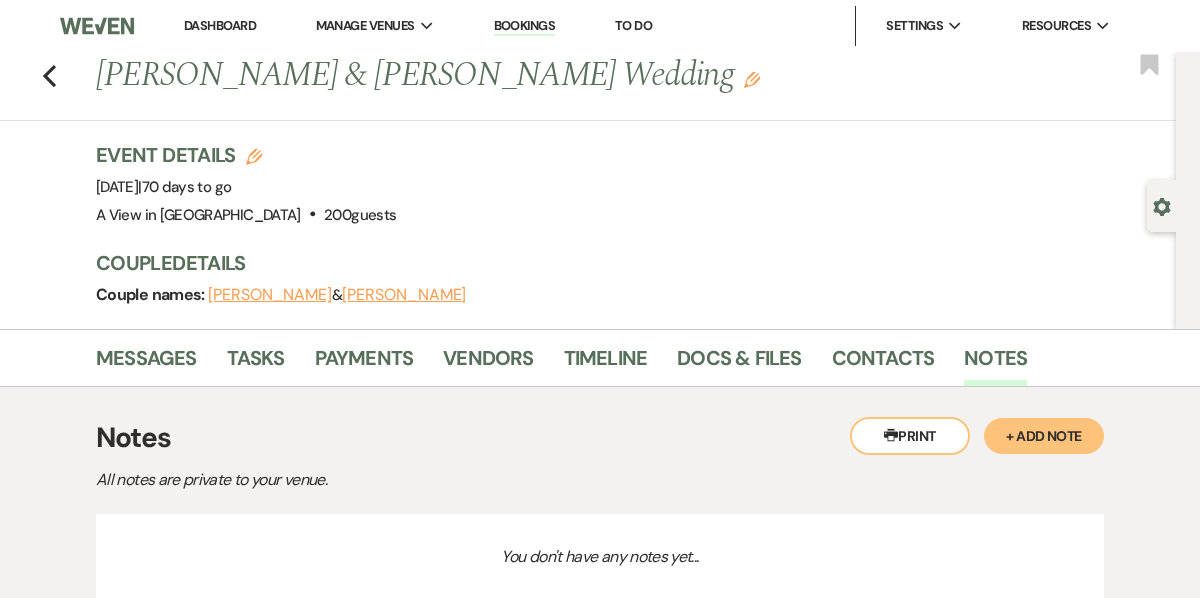 click on "Previous [PERSON_NAME] & [PERSON_NAME] Wedding Edit Bookmark" at bounding box center [583, 86] 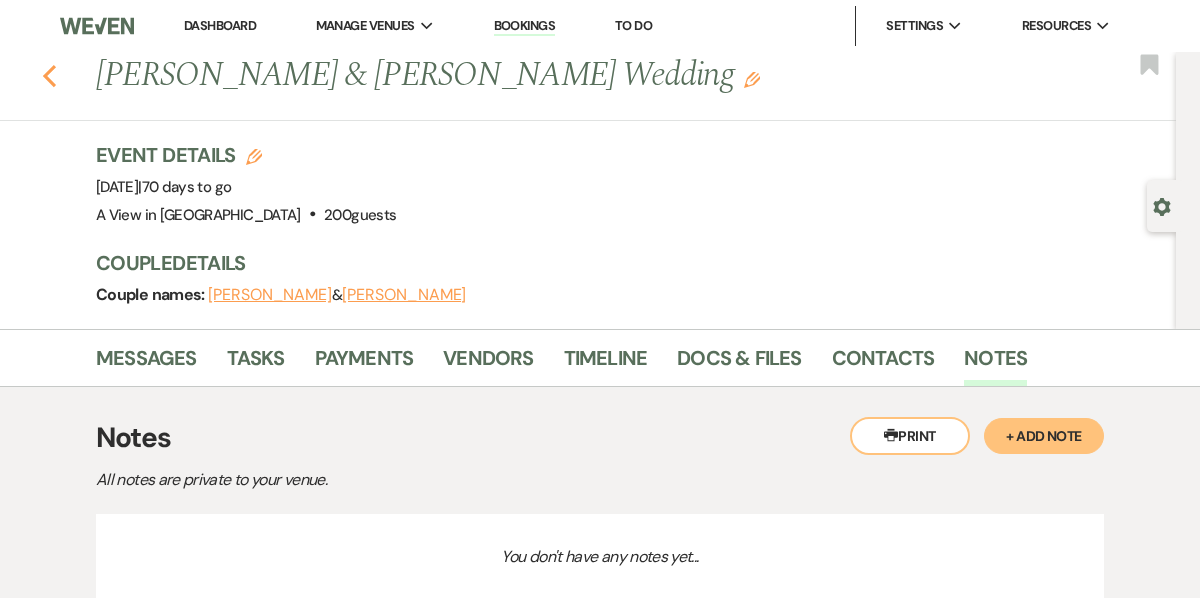 click 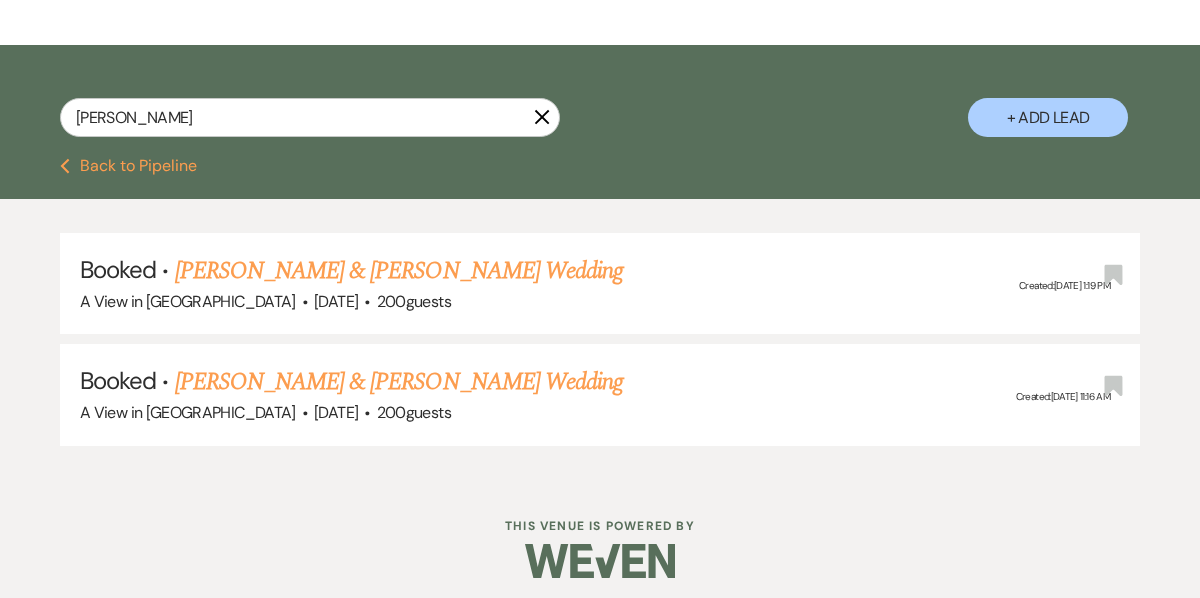 scroll, scrollTop: 289, scrollLeft: 0, axis: vertical 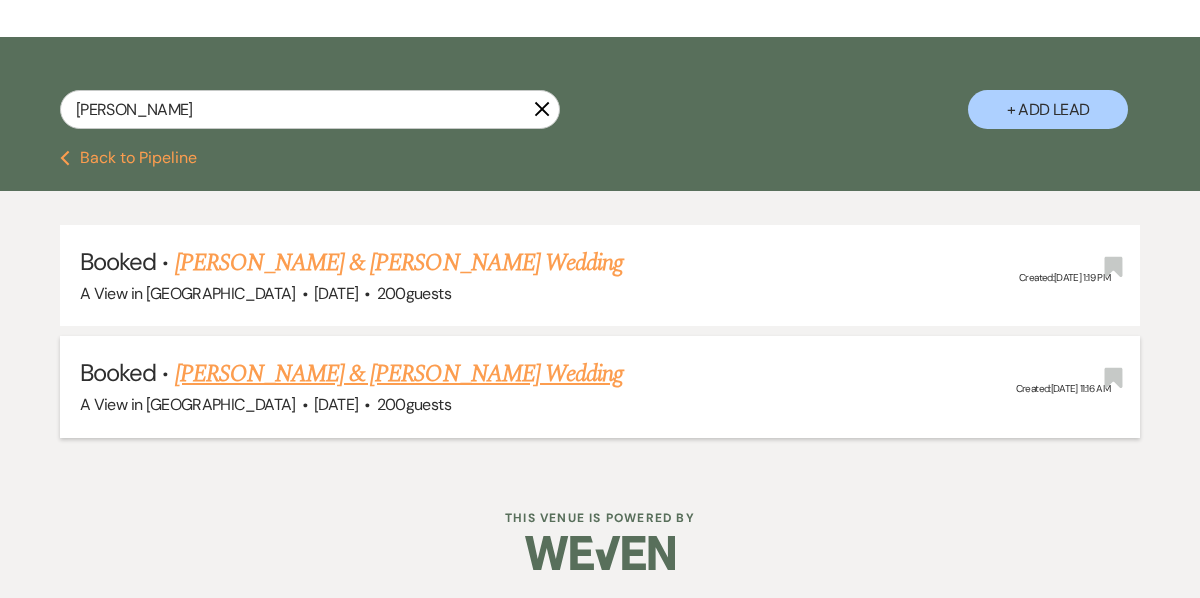 click on "[PERSON_NAME] & [PERSON_NAME] Wedding" at bounding box center [399, 374] 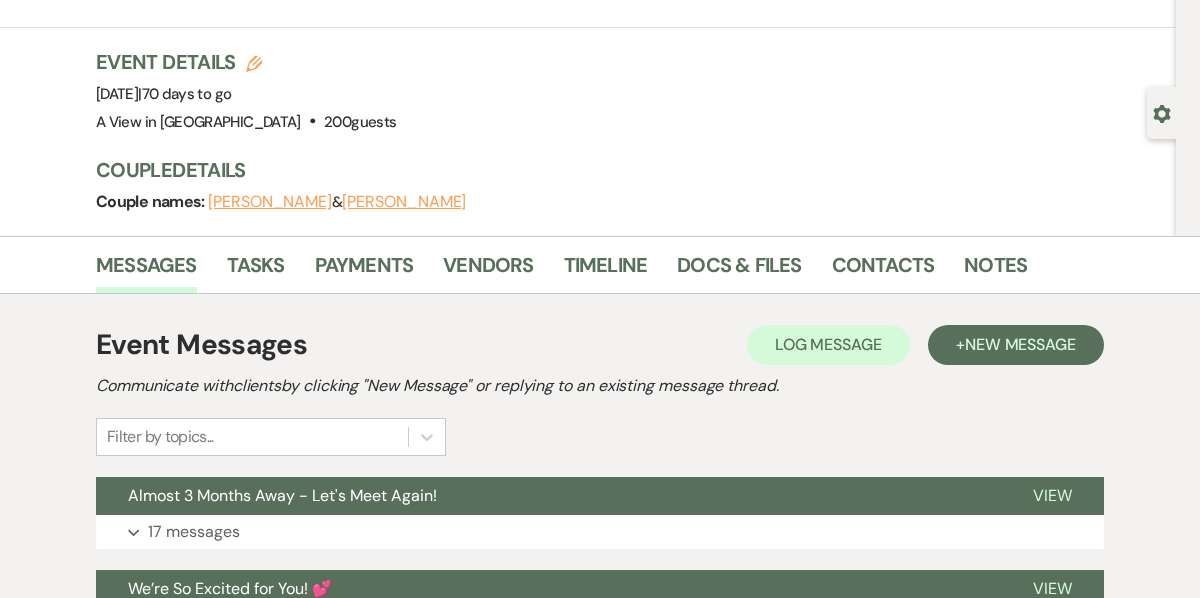 scroll, scrollTop: 0, scrollLeft: 0, axis: both 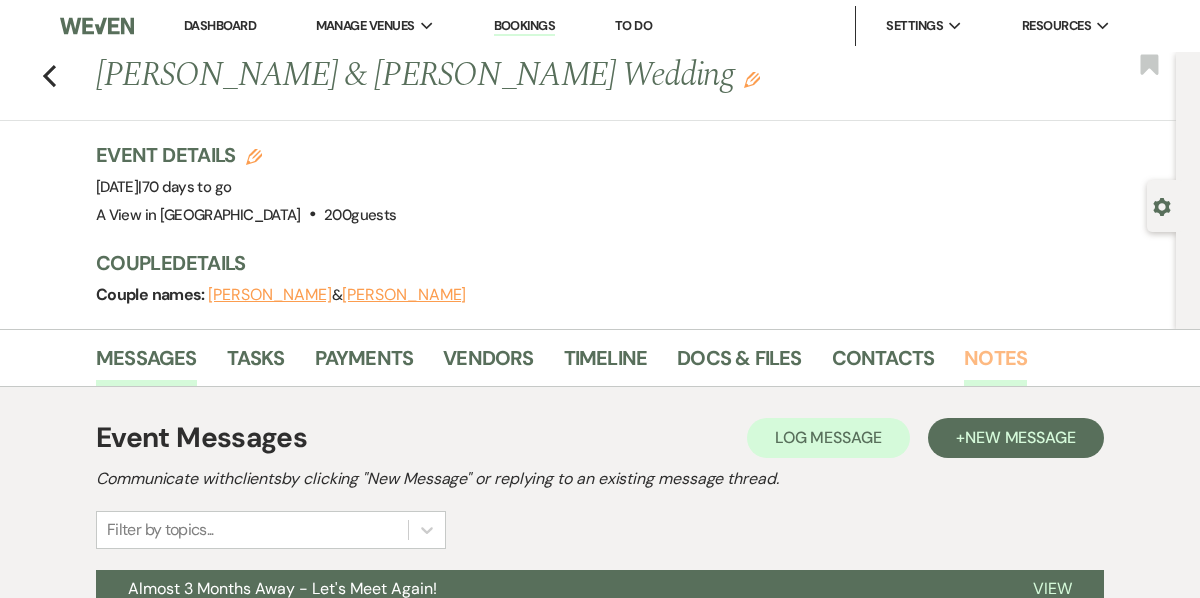 click on "Notes" at bounding box center [995, 364] 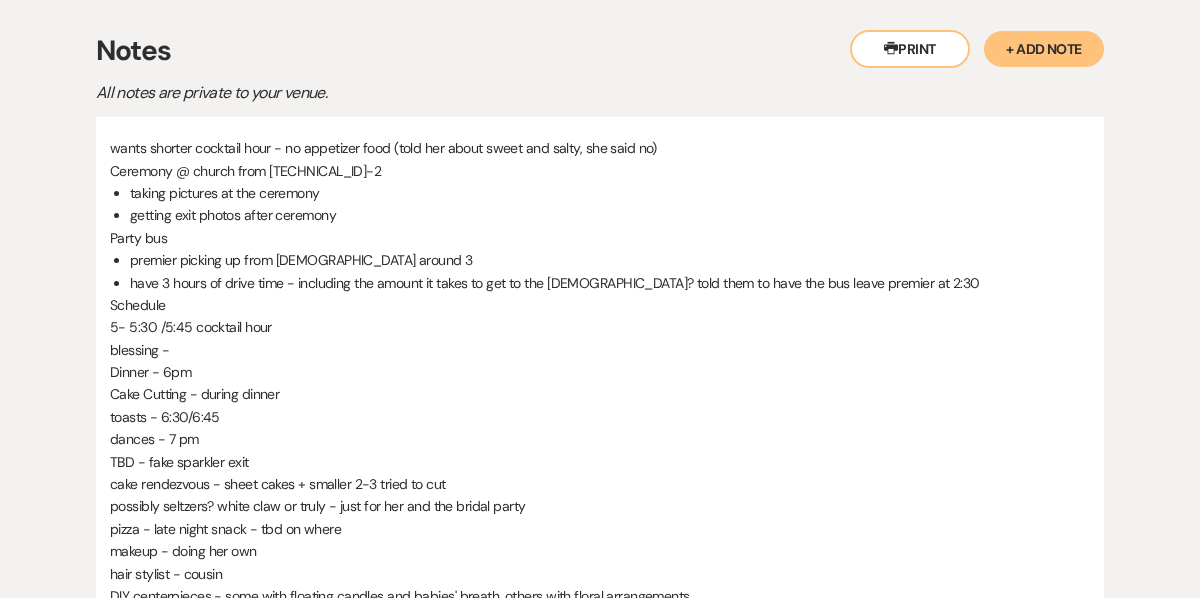 scroll, scrollTop: 0, scrollLeft: 0, axis: both 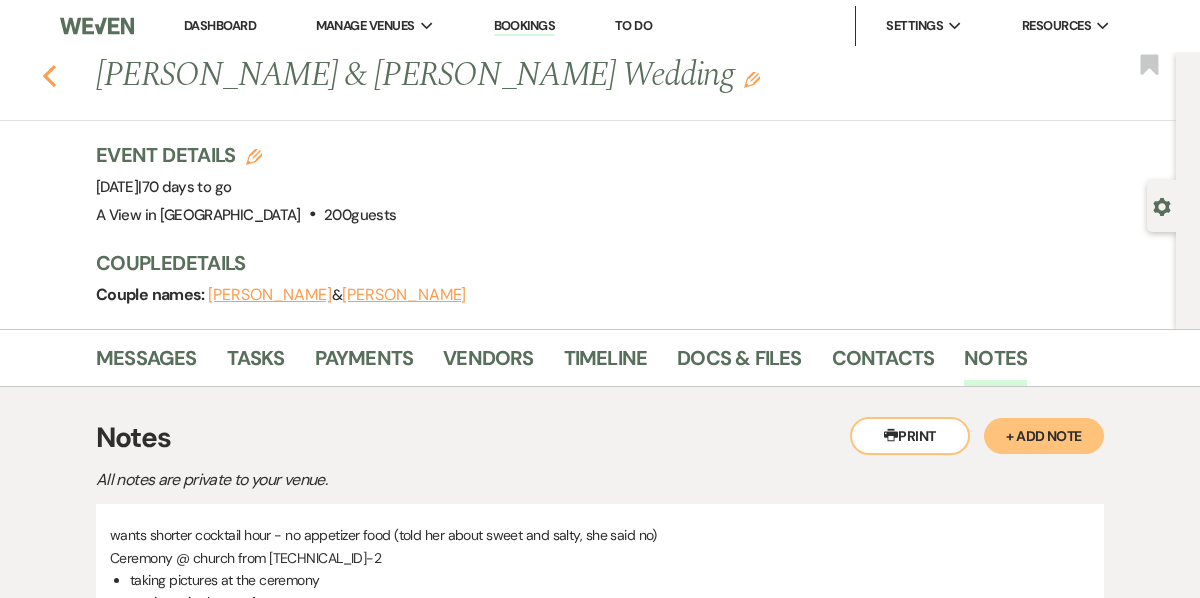 click 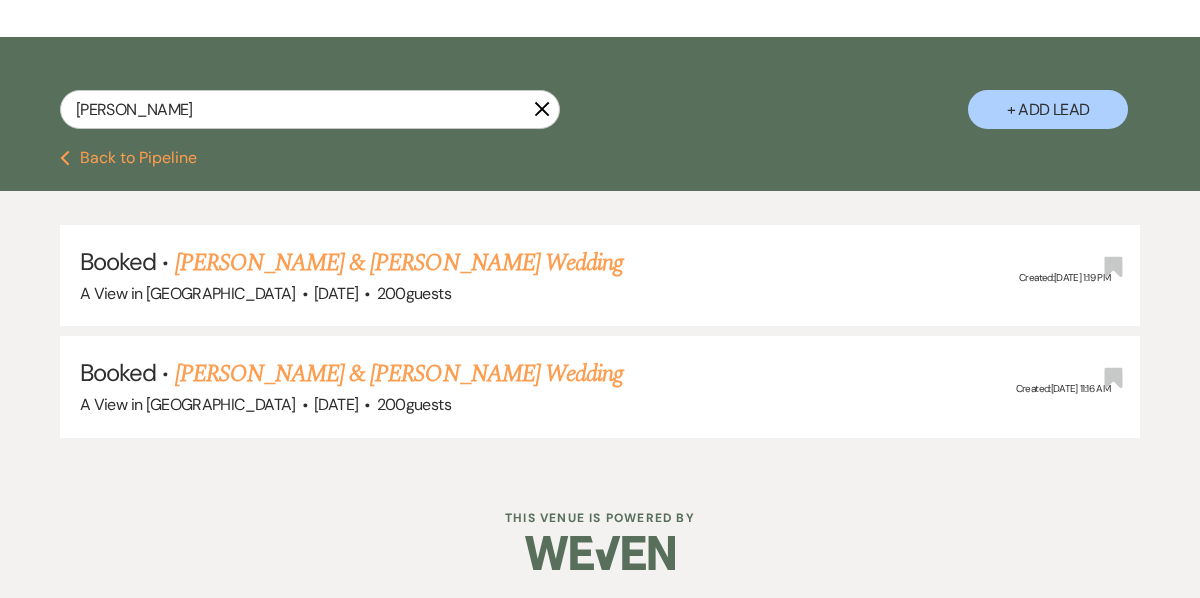 click on "Previous  Back to Pipeline" at bounding box center [128, 158] 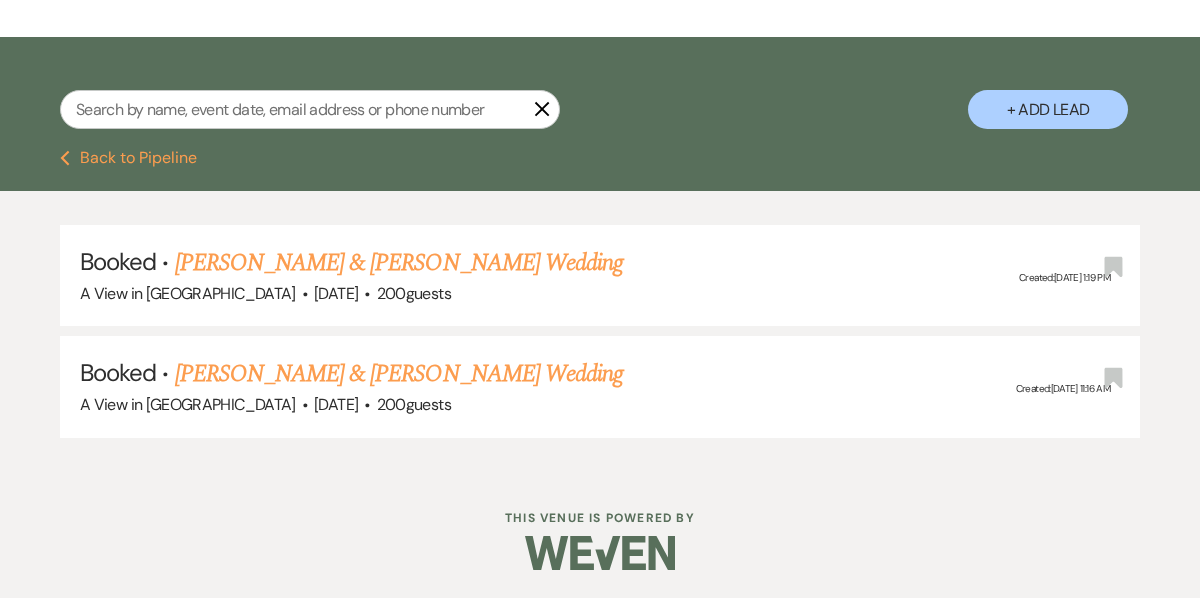 scroll, scrollTop: 0, scrollLeft: 0, axis: both 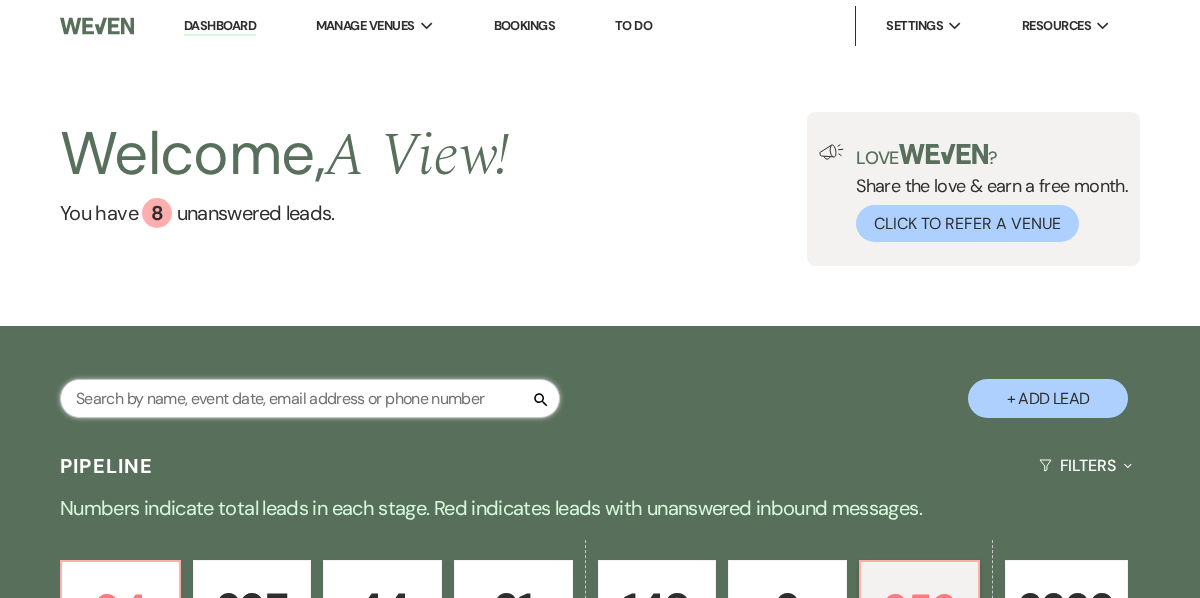 click at bounding box center [310, 398] 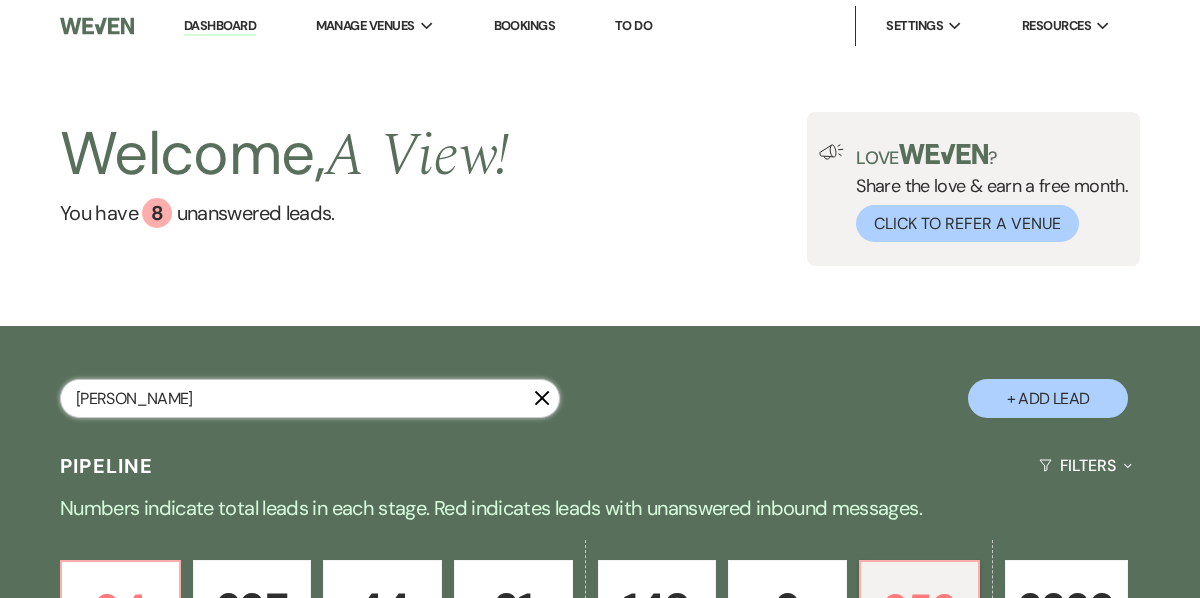 type on "[PERSON_NAME]" 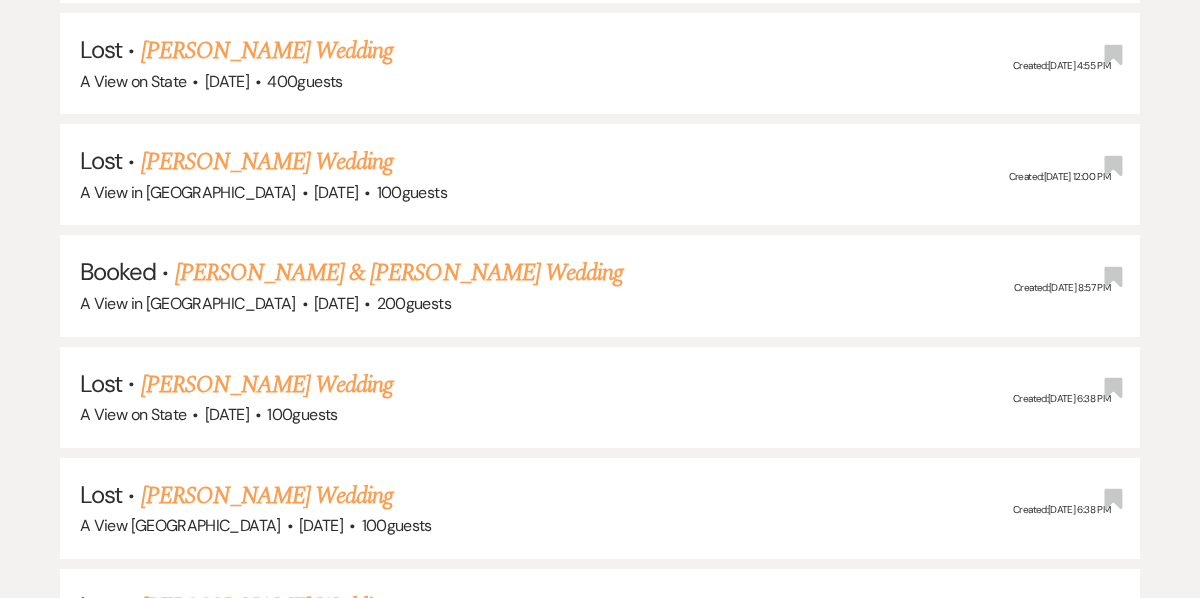 scroll, scrollTop: 951, scrollLeft: 0, axis: vertical 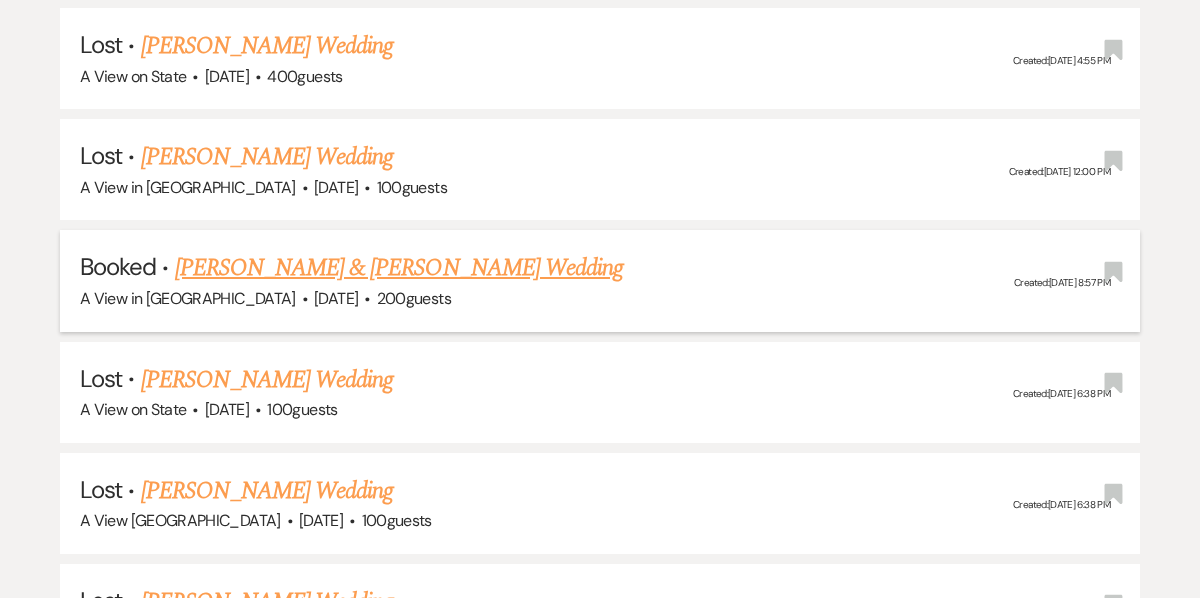 click on "[PERSON_NAME] & [PERSON_NAME] Wedding" at bounding box center (399, 268) 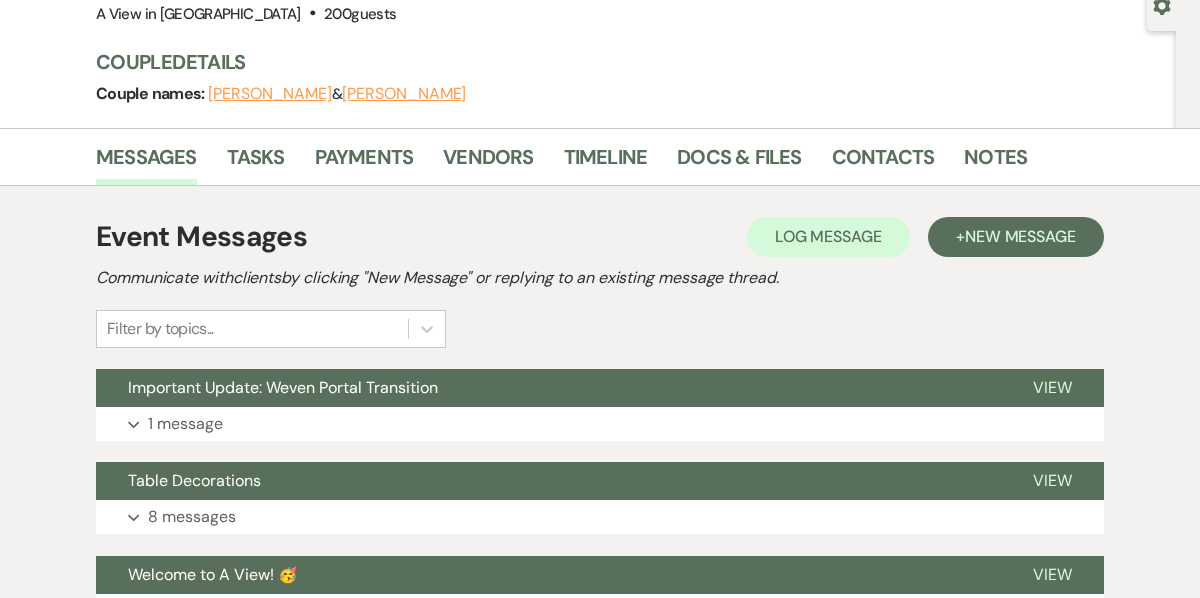 scroll, scrollTop: 205, scrollLeft: 0, axis: vertical 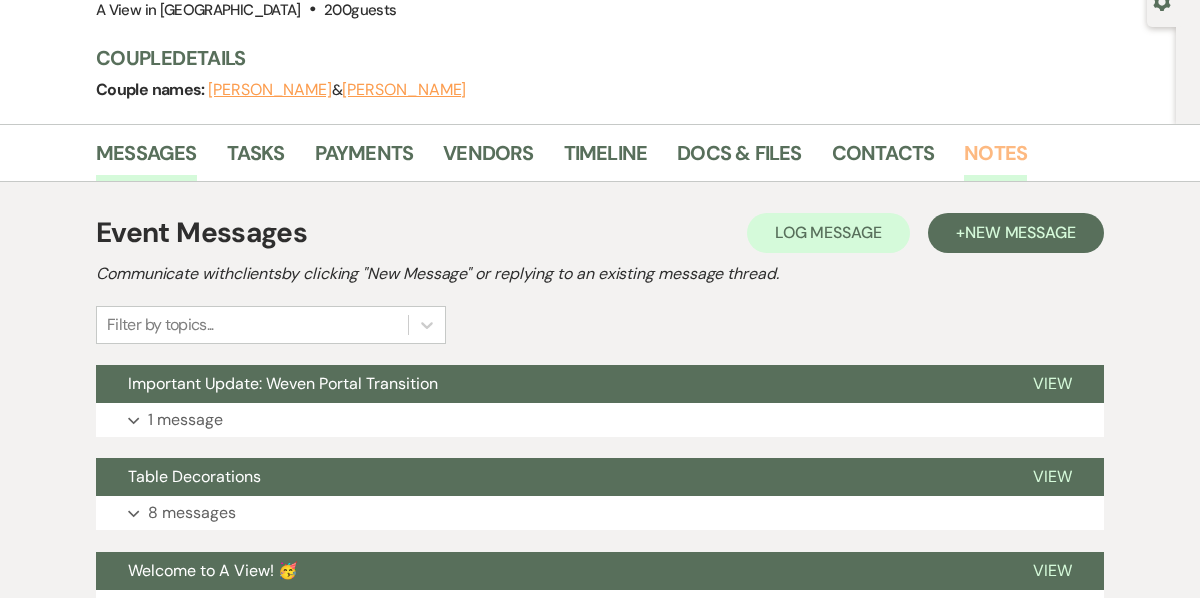 click on "Notes" at bounding box center (995, 159) 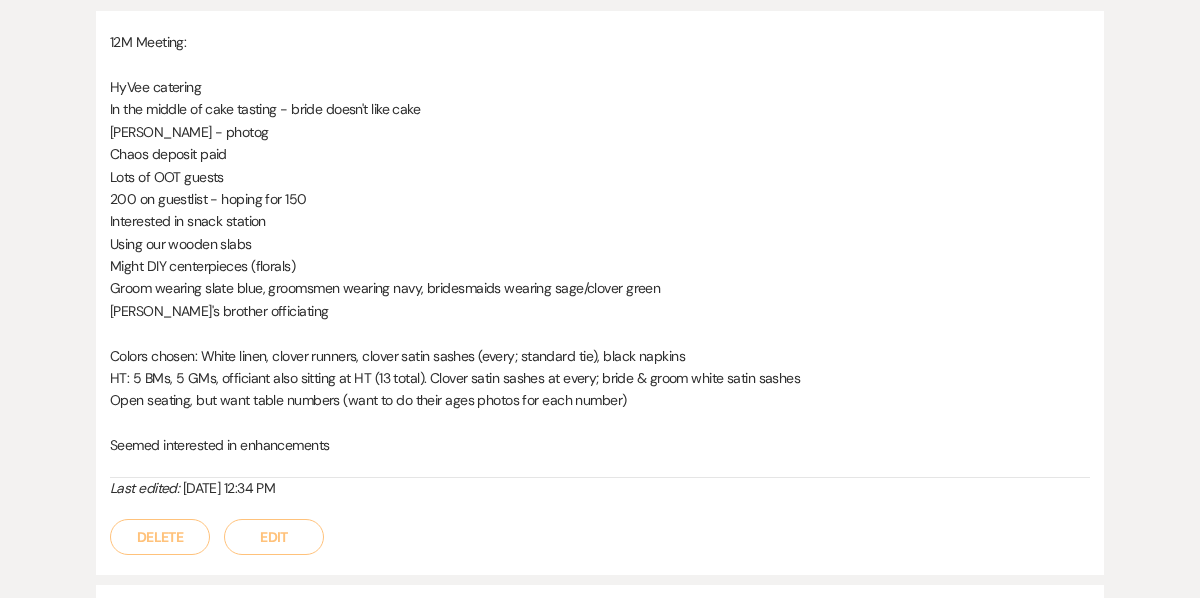 scroll, scrollTop: 491, scrollLeft: 0, axis: vertical 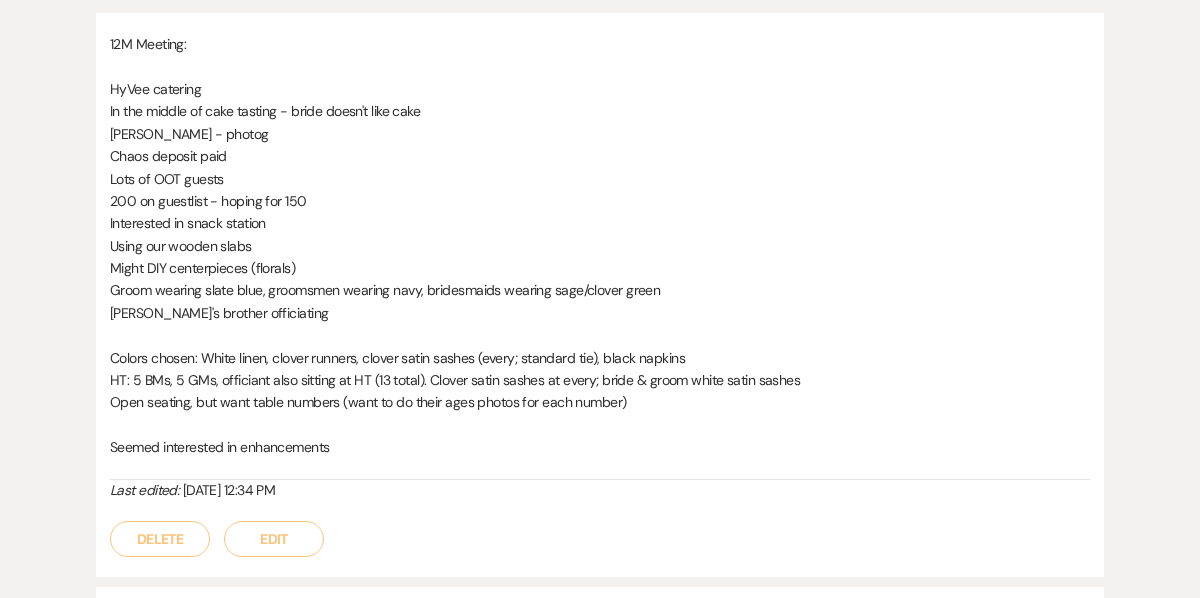 click on "Edit" at bounding box center [274, 539] 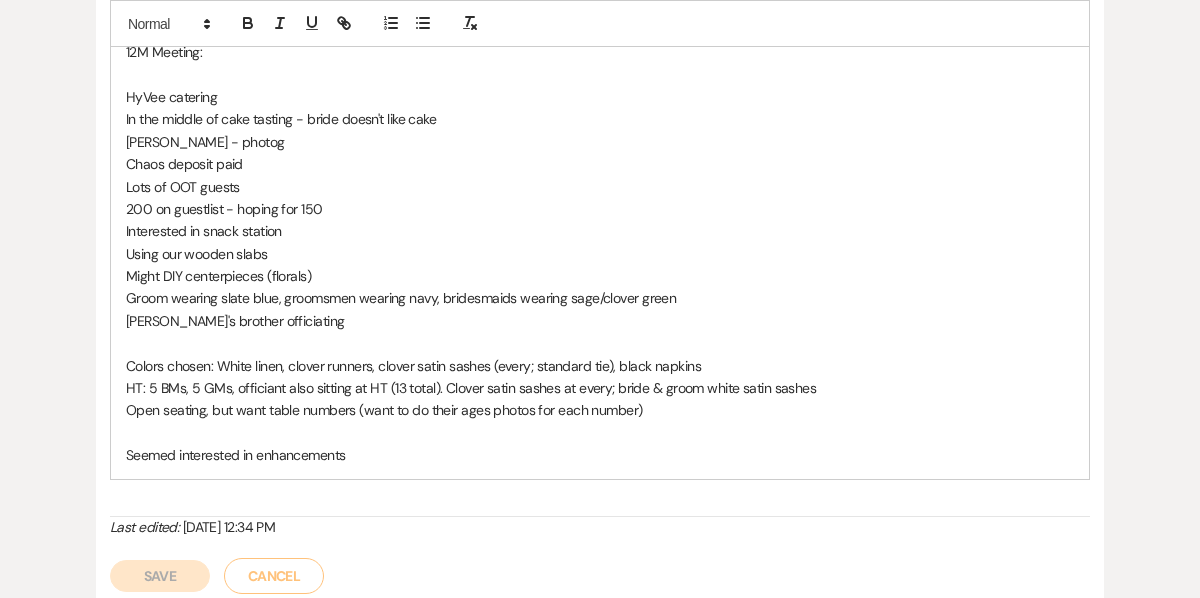 scroll, scrollTop: 568, scrollLeft: 0, axis: vertical 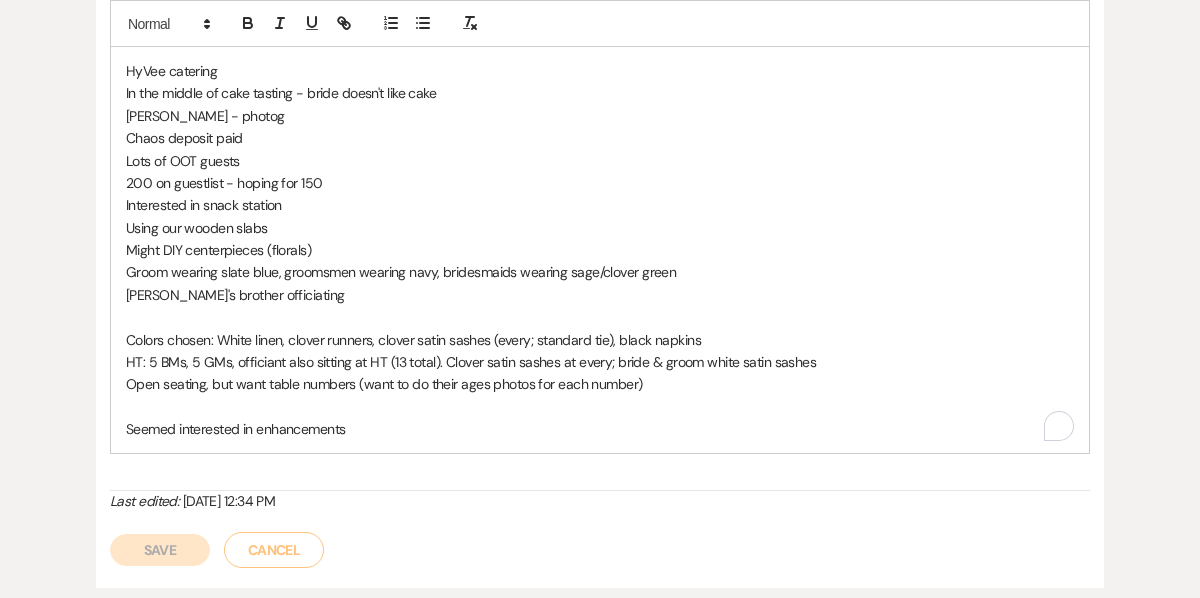 click on "[PERSON_NAME]'s brother officiating" at bounding box center [600, 295] 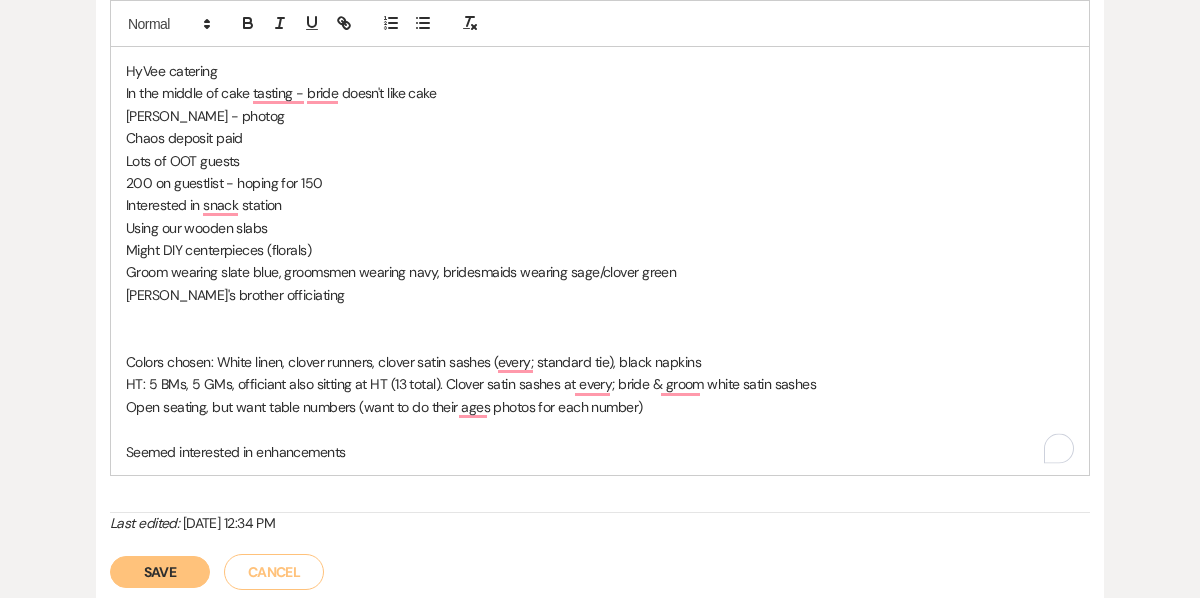 type 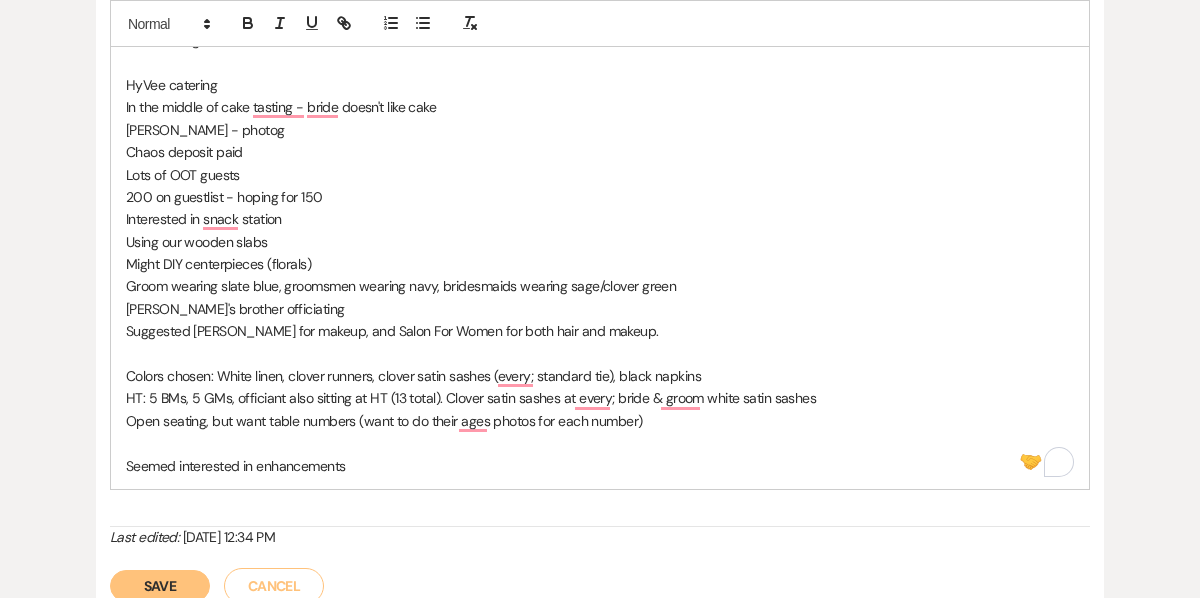 scroll, scrollTop: 553, scrollLeft: 0, axis: vertical 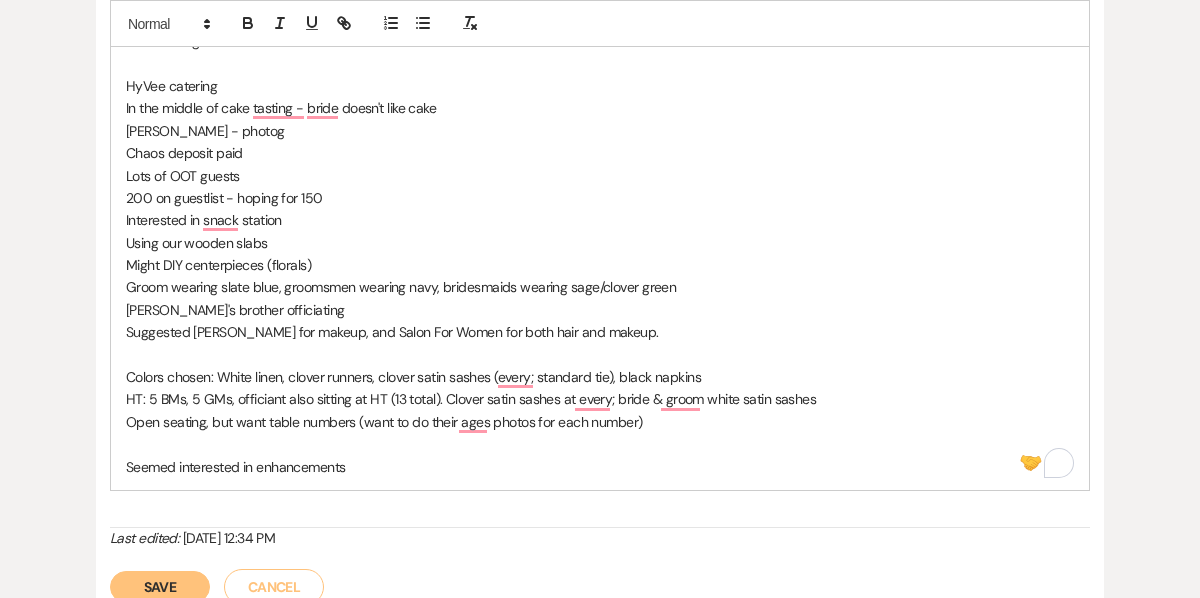 click on "Save" at bounding box center [160, 587] 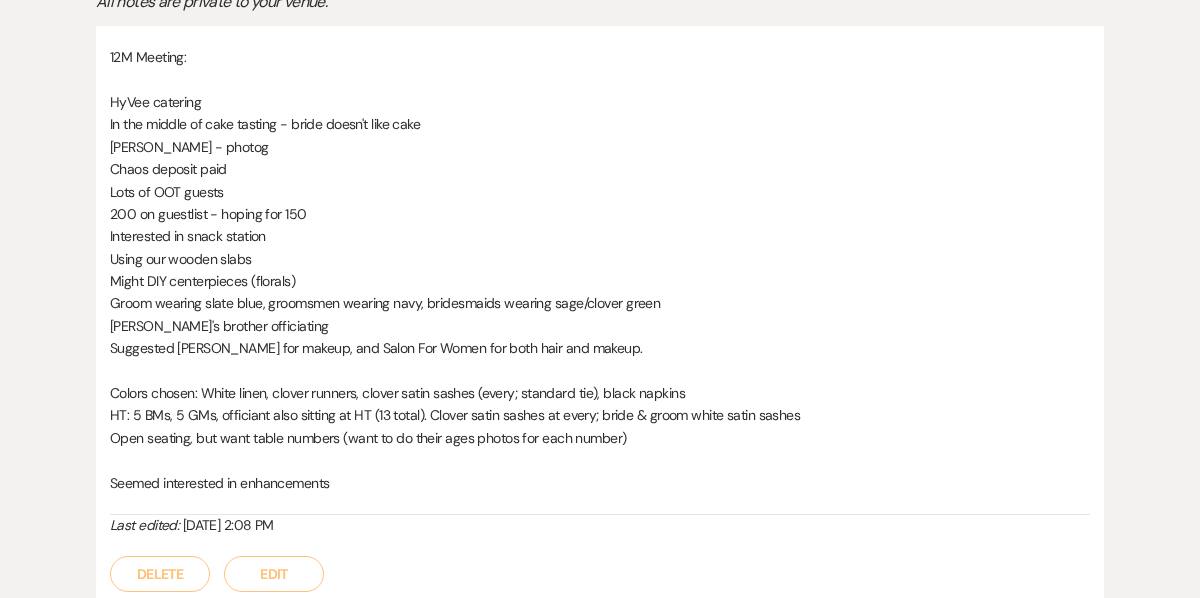 scroll, scrollTop: 0, scrollLeft: 0, axis: both 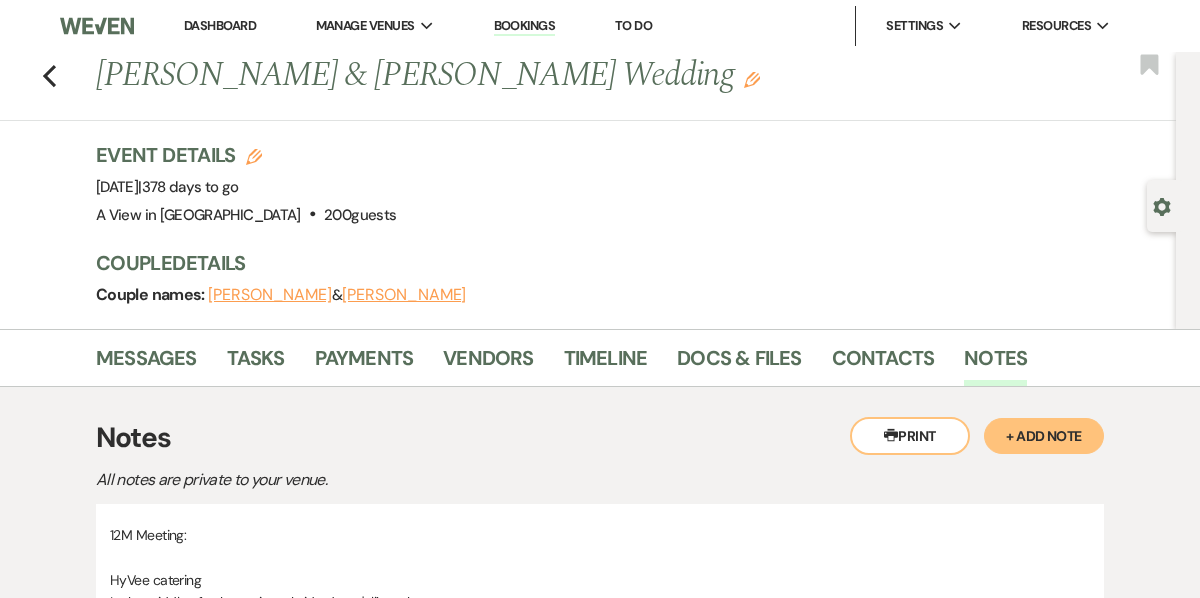 click on "Dashboard" at bounding box center [220, 25] 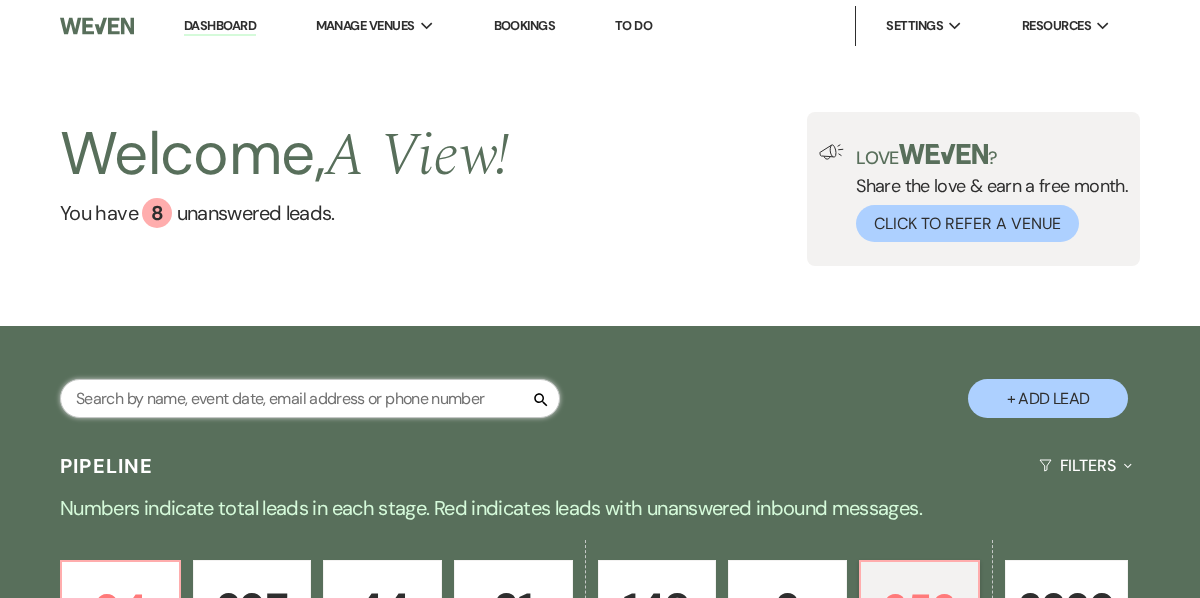 click at bounding box center [310, 398] 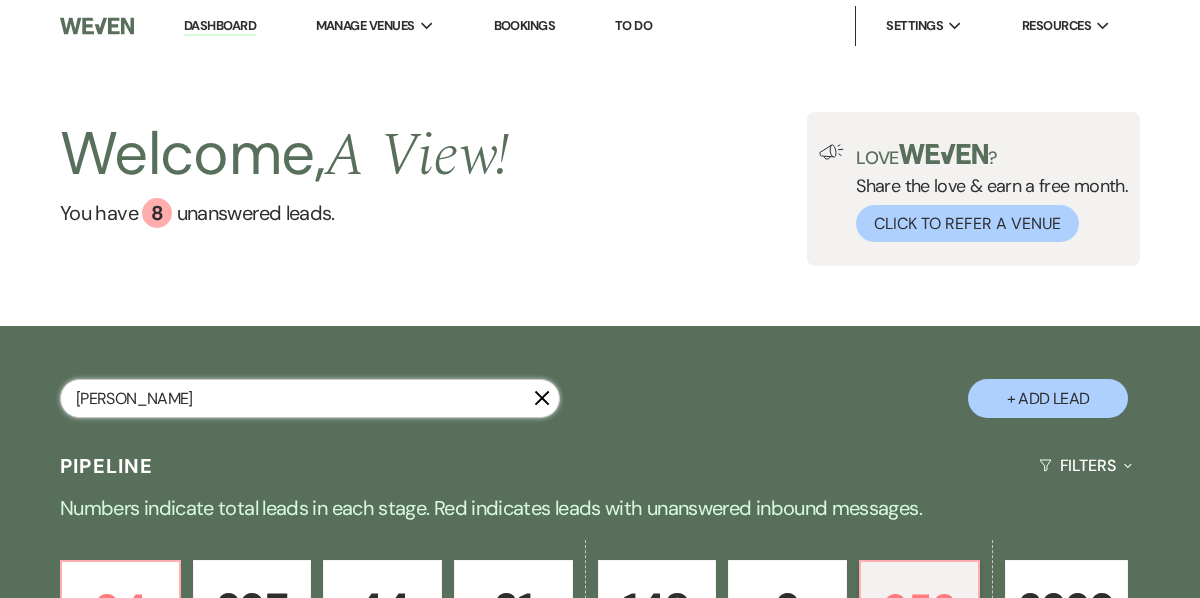 type on "[PERSON_NAME]" 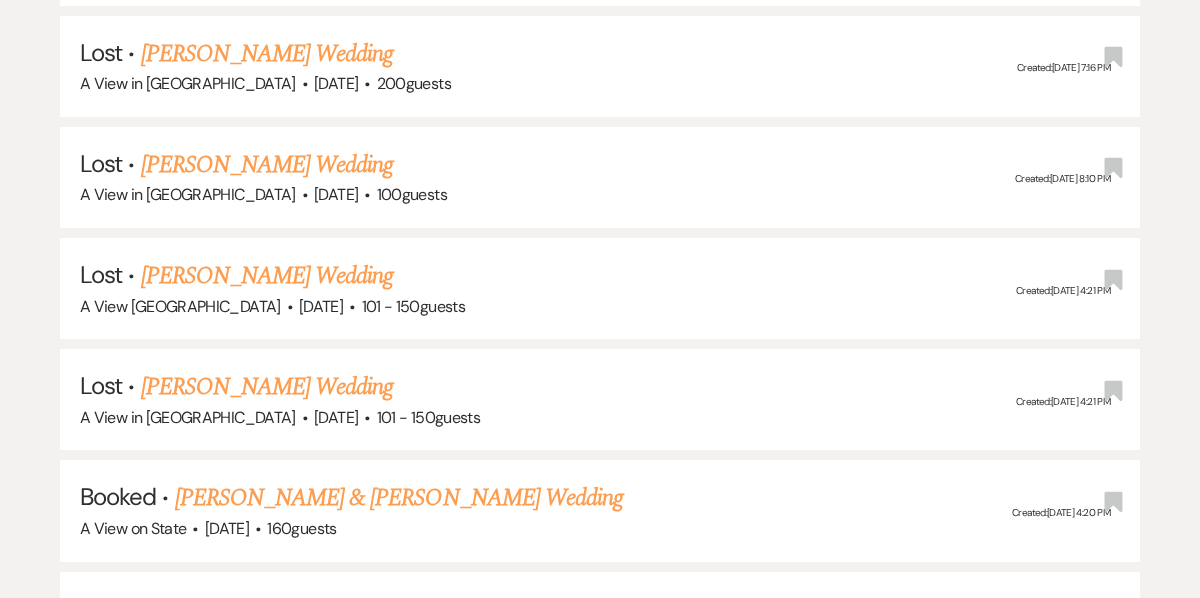 scroll, scrollTop: 2055, scrollLeft: 0, axis: vertical 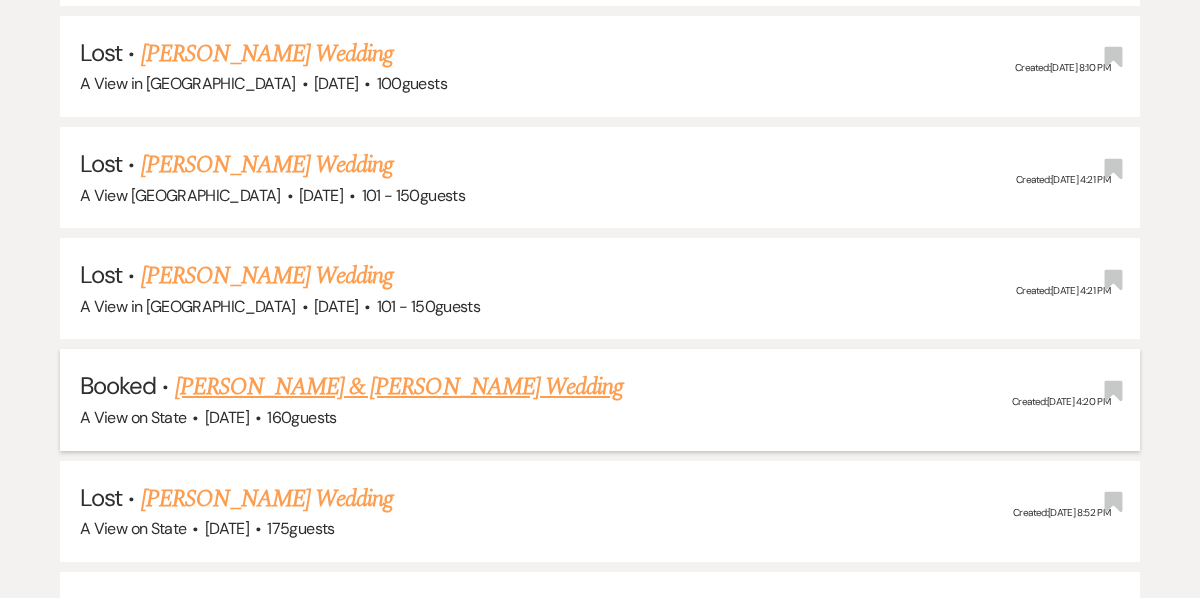 click on "[PERSON_NAME] & [PERSON_NAME] Wedding" at bounding box center (399, 387) 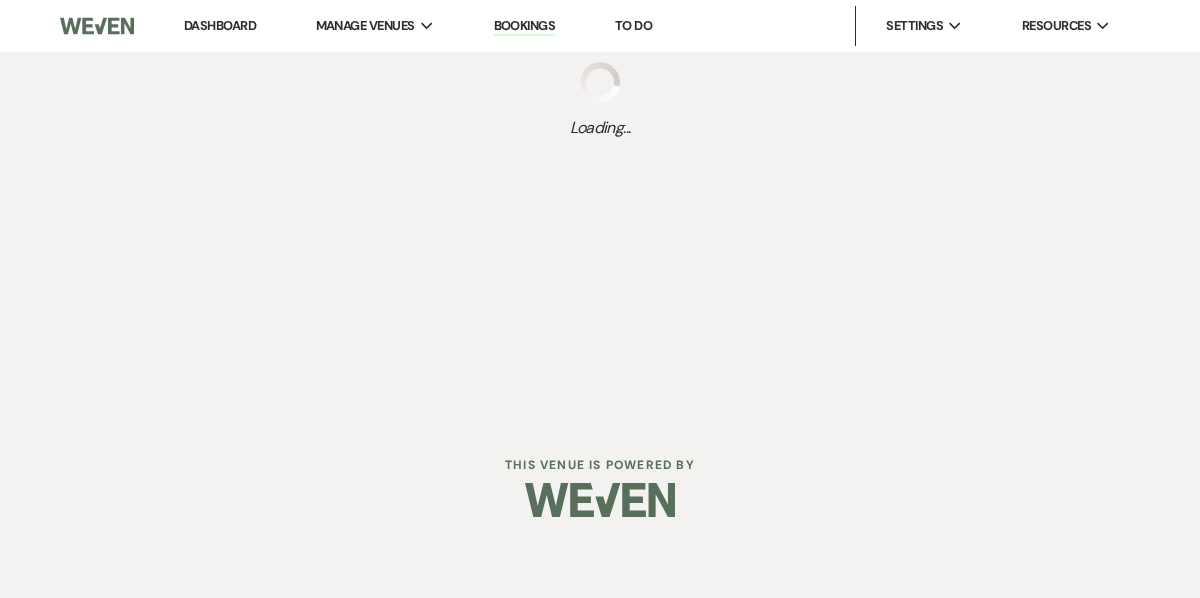 scroll, scrollTop: 0, scrollLeft: 0, axis: both 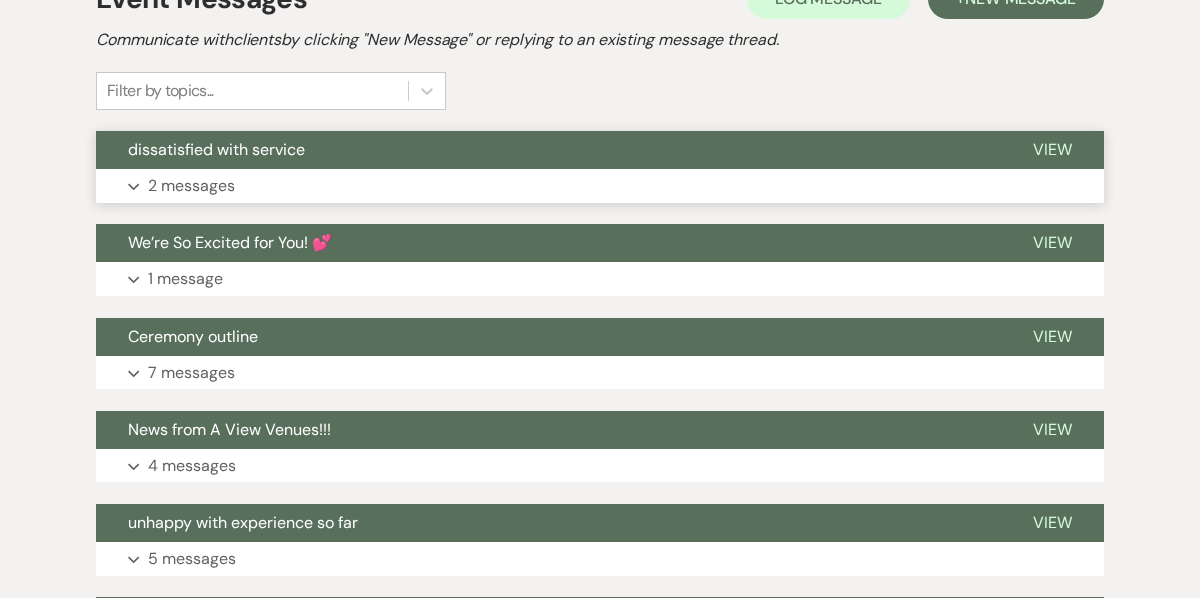 click on "dissatisfied with service" at bounding box center (548, 150) 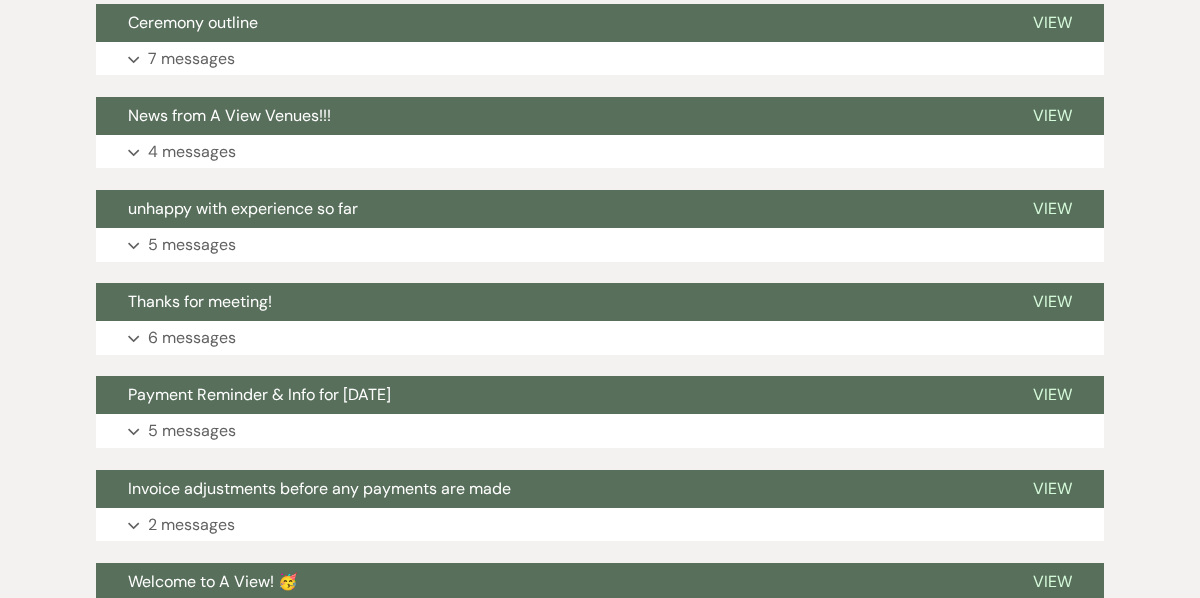 scroll, scrollTop: 1907, scrollLeft: 0, axis: vertical 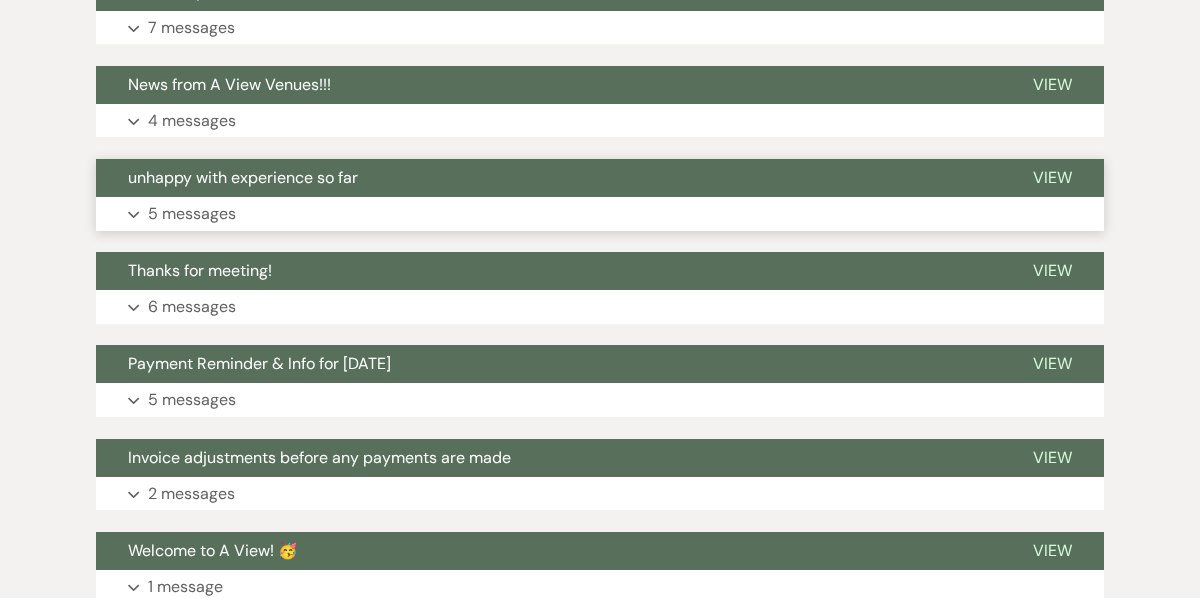 click on "unhappy with experience so far" at bounding box center [548, 178] 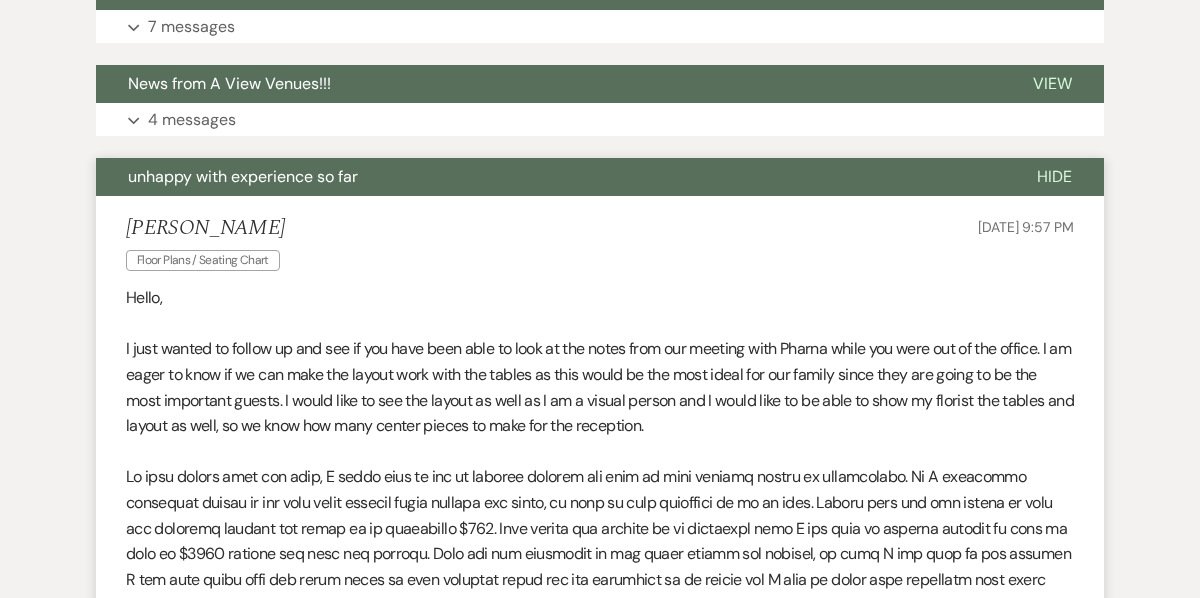 scroll, scrollTop: 1904, scrollLeft: 0, axis: vertical 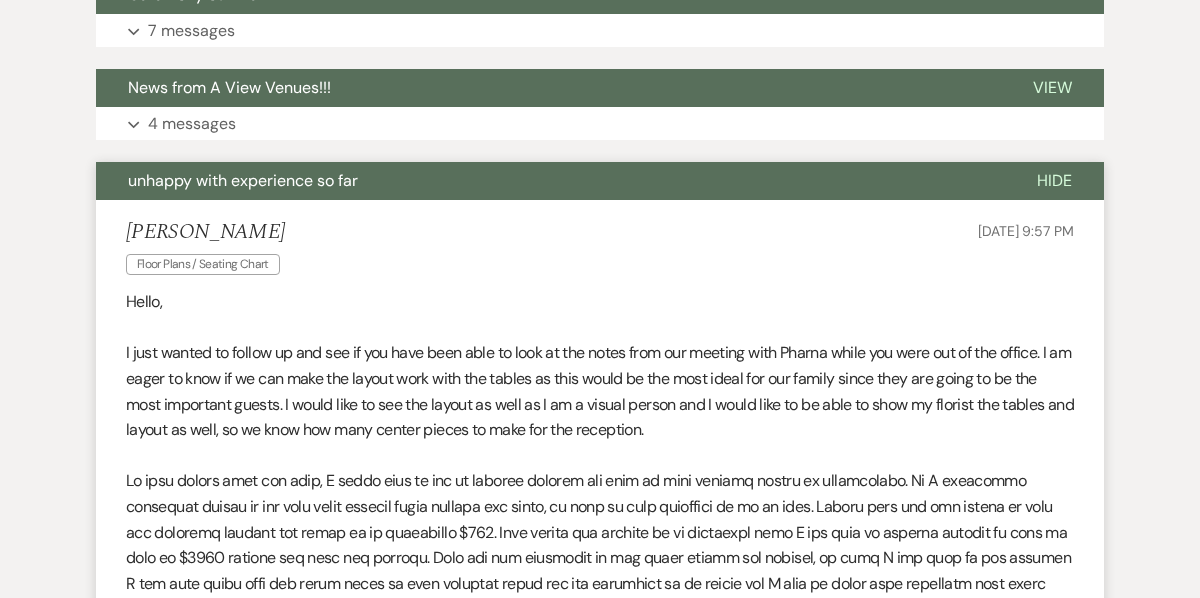 click on "unhappy with experience so far" at bounding box center (550, 181) 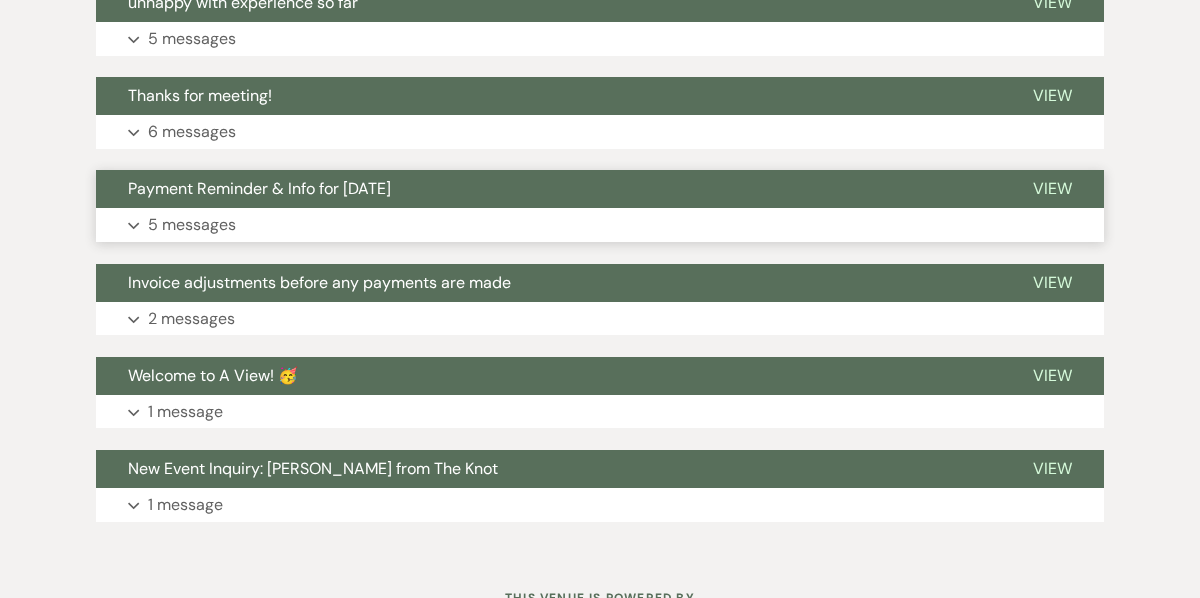 scroll, scrollTop: 2085, scrollLeft: 0, axis: vertical 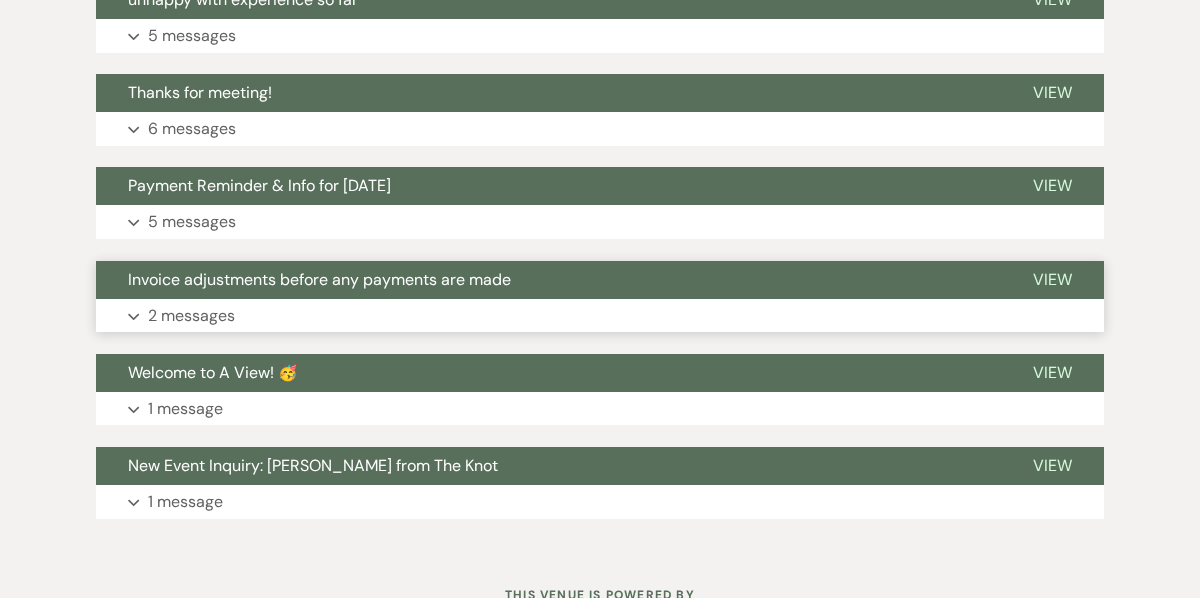 click on "Invoice adjustments before any payments are made" at bounding box center (319, 279) 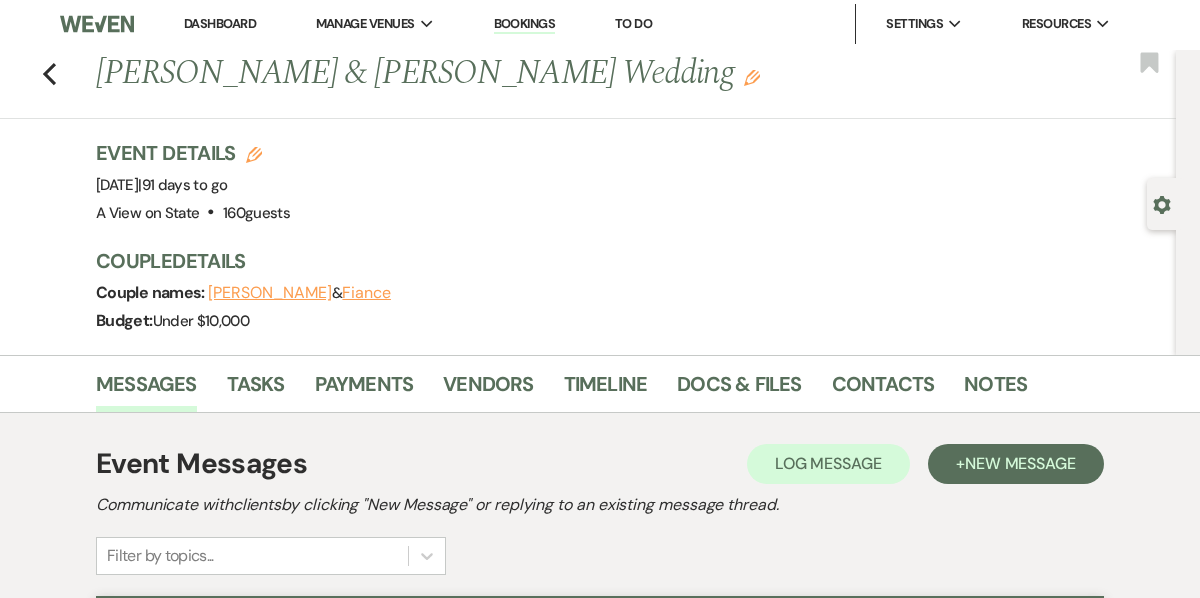 scroll, scrollTop: 0, scrollLeft: 0, axis: both 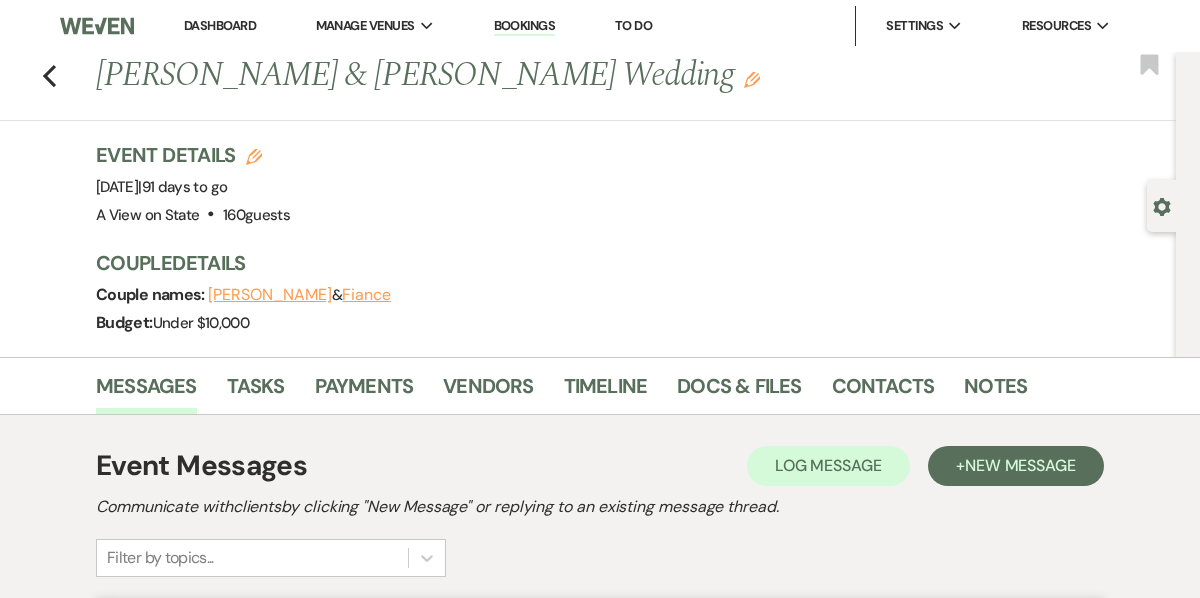 click on "Dashboard" at bounding box center [220, 25] 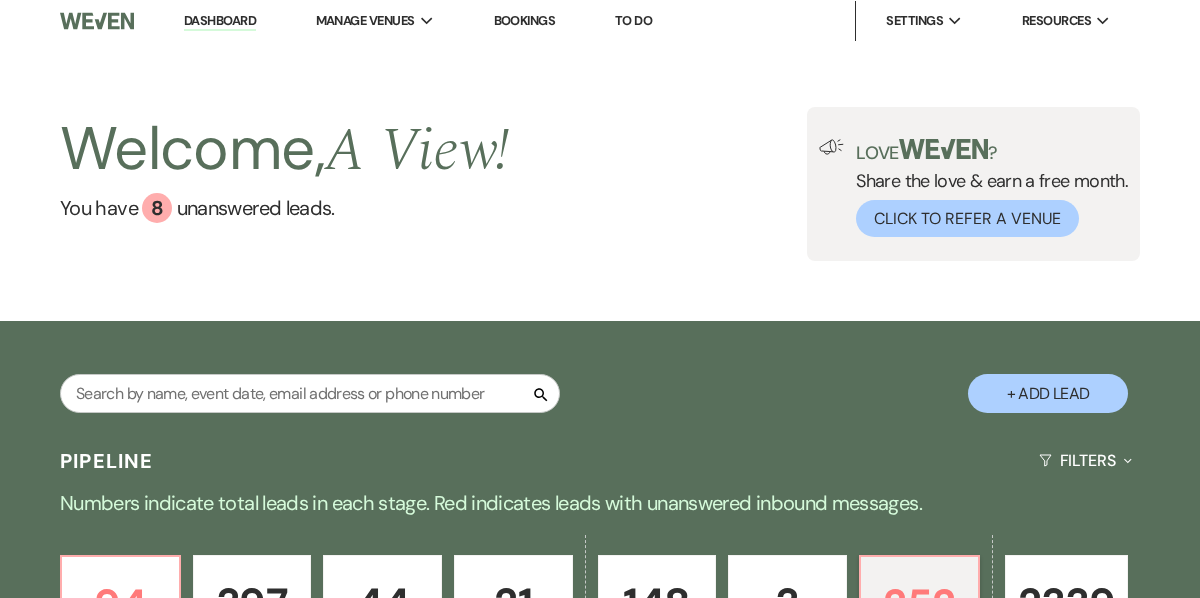 scroll, scrollTop: 0, scrollLeft: 0, axis: both 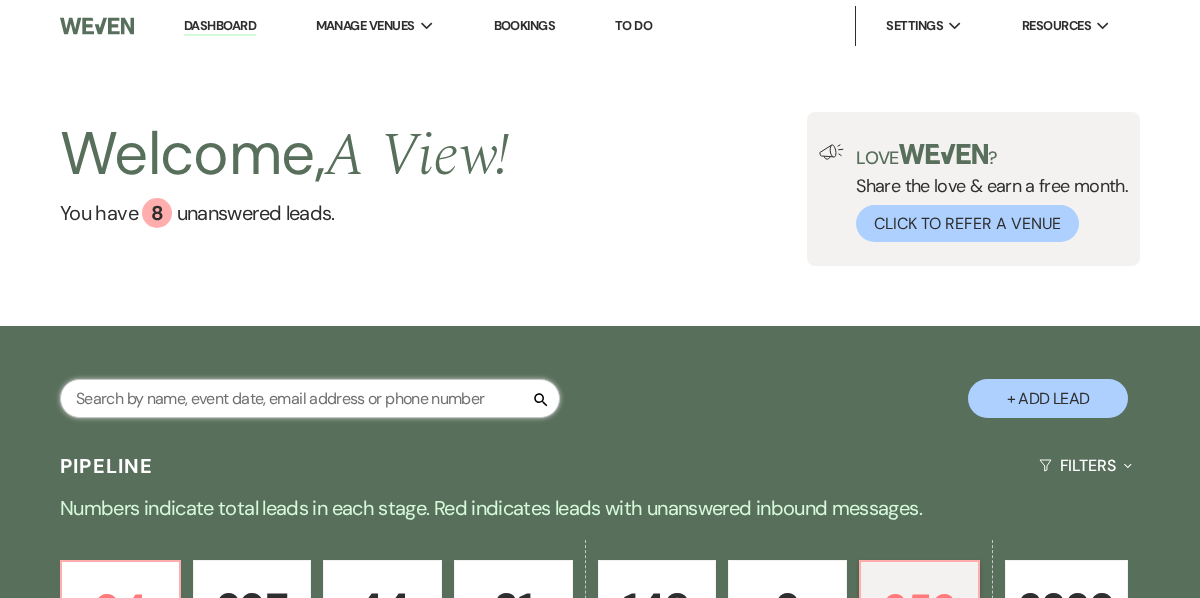 click at bounding box center [310, 398] 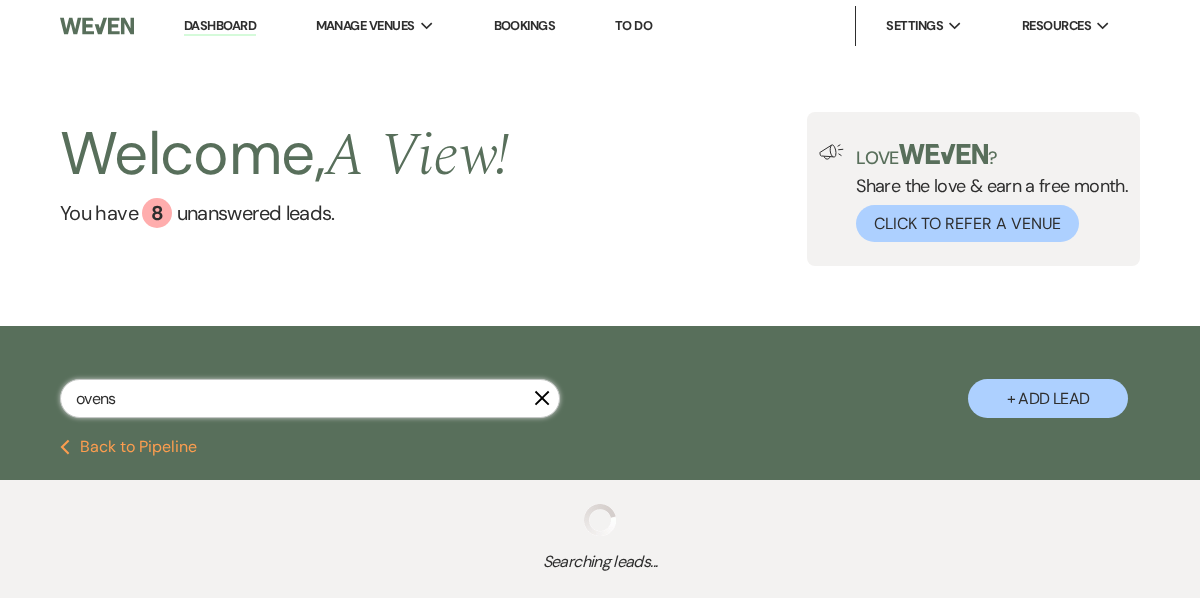 type on "ovens" 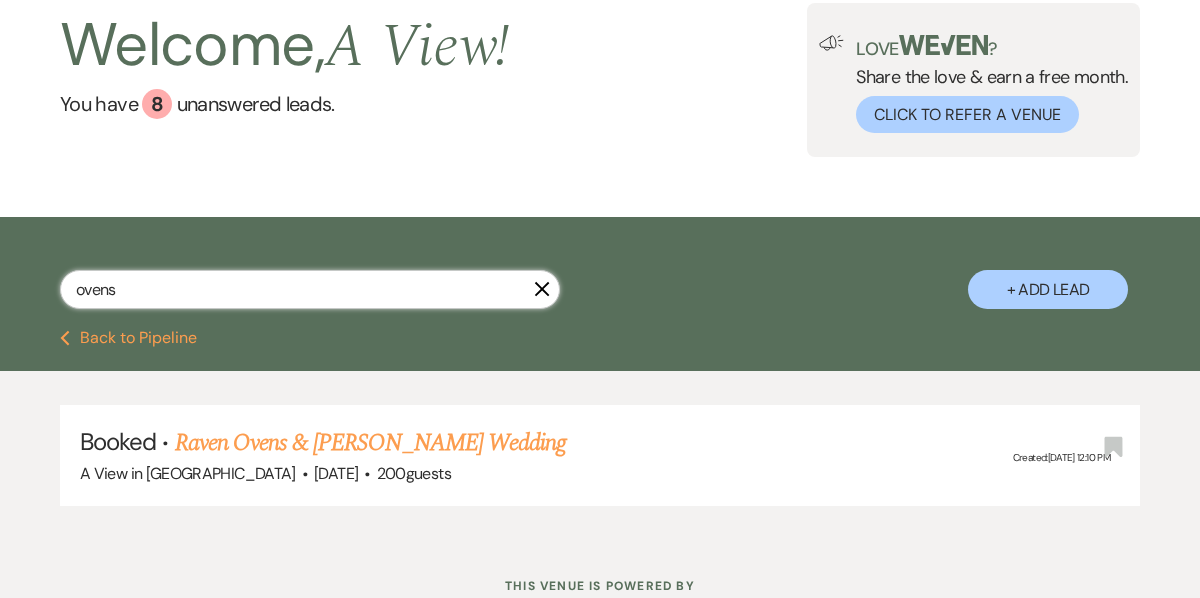 scroll, scrollTop: 147, scrollLeft: 0, axis: vertical 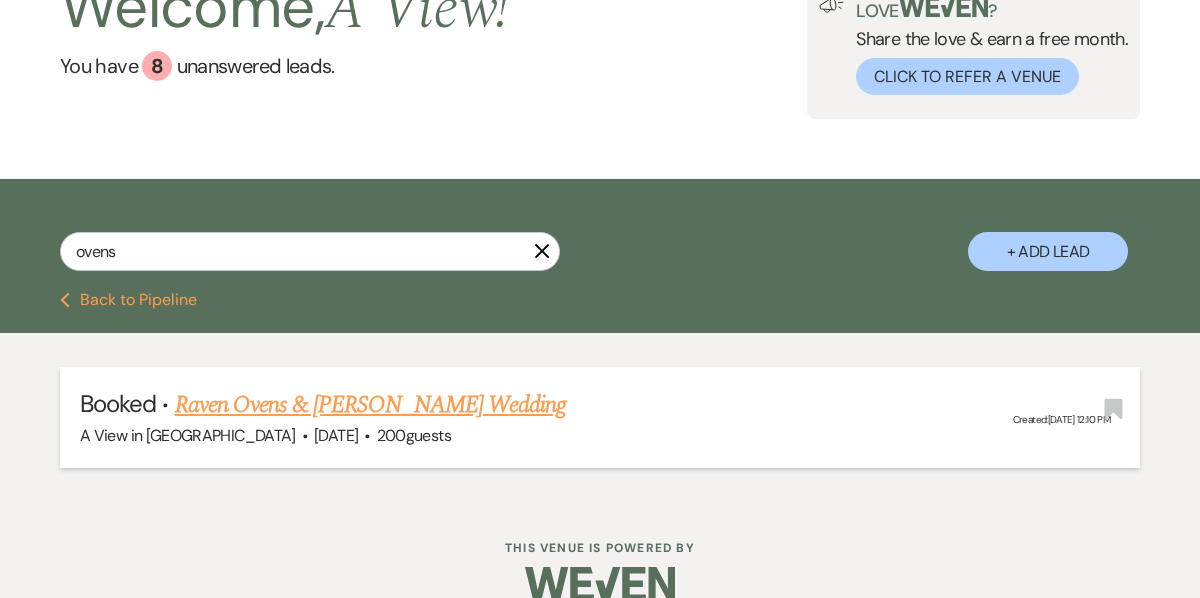 click on "Raven Ovens & [PERSON_NAME] Wedding" at bounding box center (370, 405) 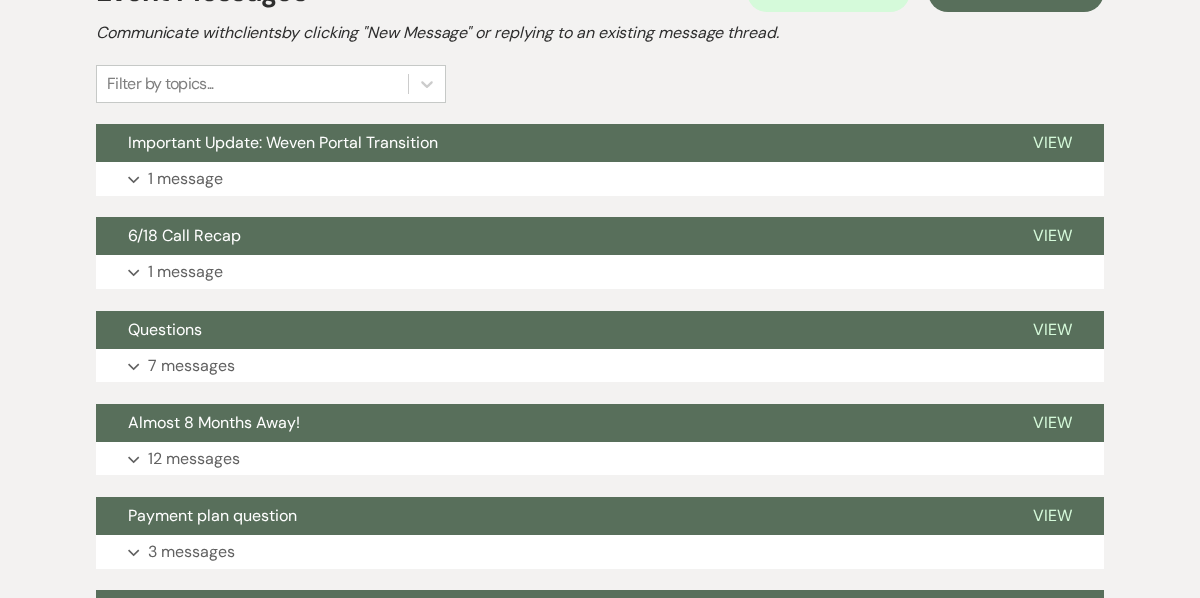 scroll, scrollTop: 448, scrollLeft: 0, axis: vertical 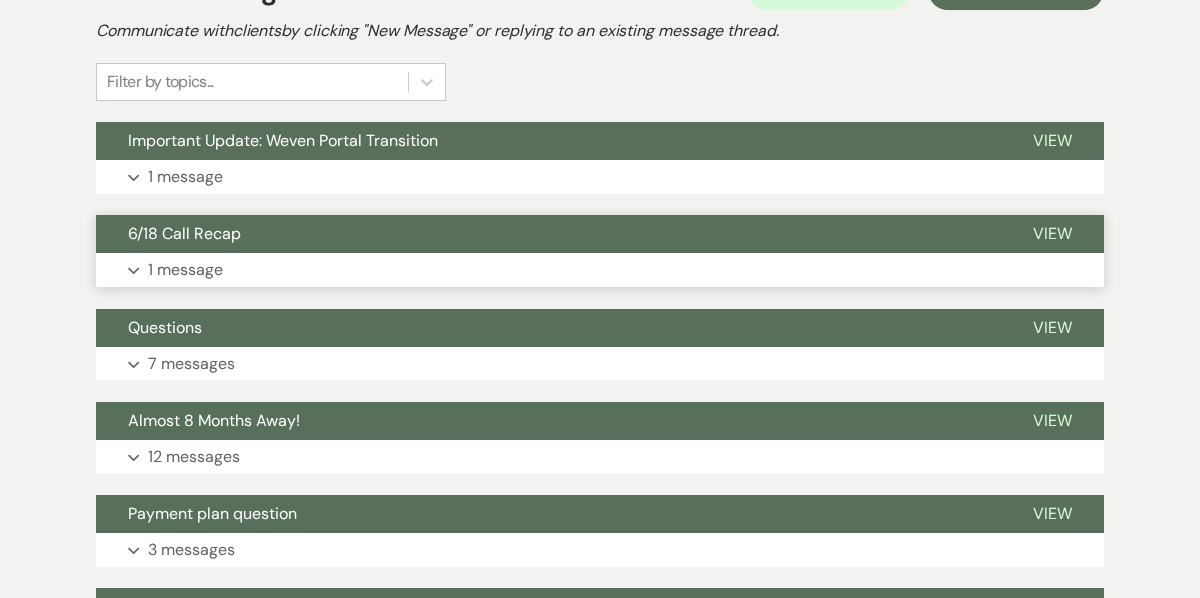 click on "Expand 1 message" at bounding box center [600, 270] 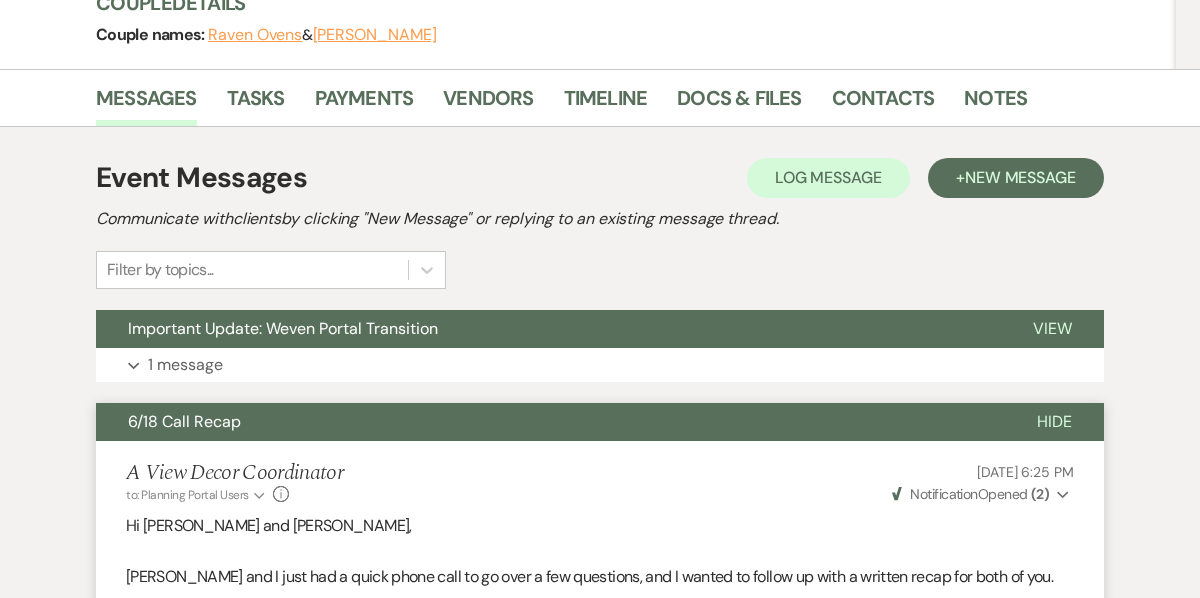 scroll, scrollTop: 386, scrollLeft: 0, axis: vertical 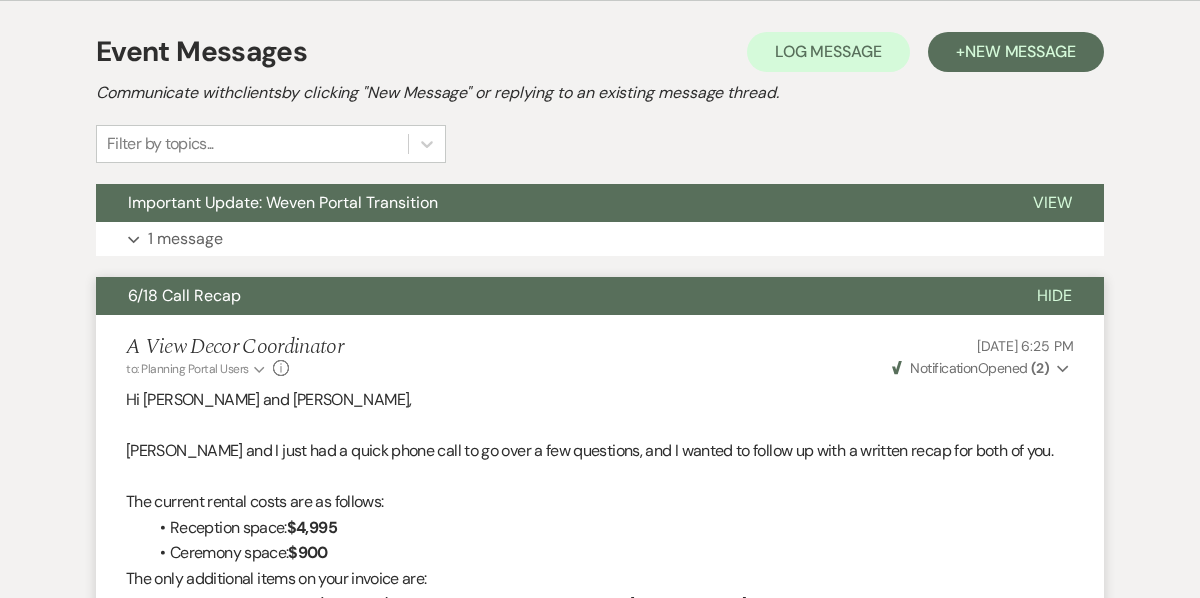click on "6/18 Call Recap" at bounding box center (550, 296) 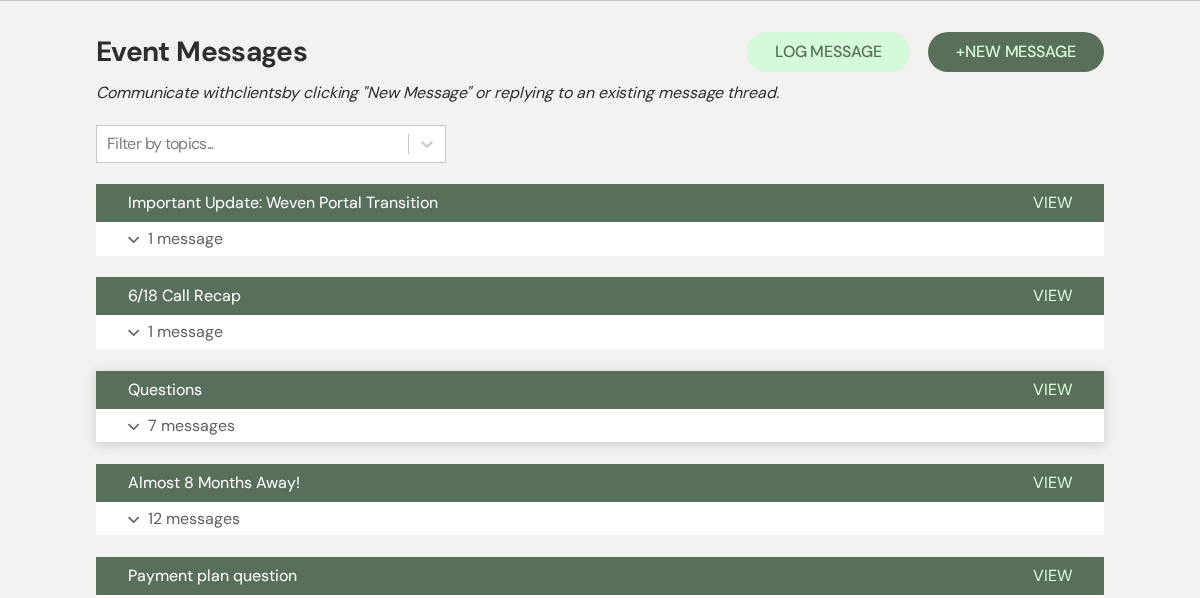 click on "Questions" at bounding box center [548, 390] 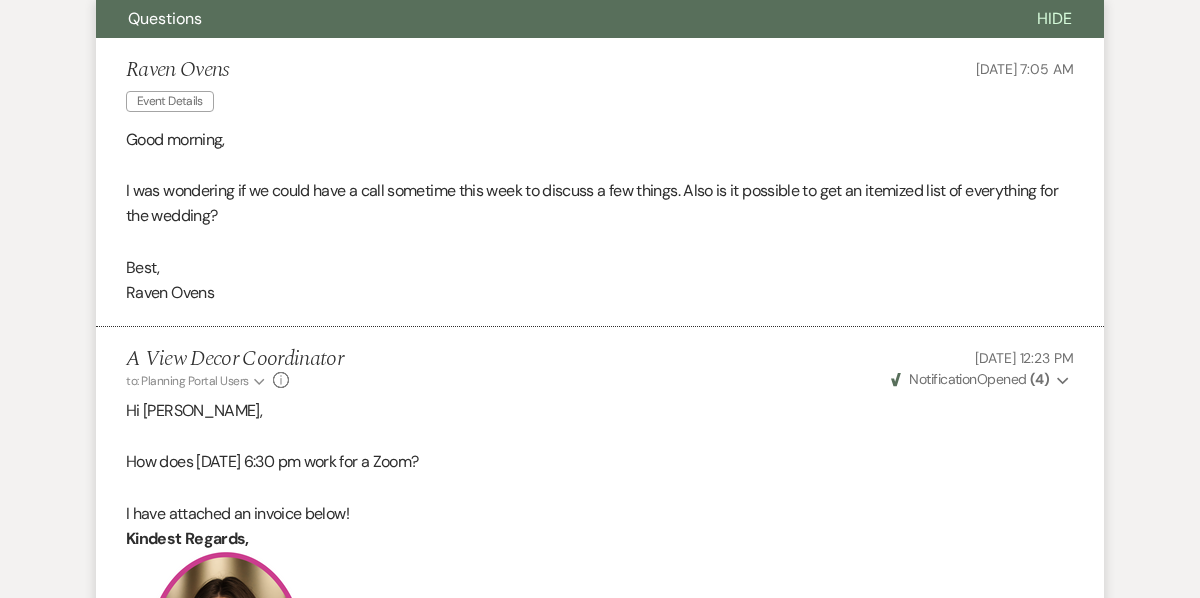 scroll, scrollTop: 656, scrollLeft: 0, axis: vertical 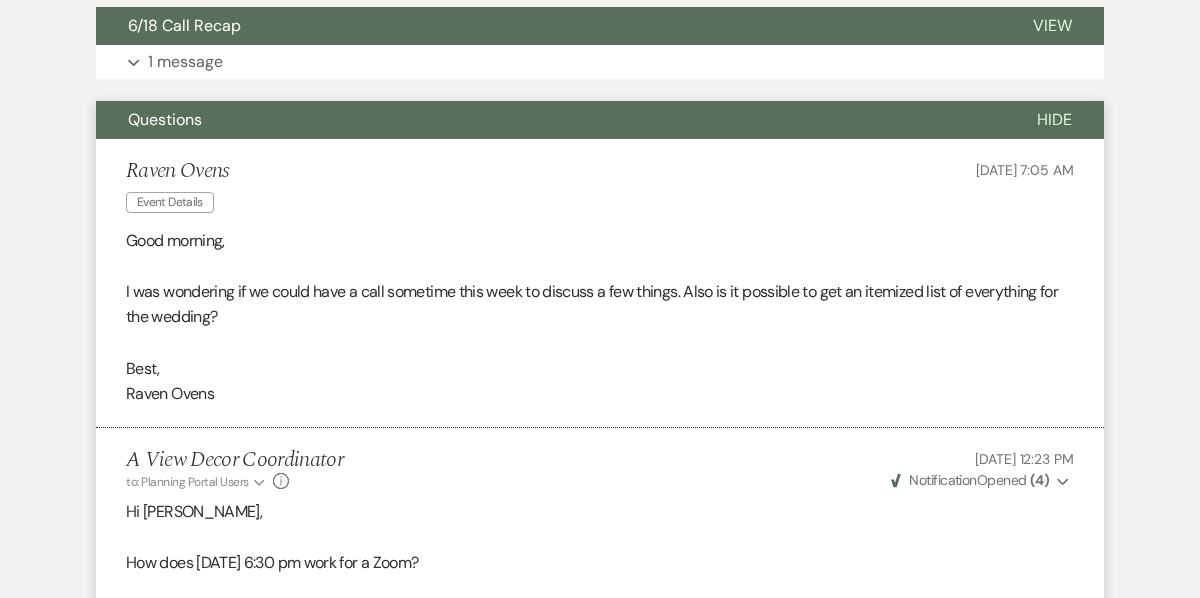 click on "Hide" at bounding box center (1054, 119) 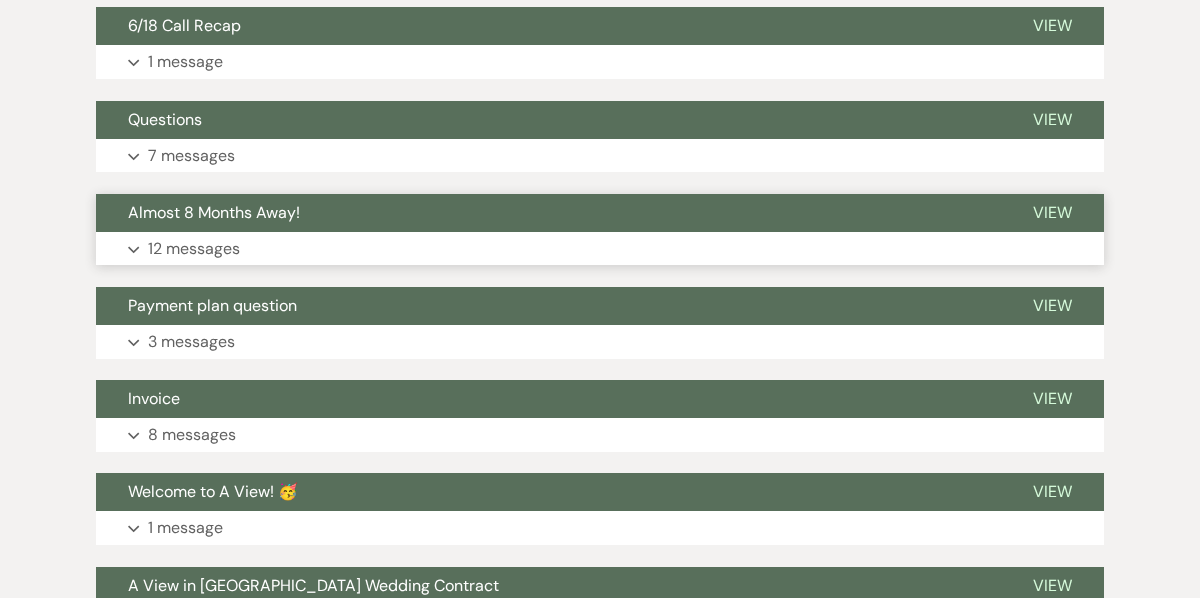 click on "Almost 8 Months Away!" at bounding box center (548, 213) 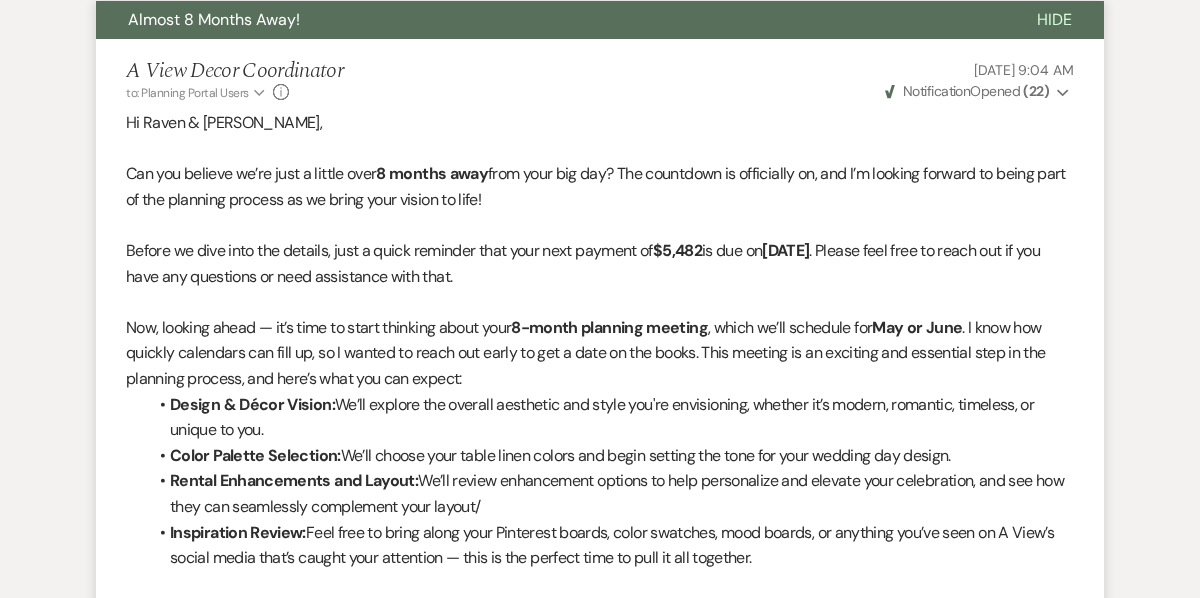 scroll, scrollTop: 541, scrollLeft: 0, axis: vertical 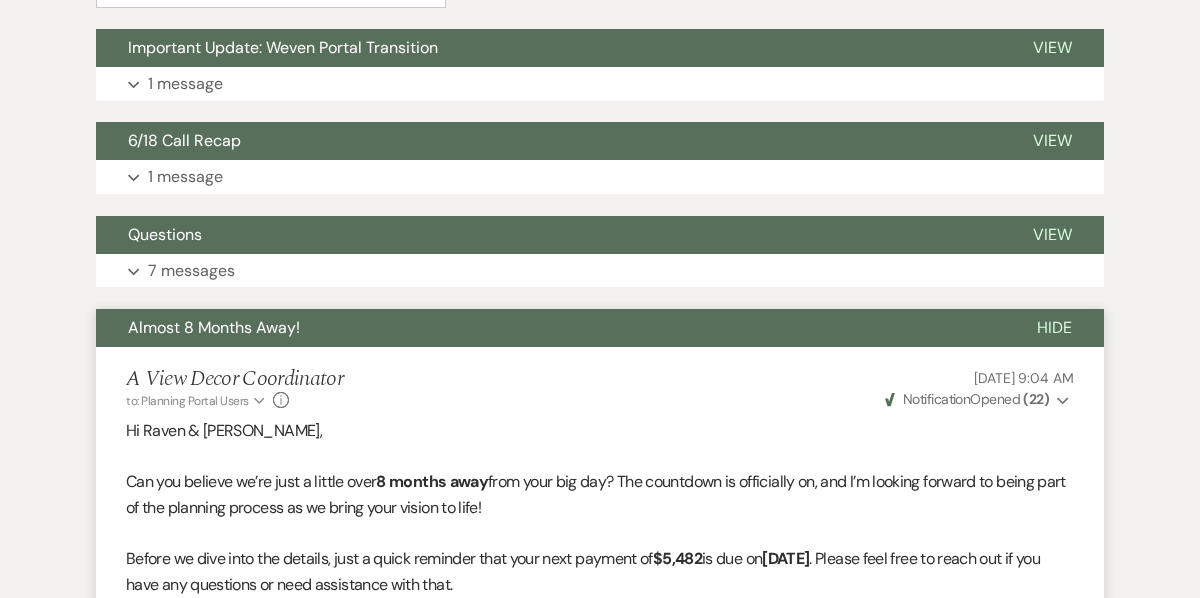 click on "Hide" at bounding box center [1054, 327] 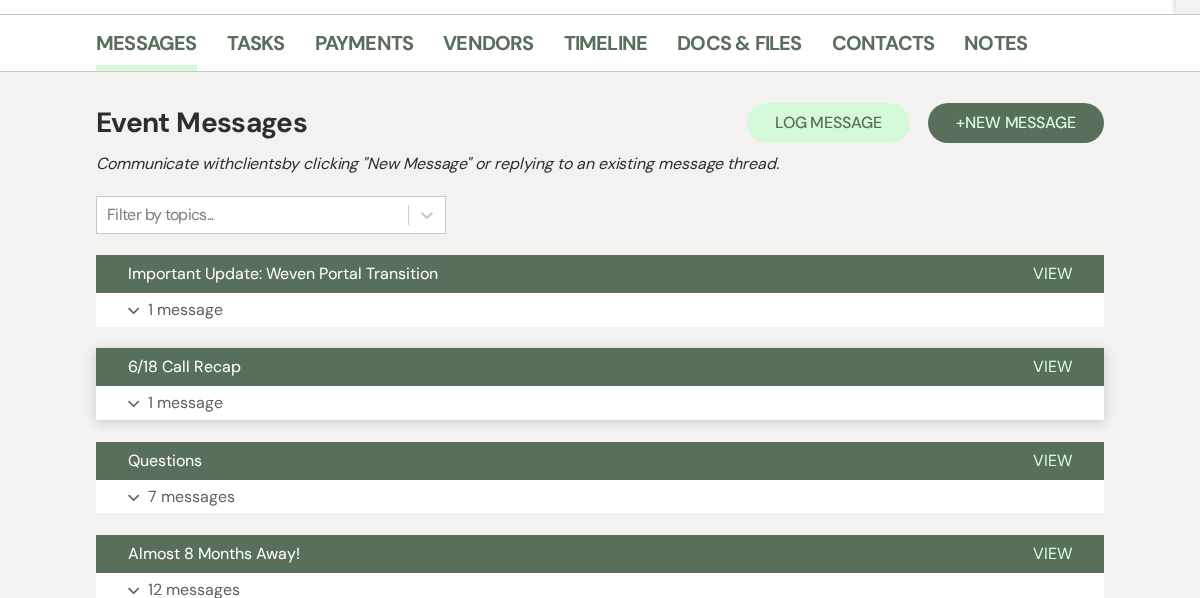 scroll, scrollTop: 0, scrollLeft: 0, axis: both 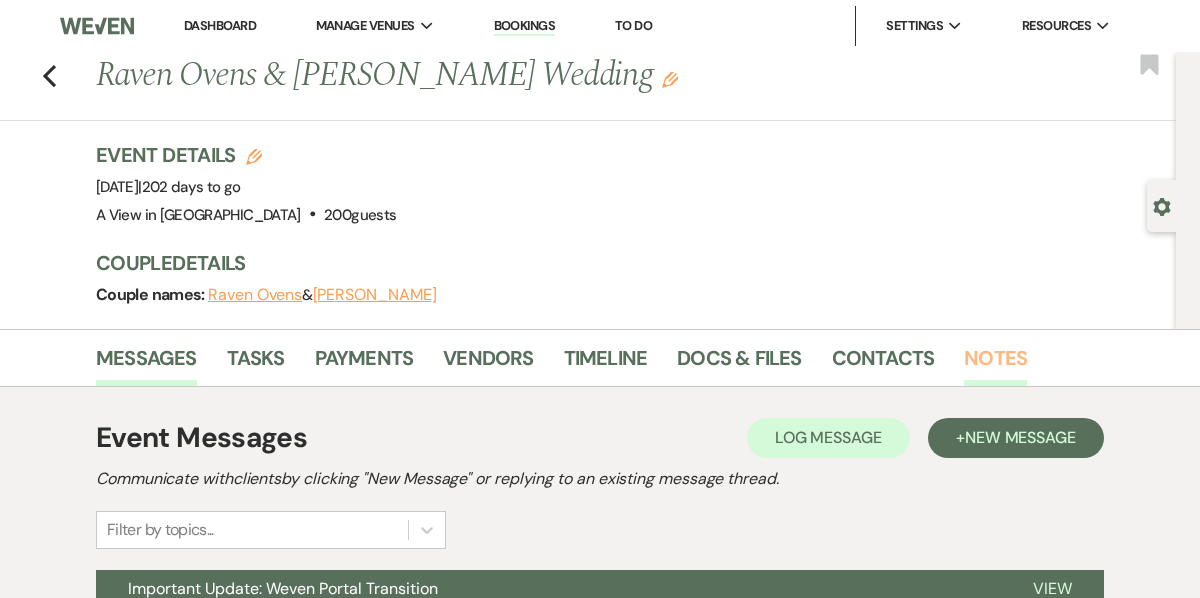 click on "Notes" at bounding box center (995, 364) 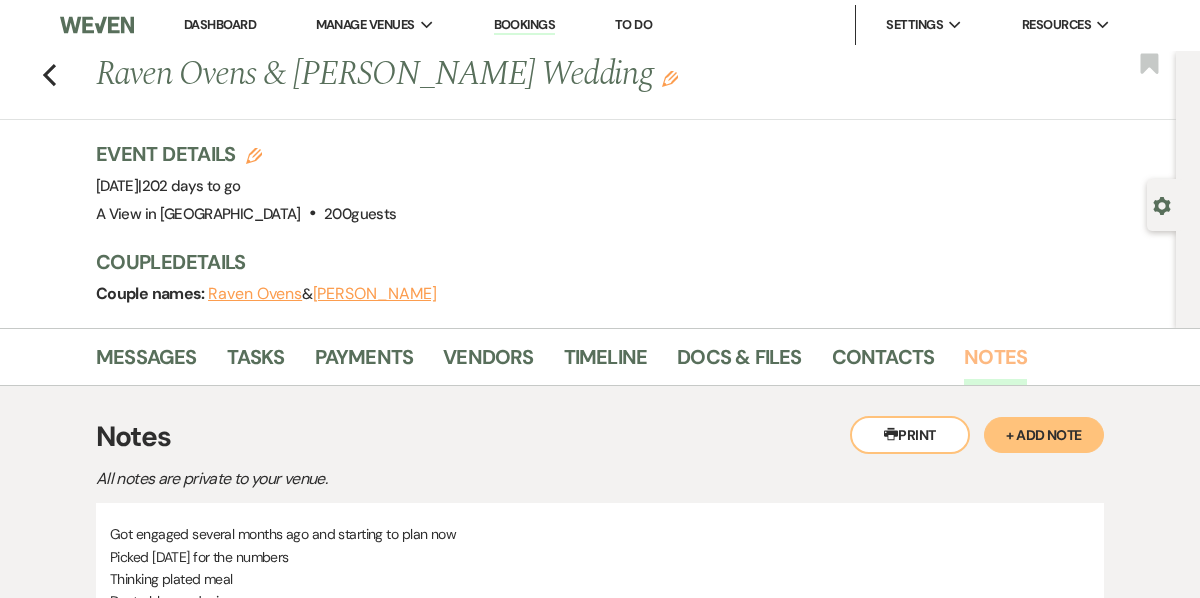 scroll, scrollTop: 0, scrollLeft: 0, axis: both 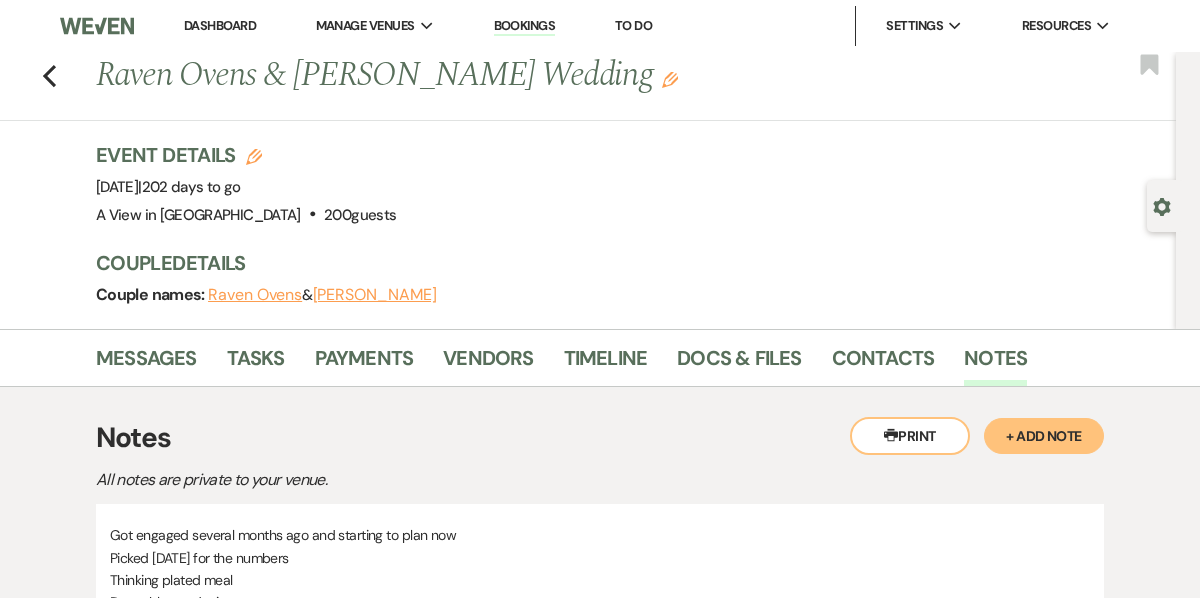 click on "+ Add Note" at bounding box center (1044, 436) 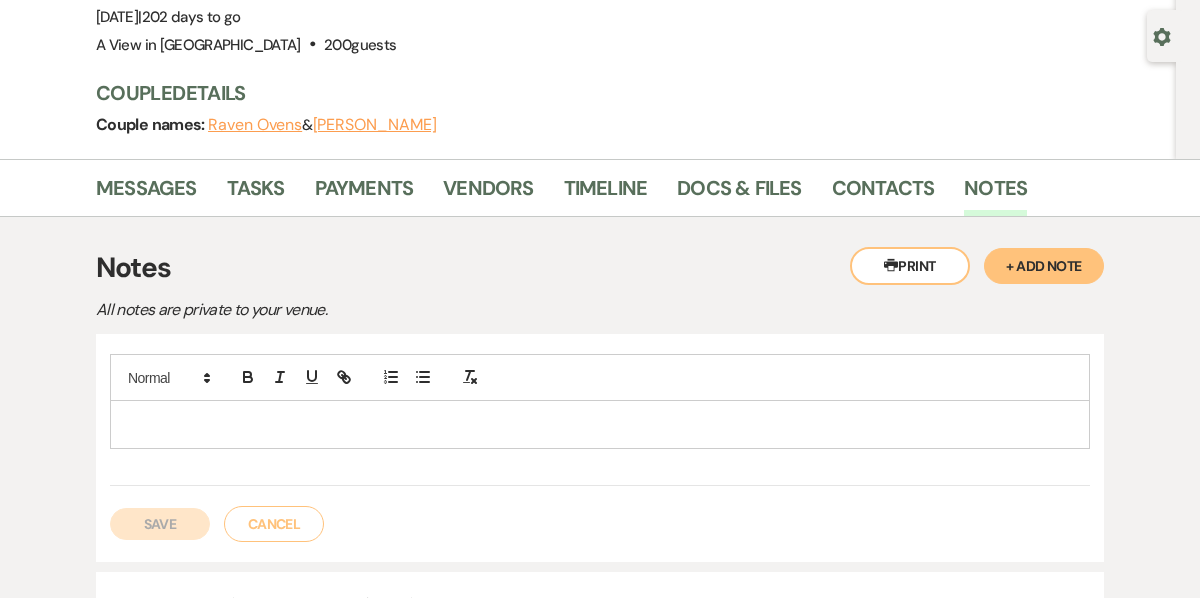 scroll, scrollTop: 173, scrollLeft: 0, axis: vertical 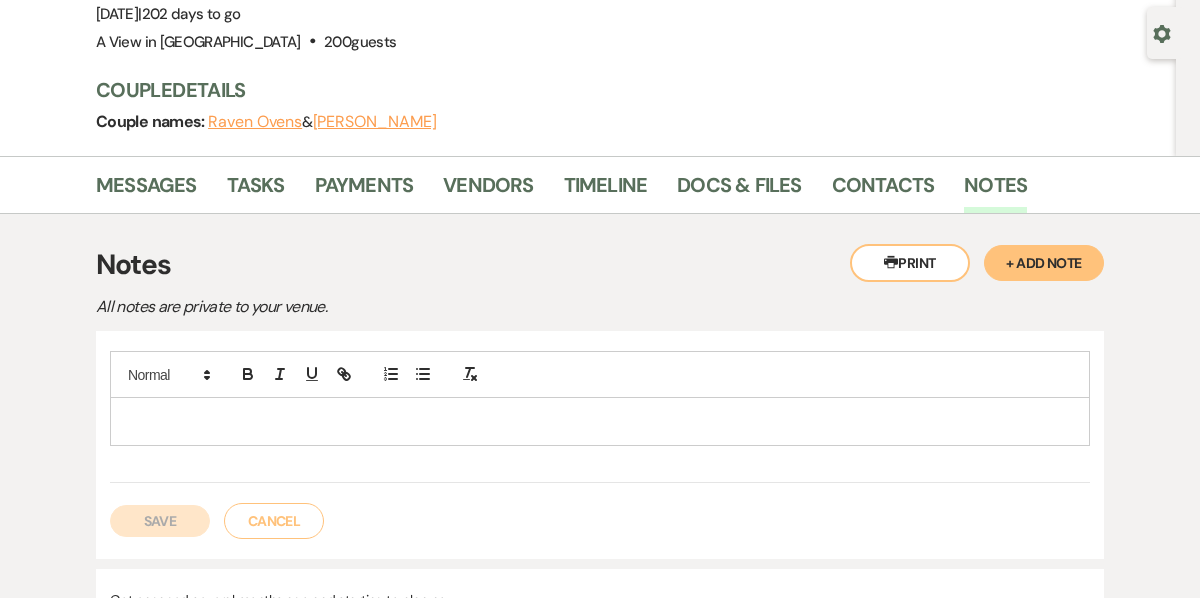 click at bounding box center (600, 421) 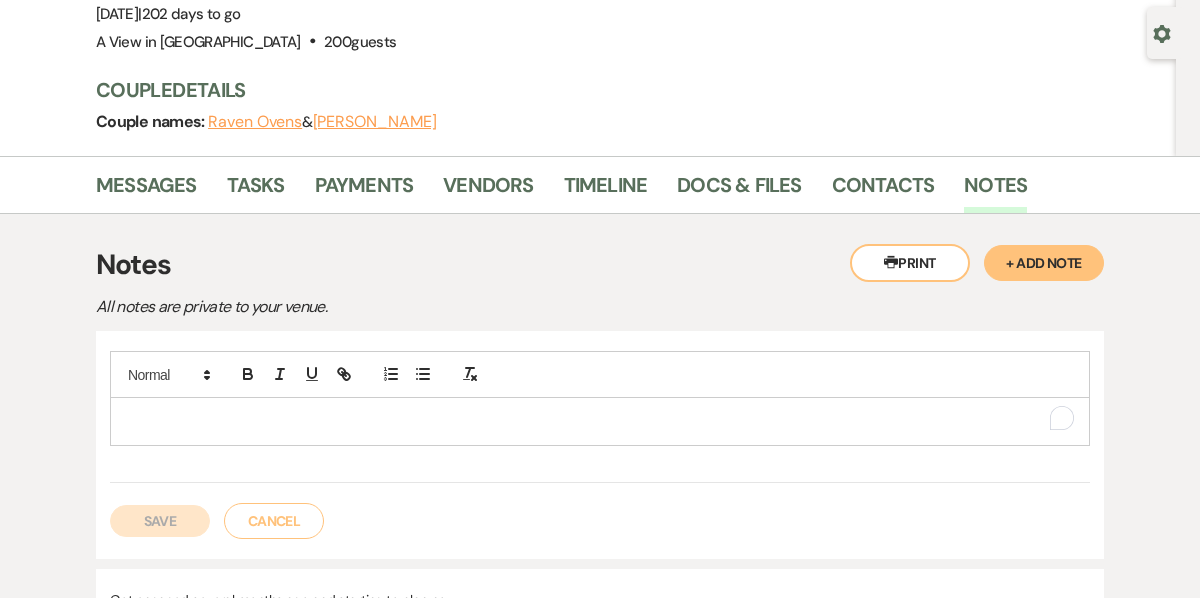 type 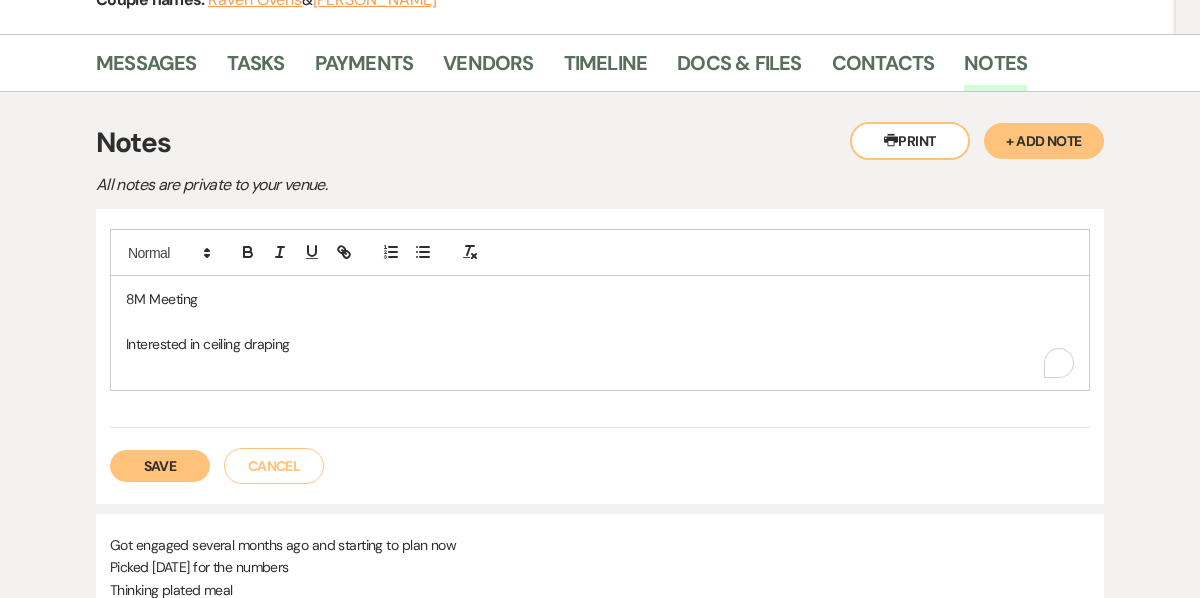 scroll, scrollTop: 297, scrollLeft: 0, axis: vertical 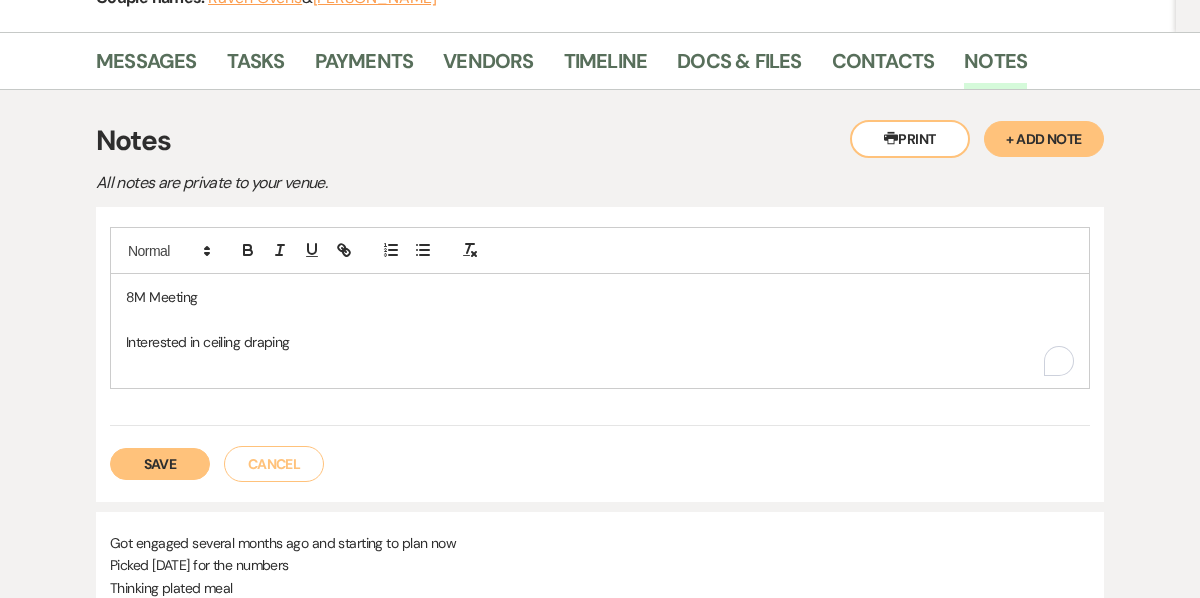 click on "Save" at bounding box center (160, 464) 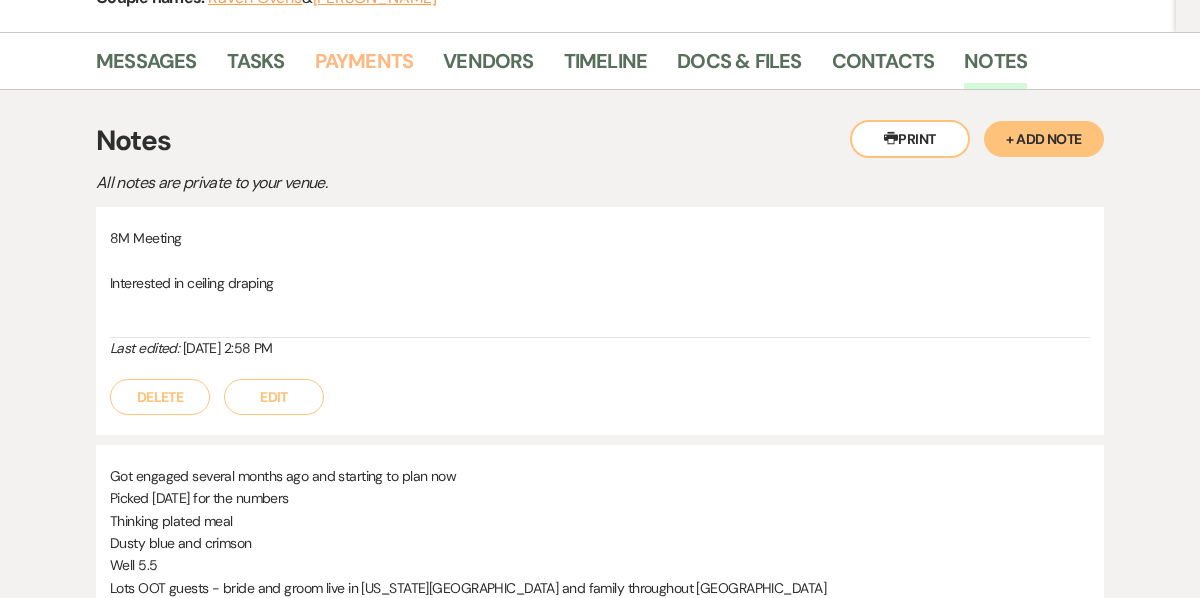 click on "Payments" at bounding box center [364, 67] 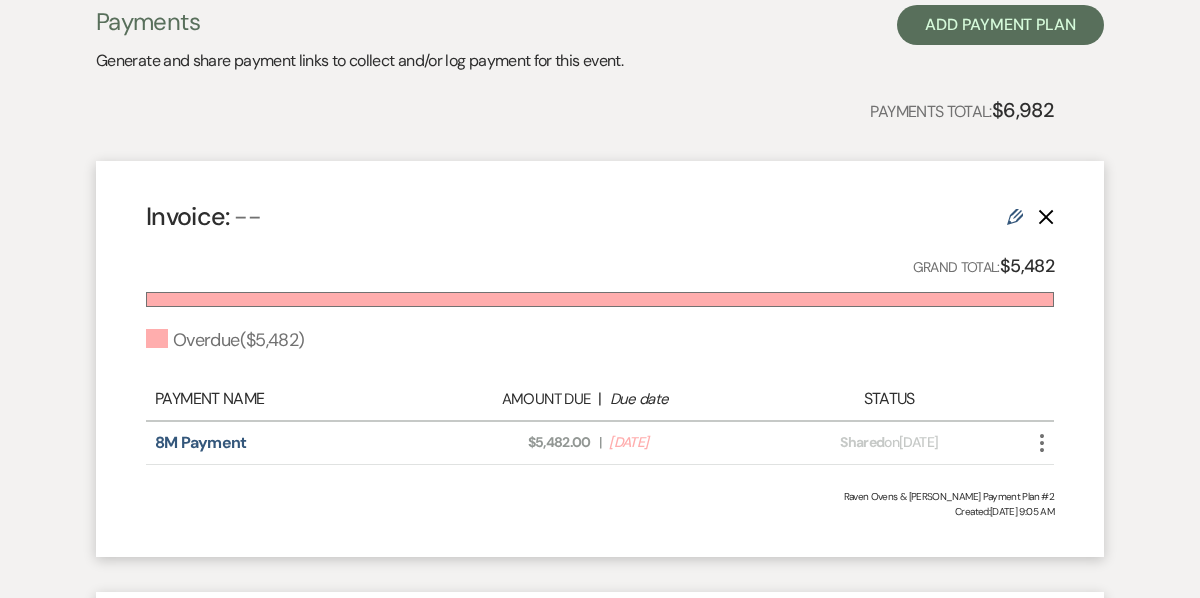 scroll, scrollTop: 423, scrollLeft: 0, axis: vertical 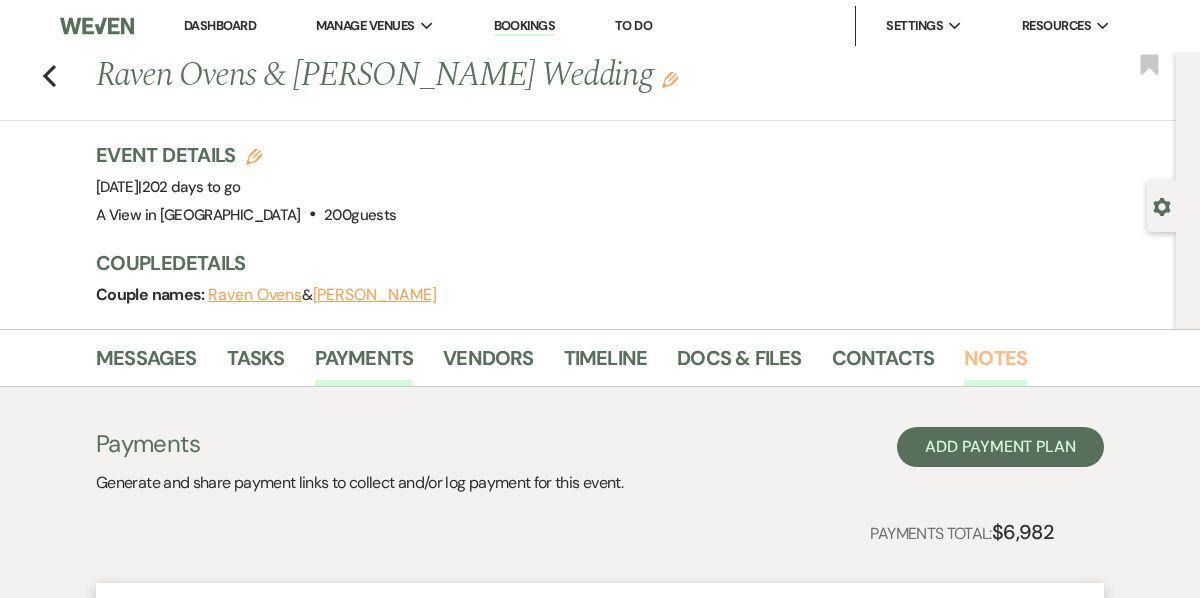 click on "Notes" at bounding box center [995, 364] 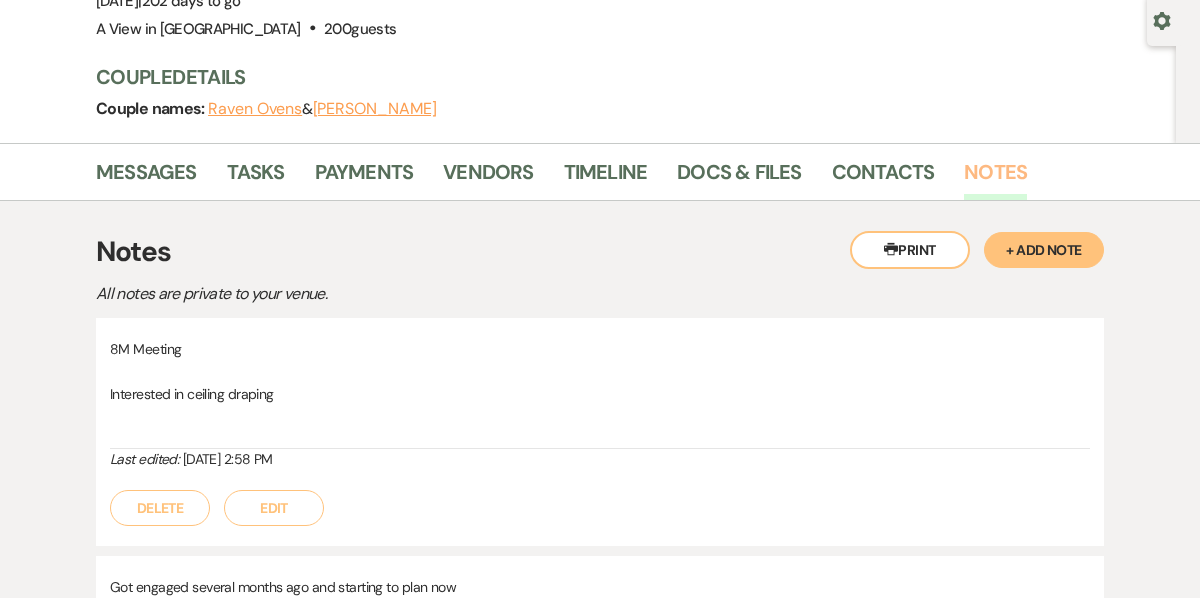 scroll, scrollTop: 235, scrollLeft: 0, axis: vertical 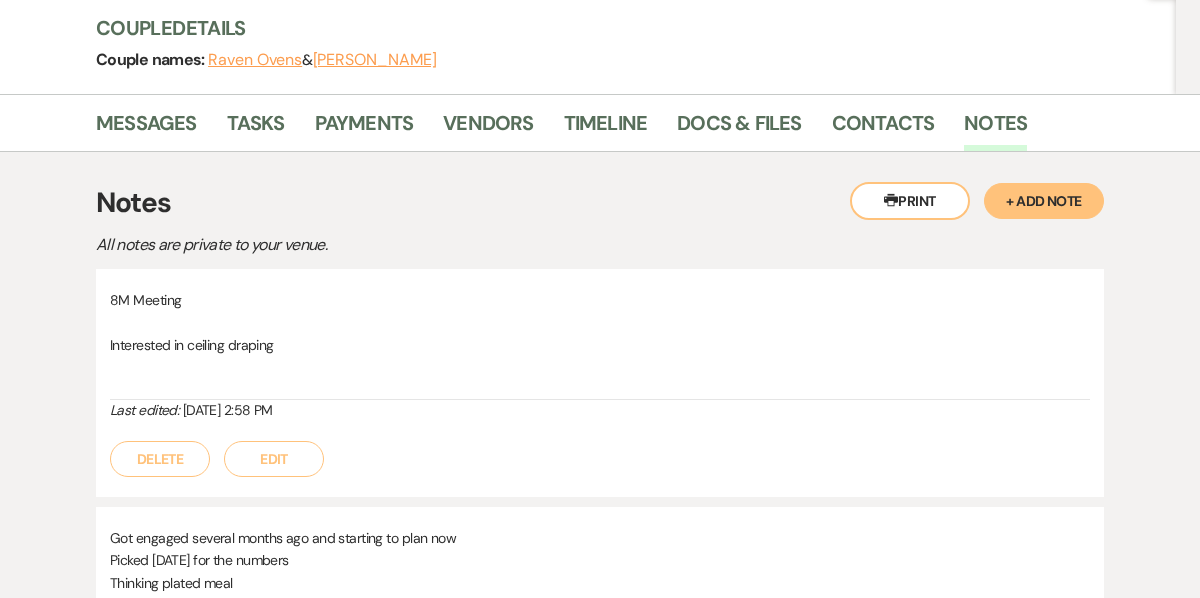 click on "Edit" at bounding box center [274, 459] 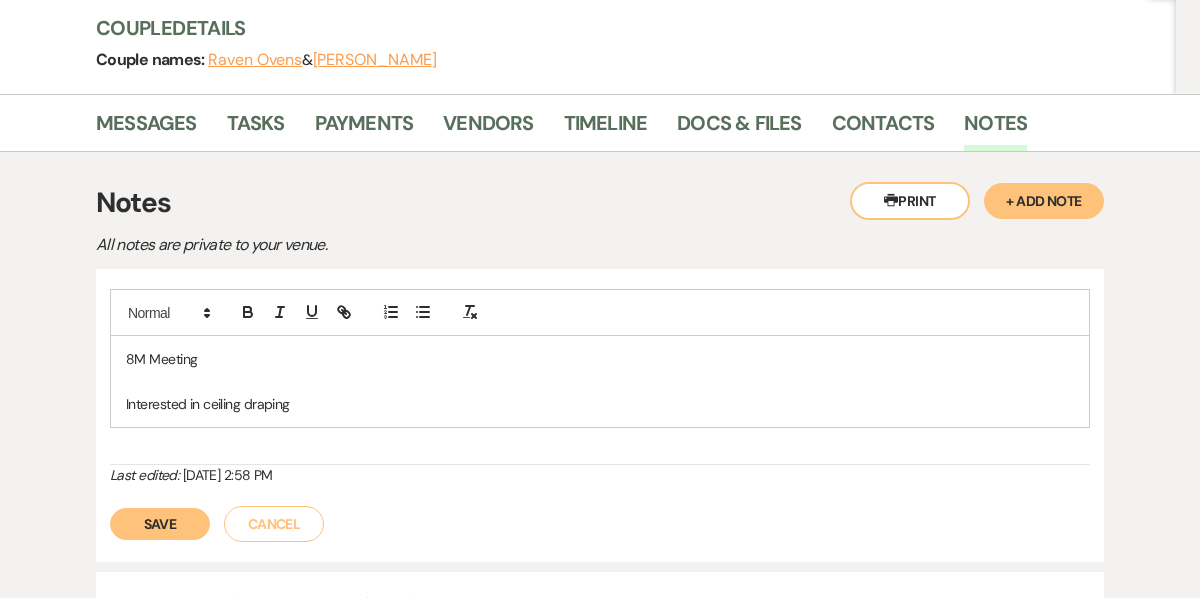 click on "Interested in ceiling draping" at bounding box center (600, 404) 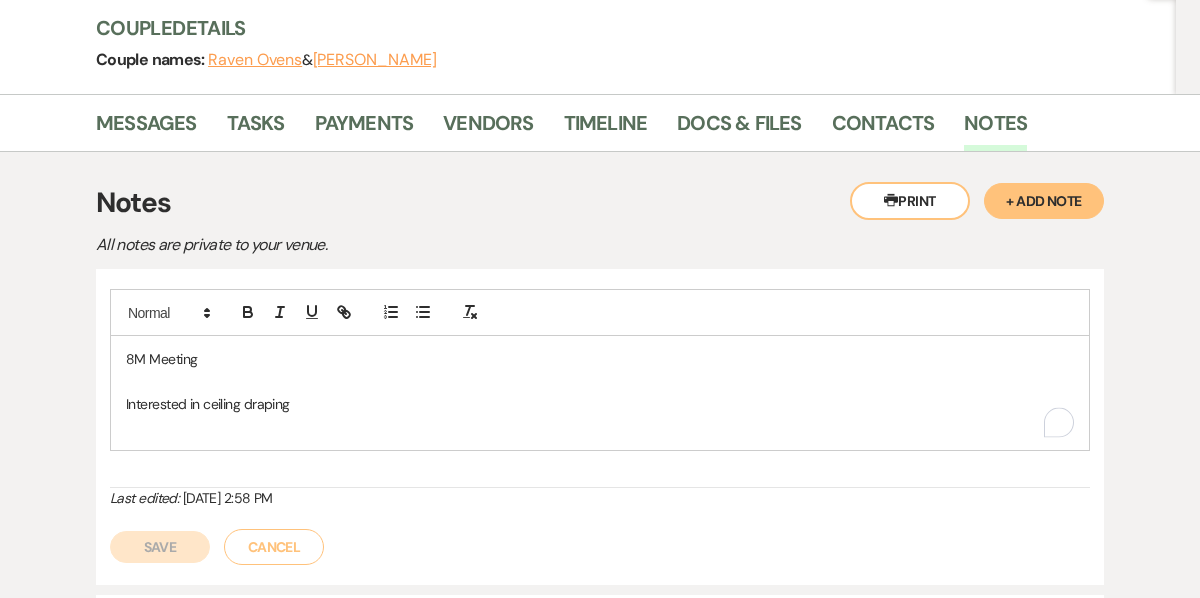 type 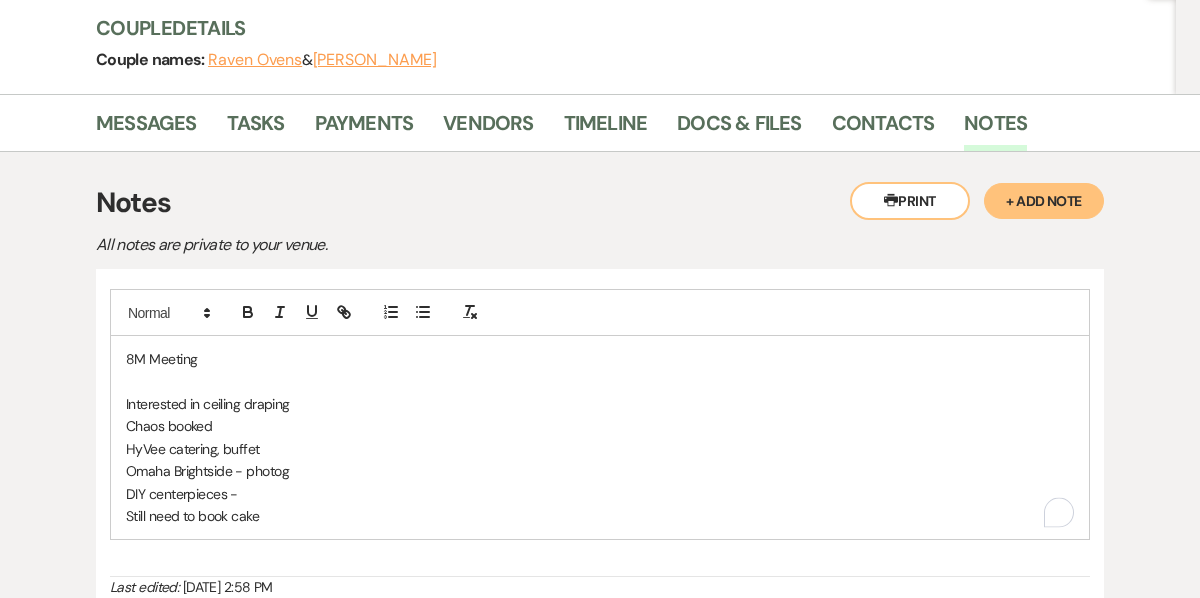 click on "DIY centerpieces -" at bounding box center [600, 494] 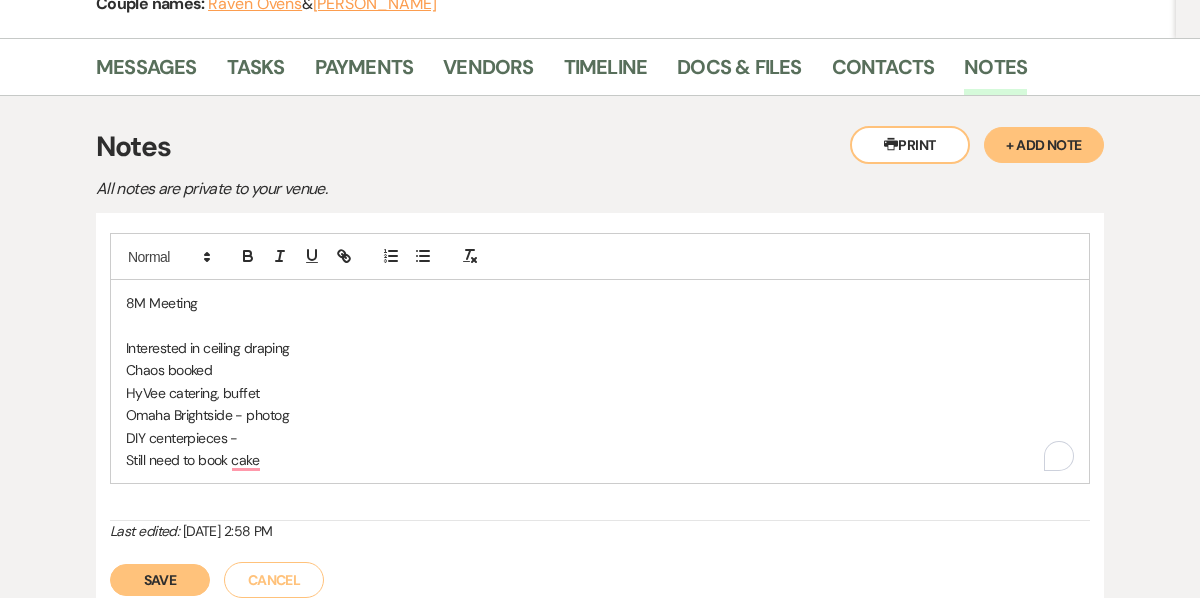 scroll, scrollTop: 299, scrollLeft: 0, axis: vertical 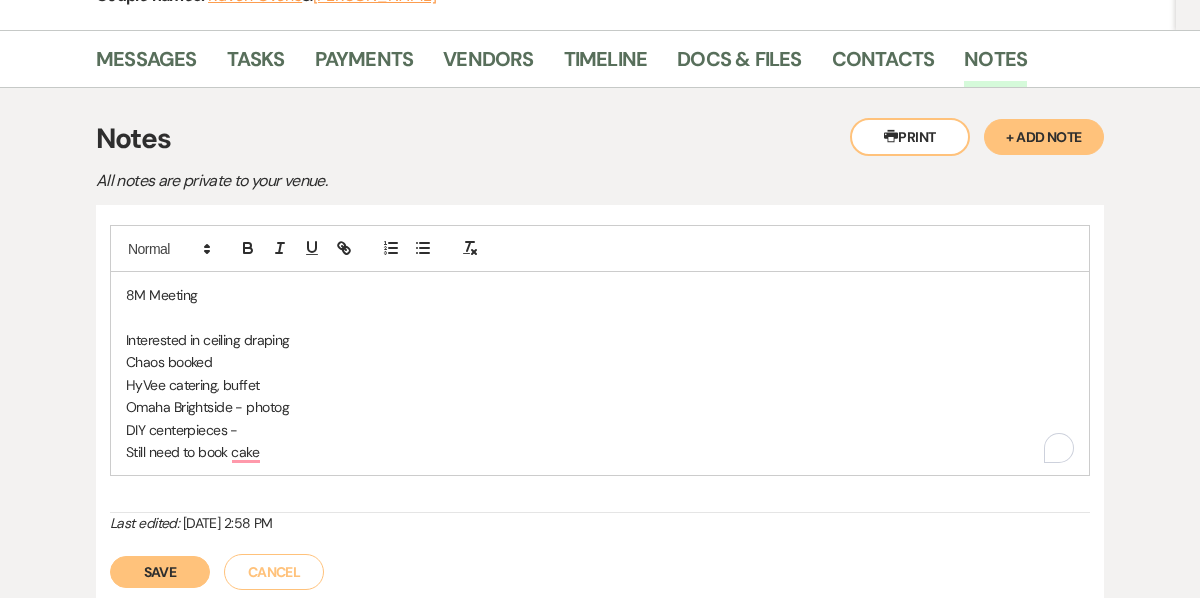 click on "Still need to book cake" at bounding box center (600, 452) 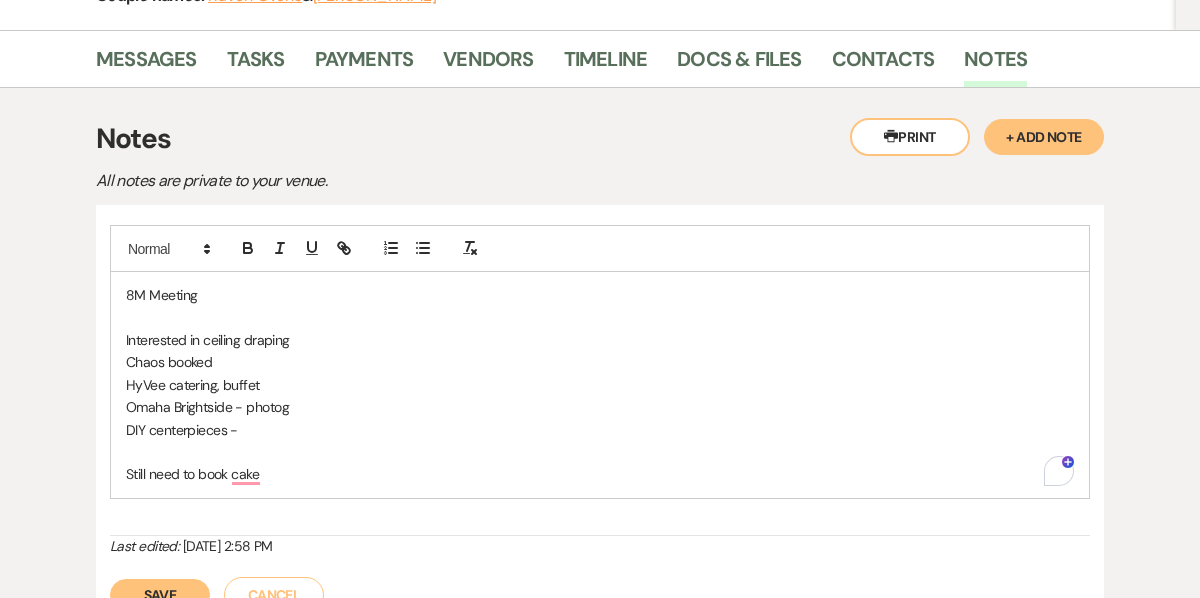 click on "DIY centerpieces -" at bounding box center [600, 430] 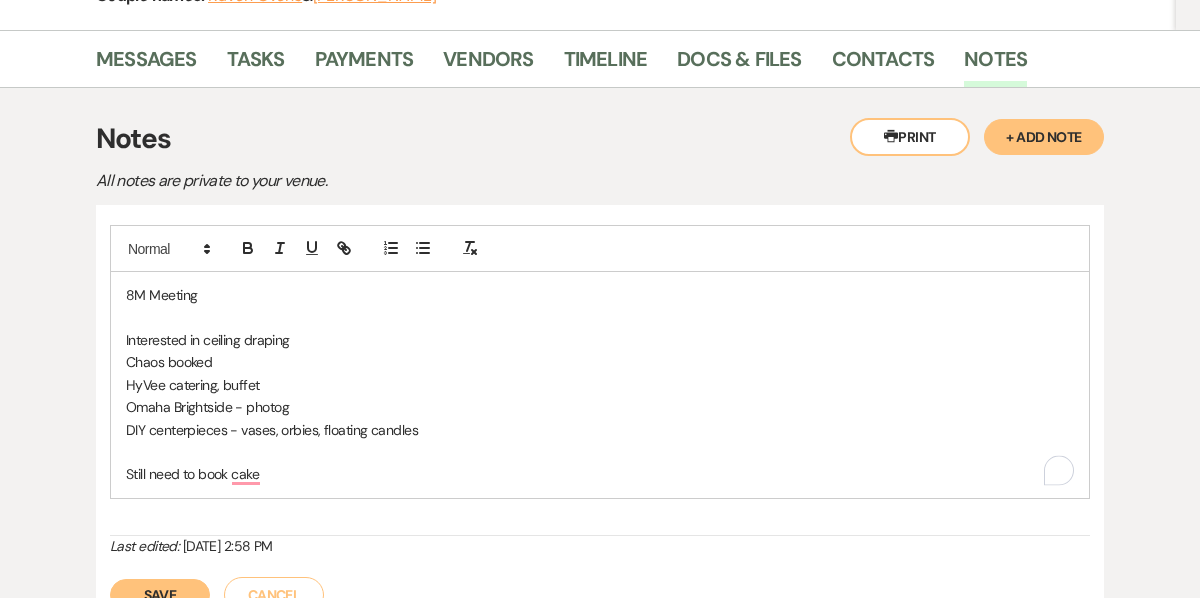 click at bounding box center (600, 452) 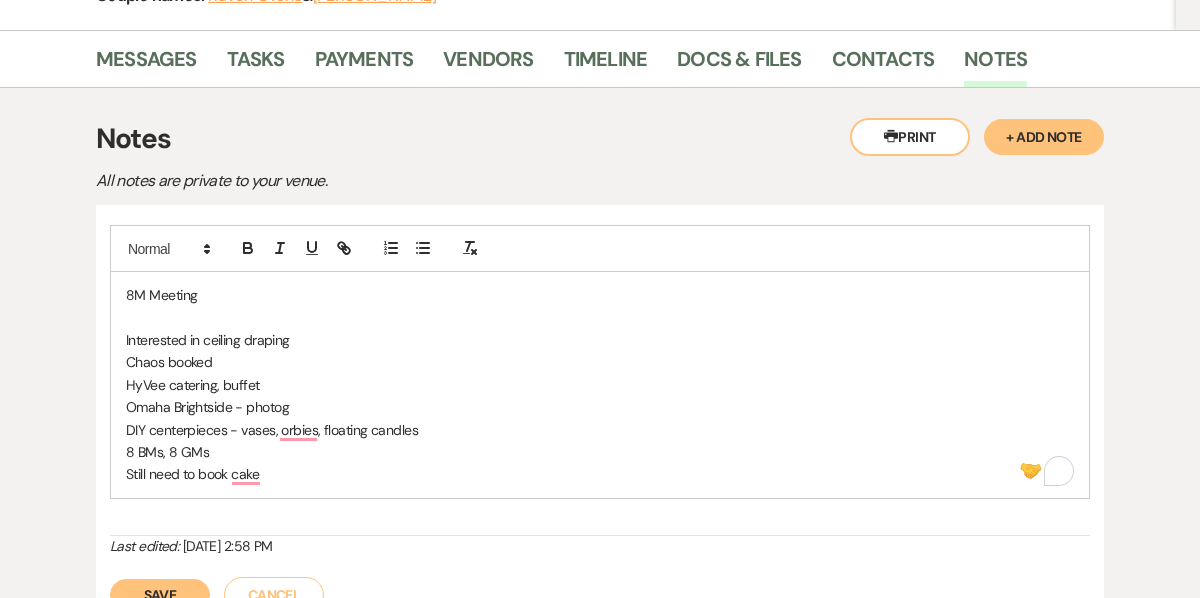 click on "DIY centerpieces - vases, orbies, floating candles" at bounding box center (600, 430) 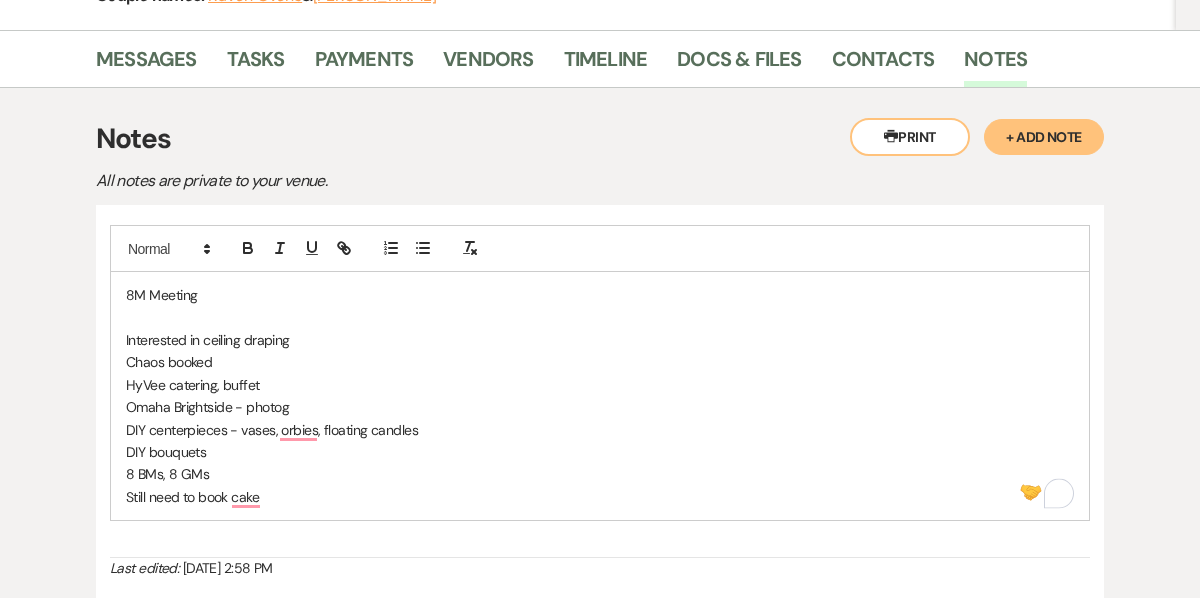 click on "8 BMs, 8 GMs" at bounding box center [600, 474] 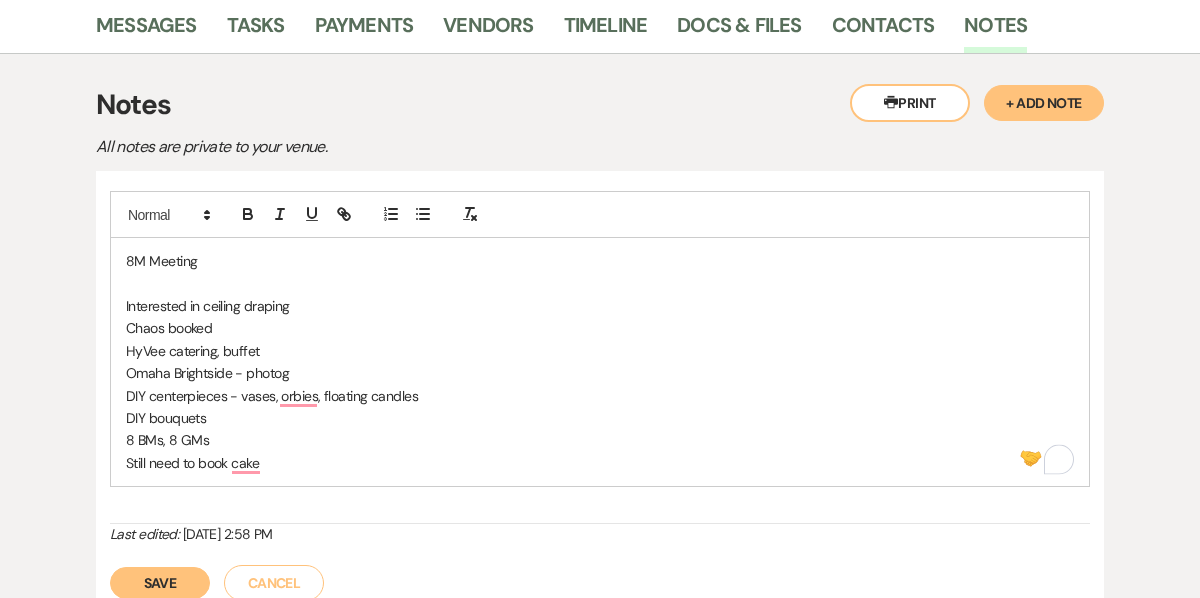 scroll, scrollTop: 340, scrollLeft: 0, axis: vertical 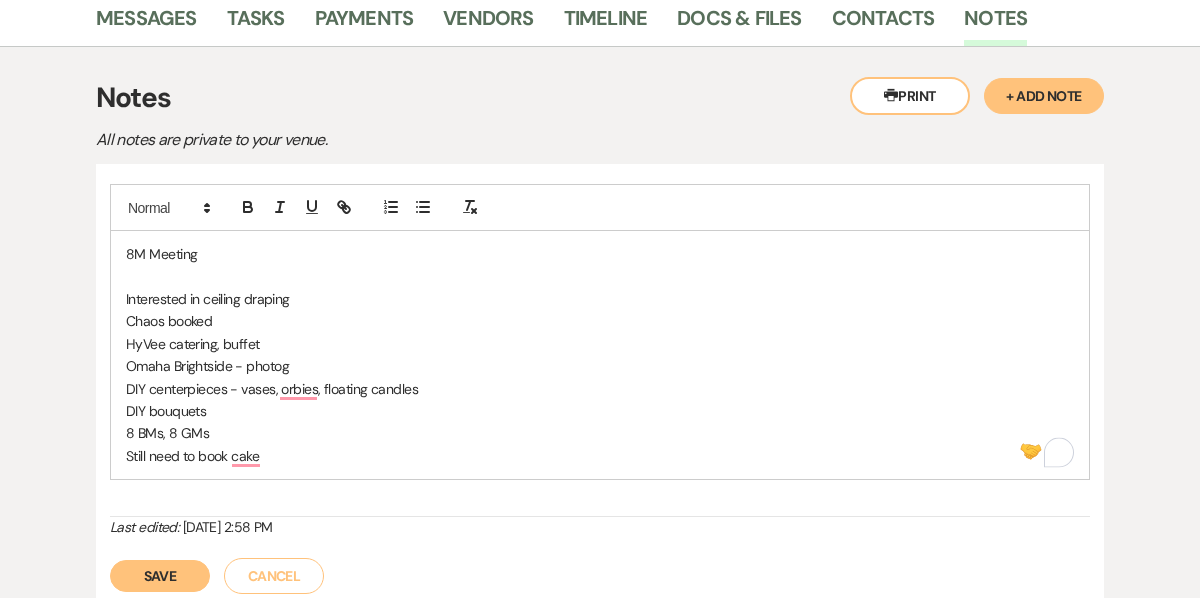 click on "Still need to book cake" at bounding box center (600, 456) 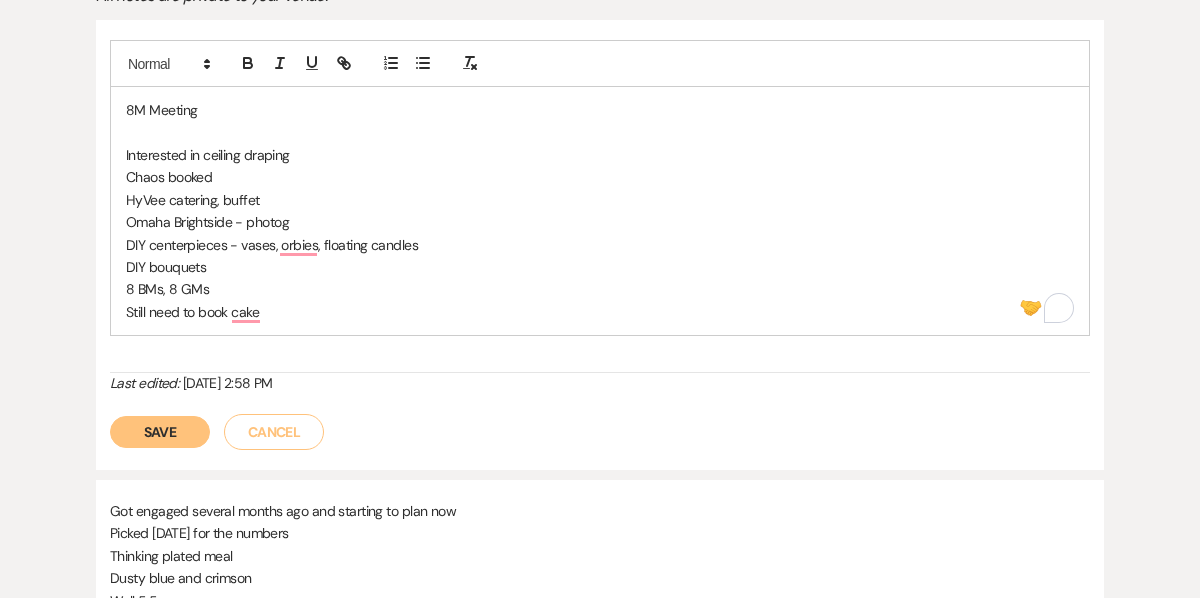 scroll, scrollTop: 486, scrollLeft: 0, axis: vertical 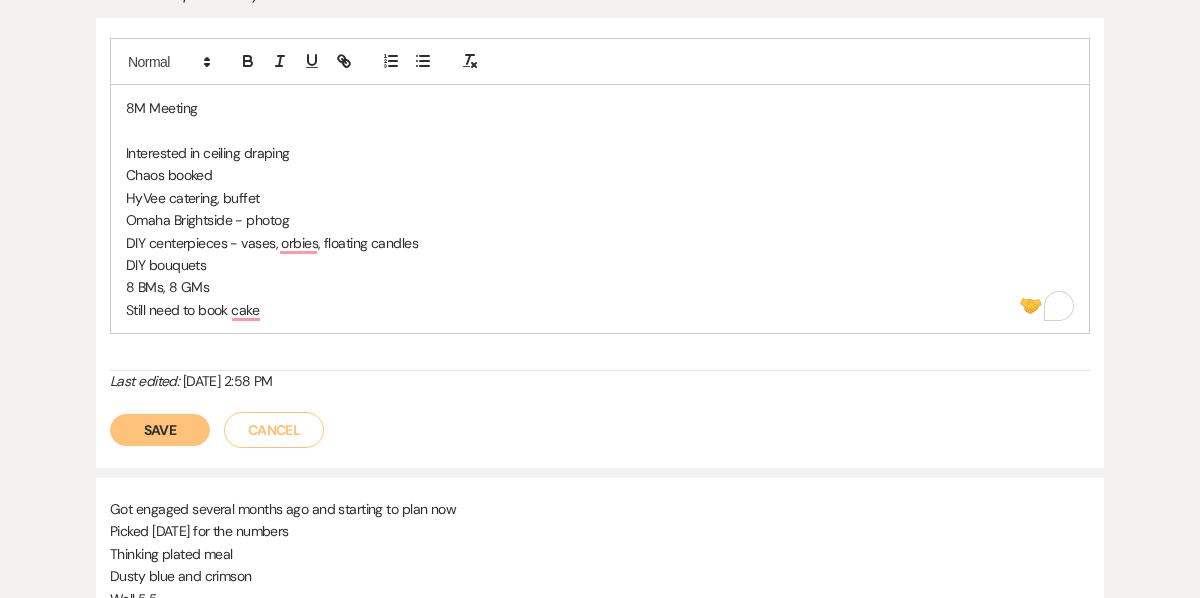 click on "Save" at bounding box center (160, 430) 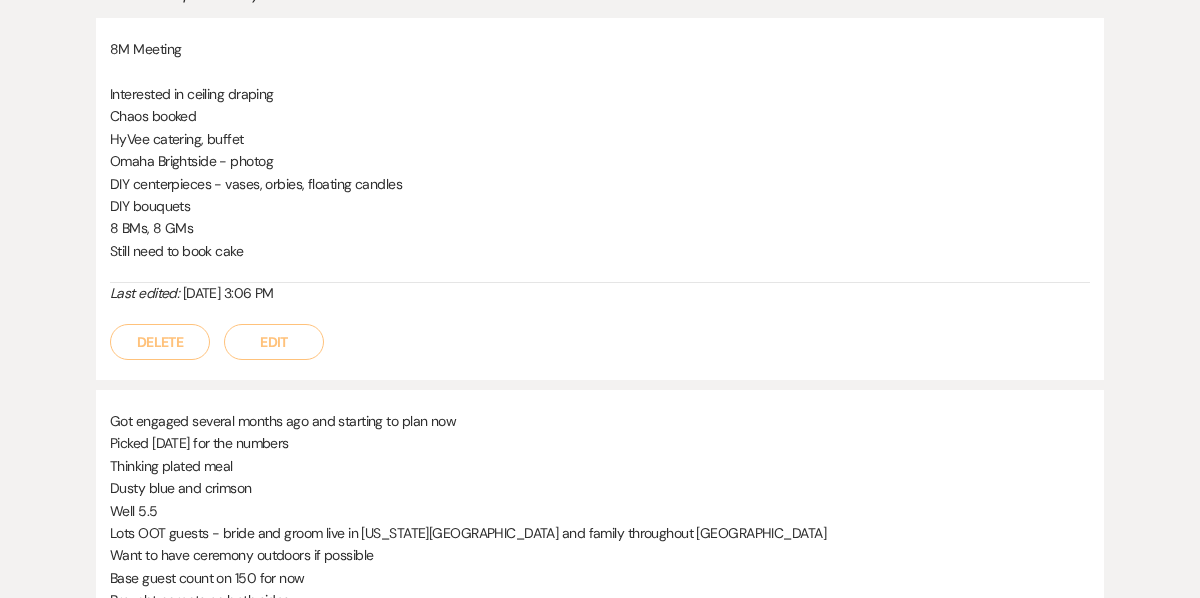 click on "Edit" at bounding box center (274, 342) 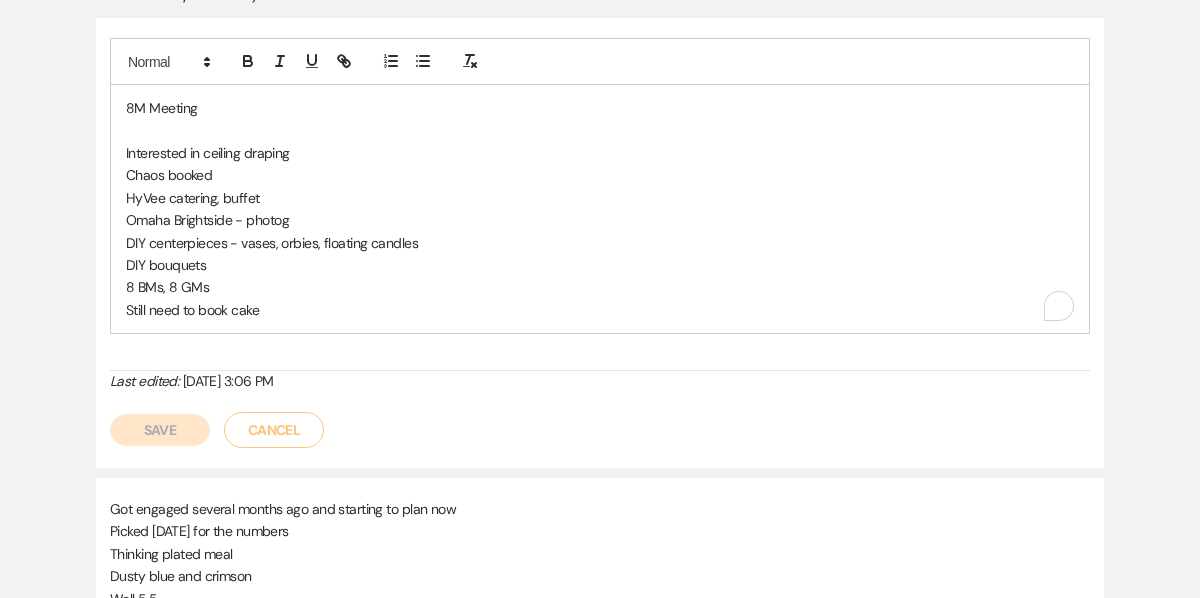 click on "Still need to book cake" at bounding box center [600, 310] 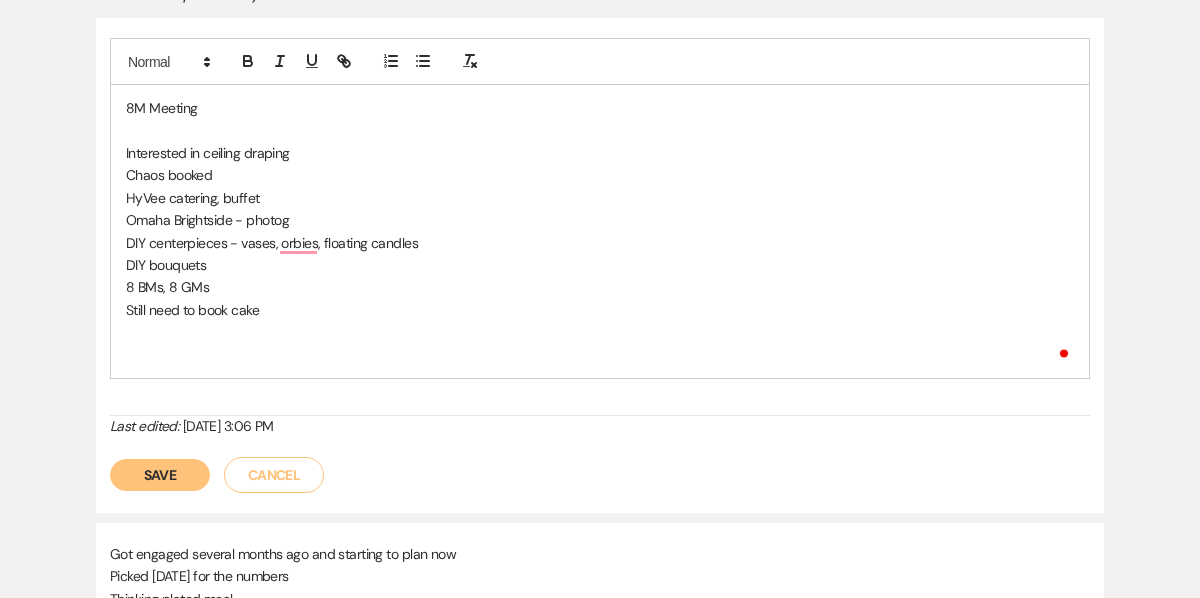 type 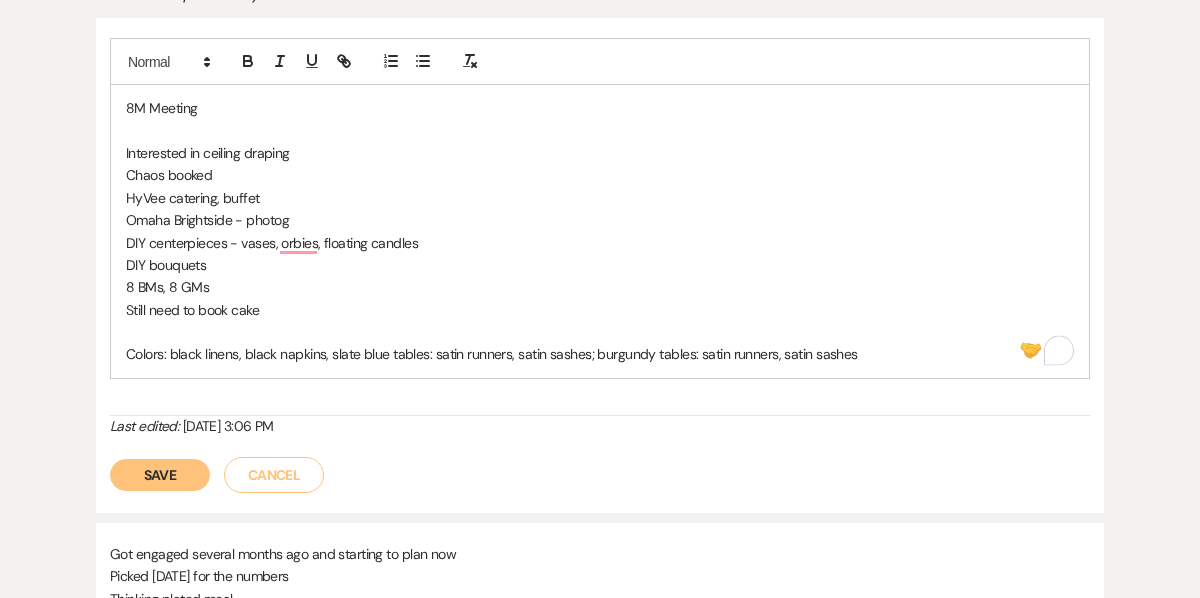 click on "Save" at bounding box center [160, 475] 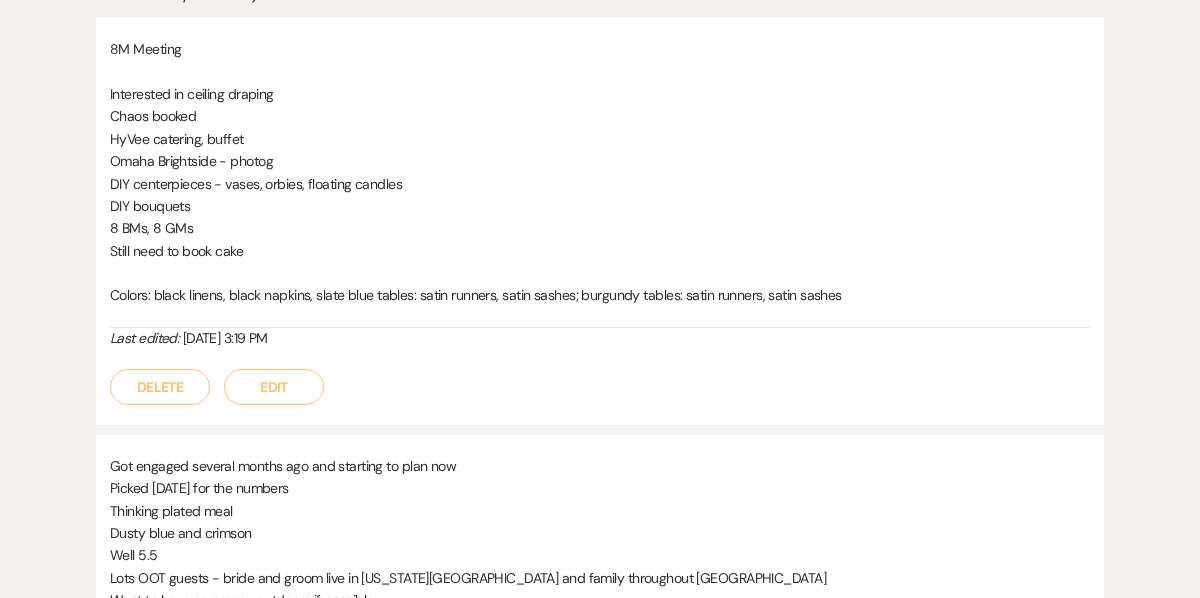 click on "Edit" at bounding box center (274, 387) 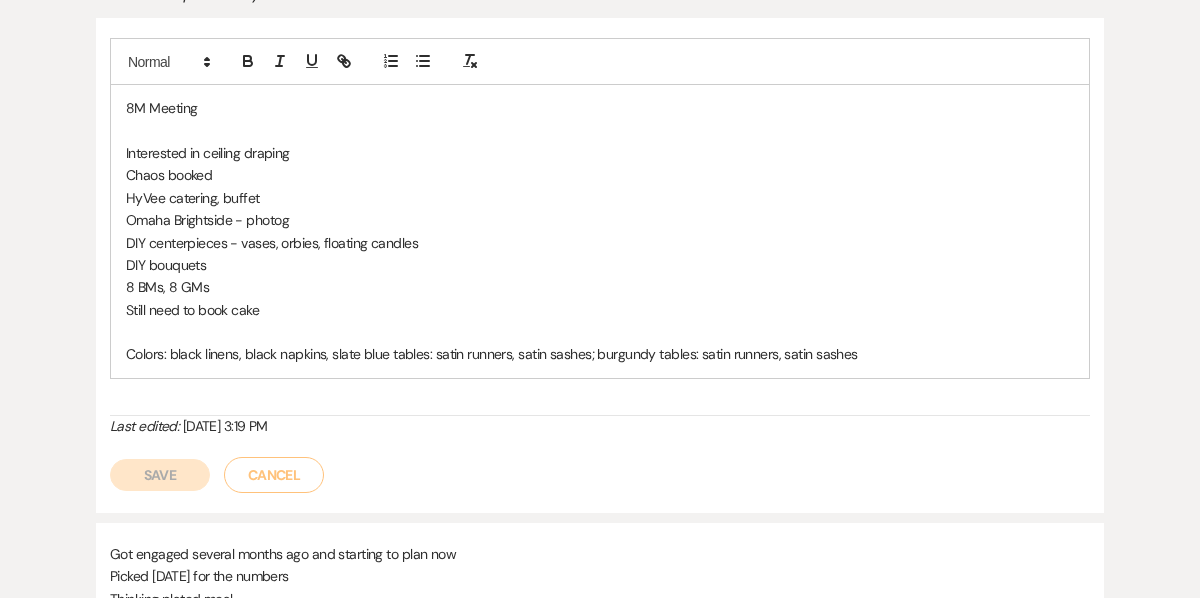 click on "Cancel" at bounding box center (274, 475) 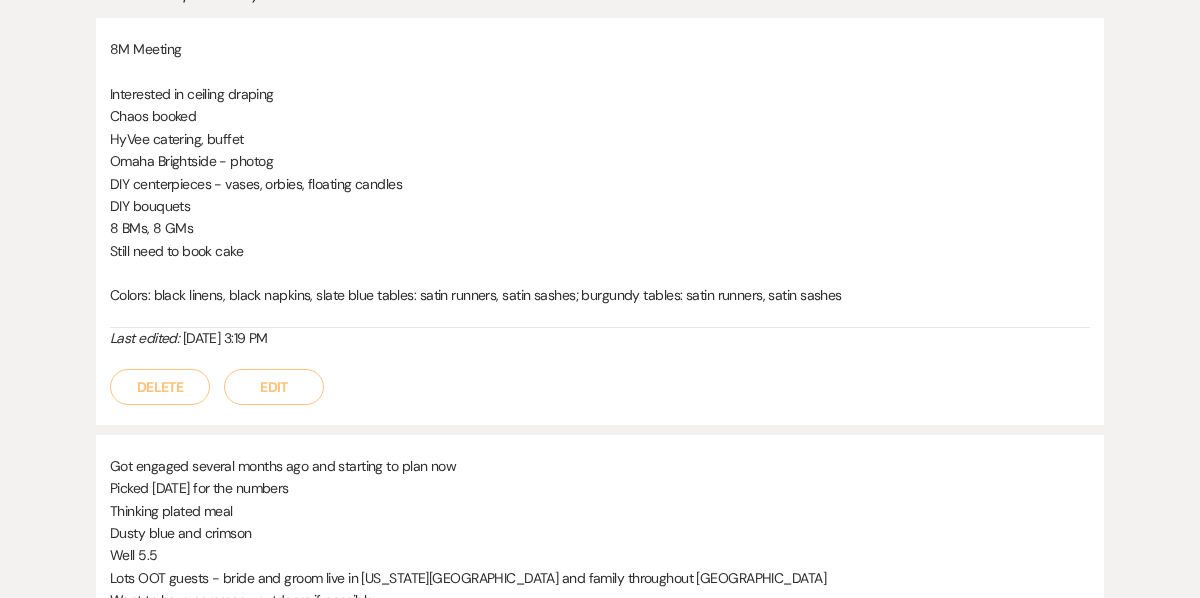click on "Edit" at bounding box center [274, 387] 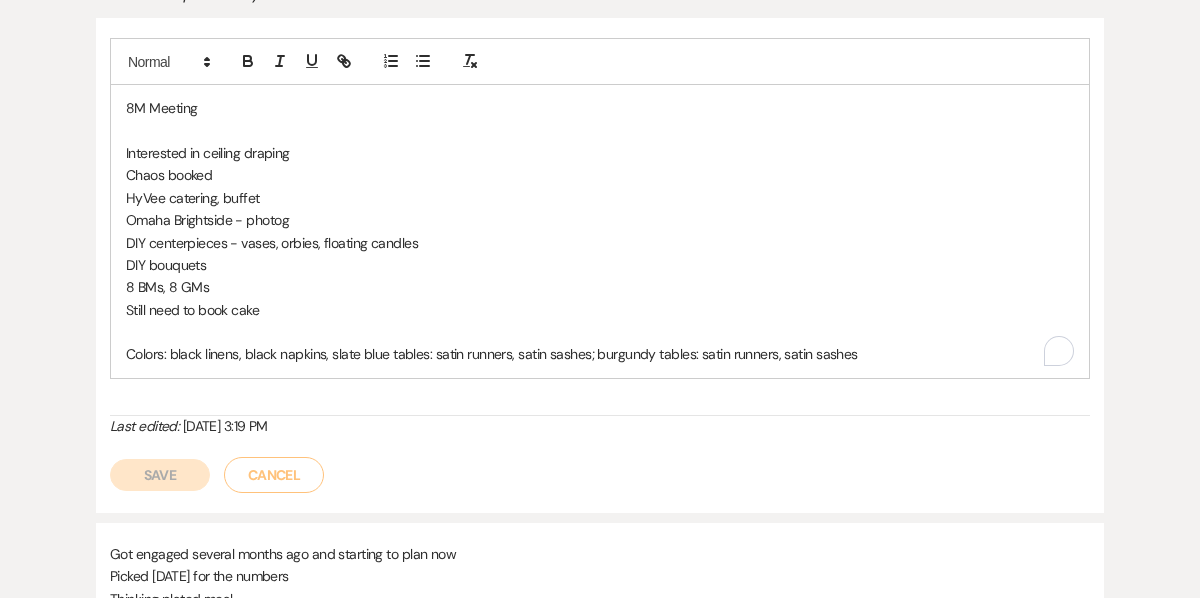 click on "Colors: black linens, black napkins, slate blue tables: satin runners, satin sashes; burgundy tables: satin runners, satin sashes" at bounding box center (600, 354) 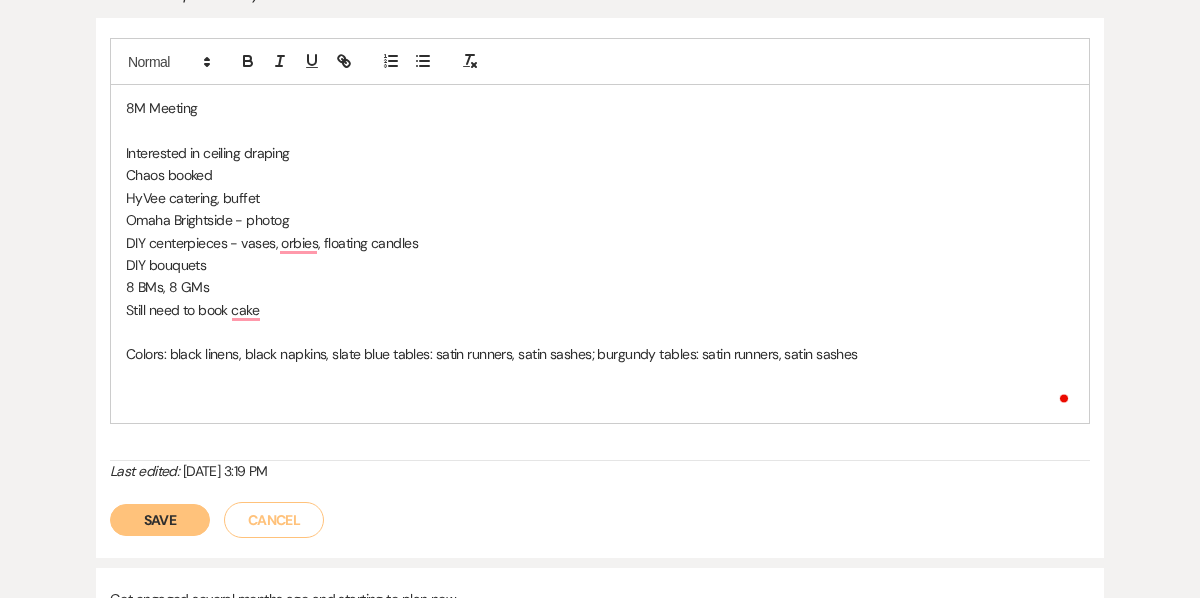 type 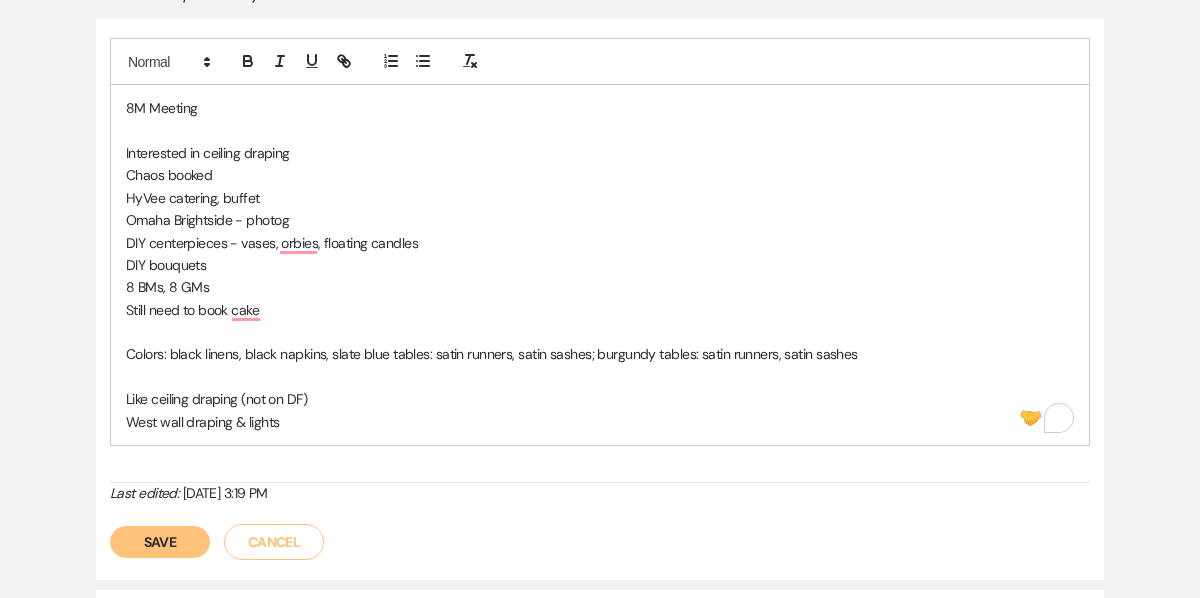 click on "Colors: black linens, black napkins, slate blue tables: satin runners, satin sashes; burgundy tables: satin runners, satin sashes" at bounding box center (600, 354) 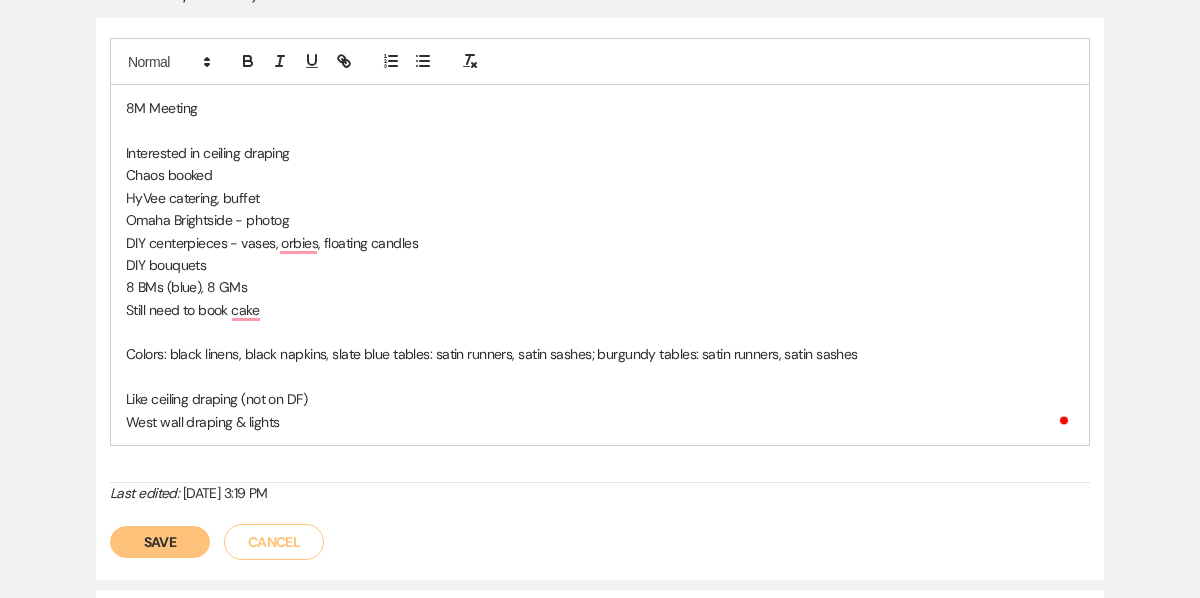 click on "8 BMs (blue), 8 GMs" at bounding box center (600, 287) 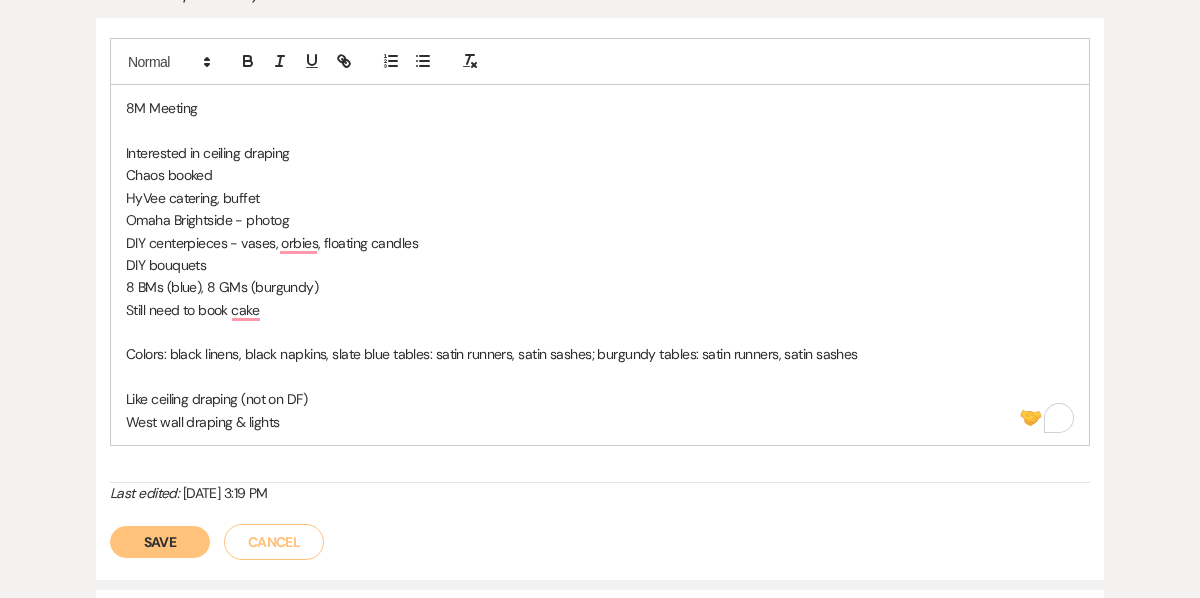 click on "Still need to book cake" at bounding box center [600, 310] 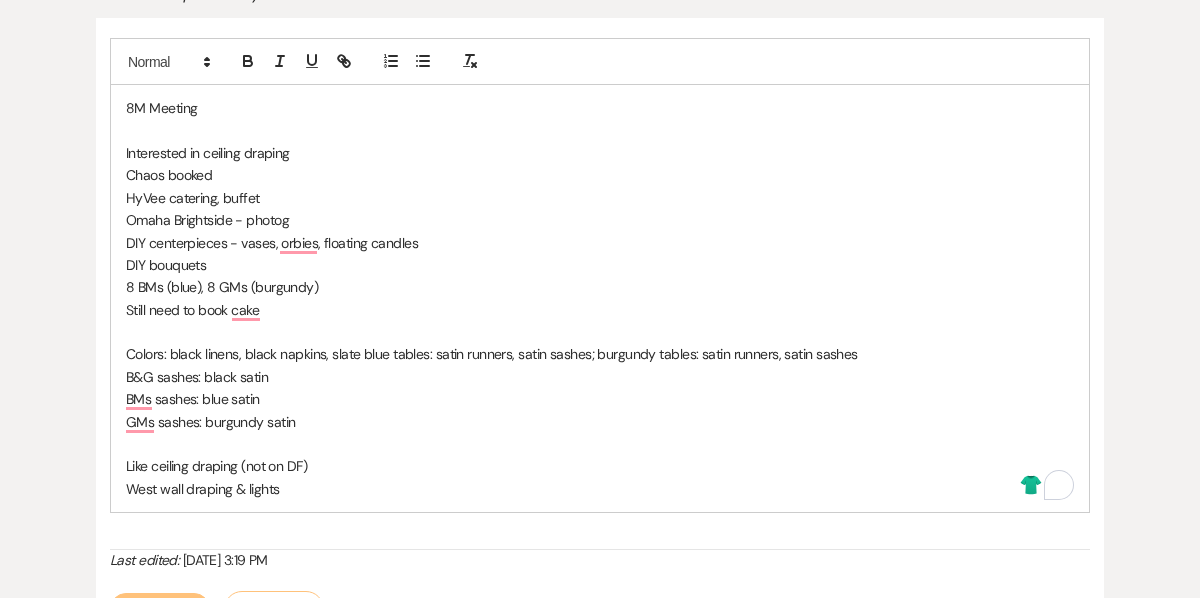 click on "West wall draping & lights" at bounding box center [600, 489] 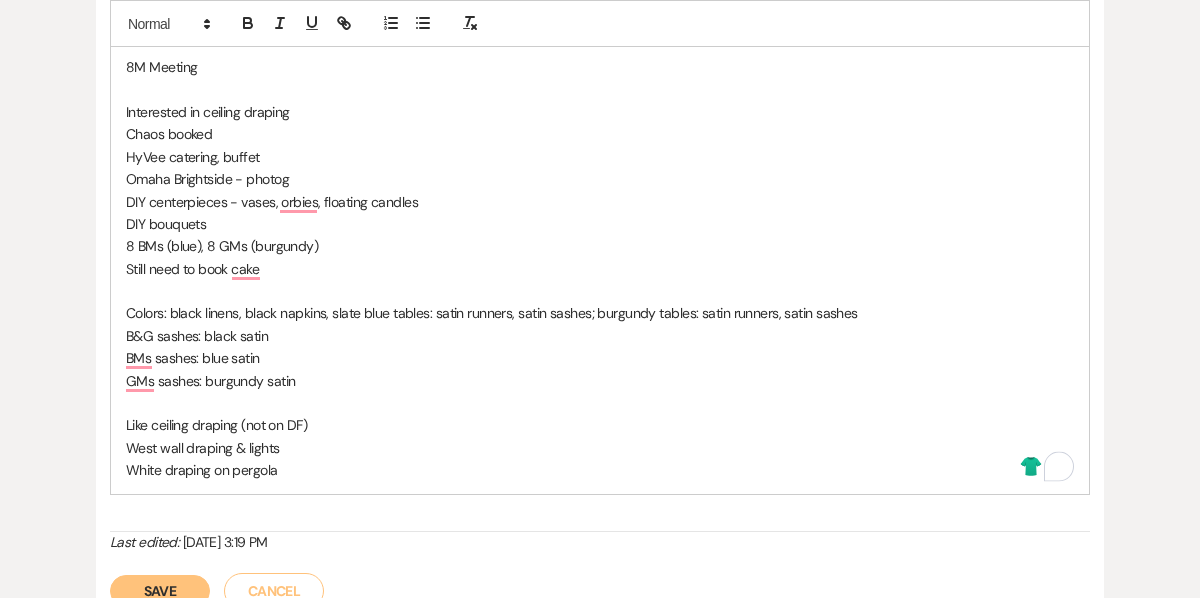 scroll, scrollTop: 528, scrollLeft: 0, axis: vertical 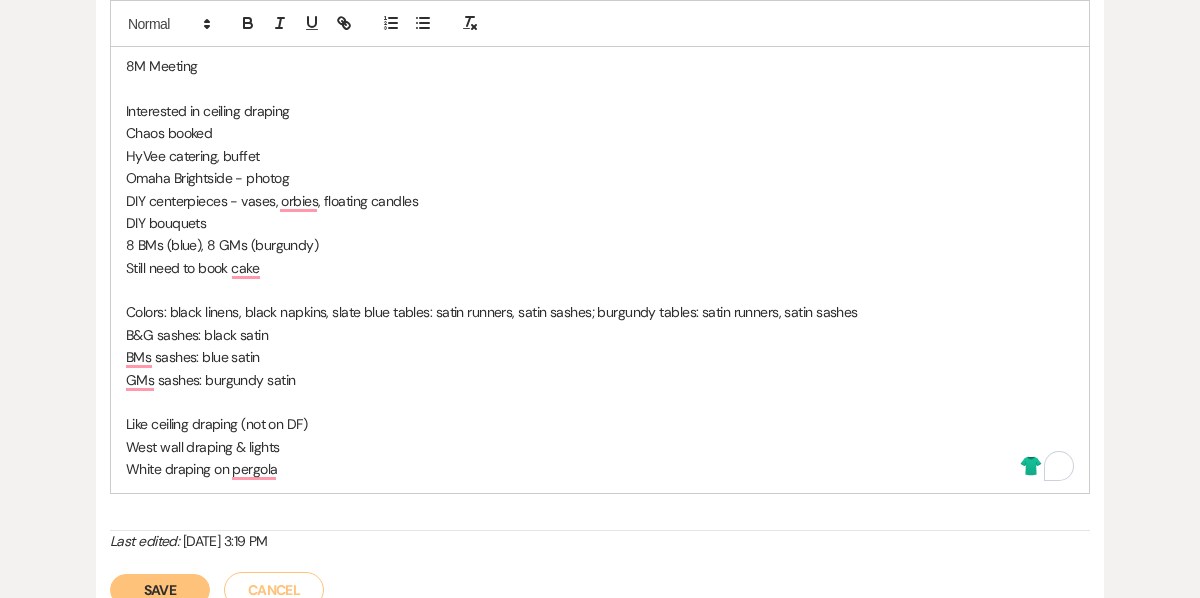 click on "Still need to book cake" at bounding box center [600, 268] 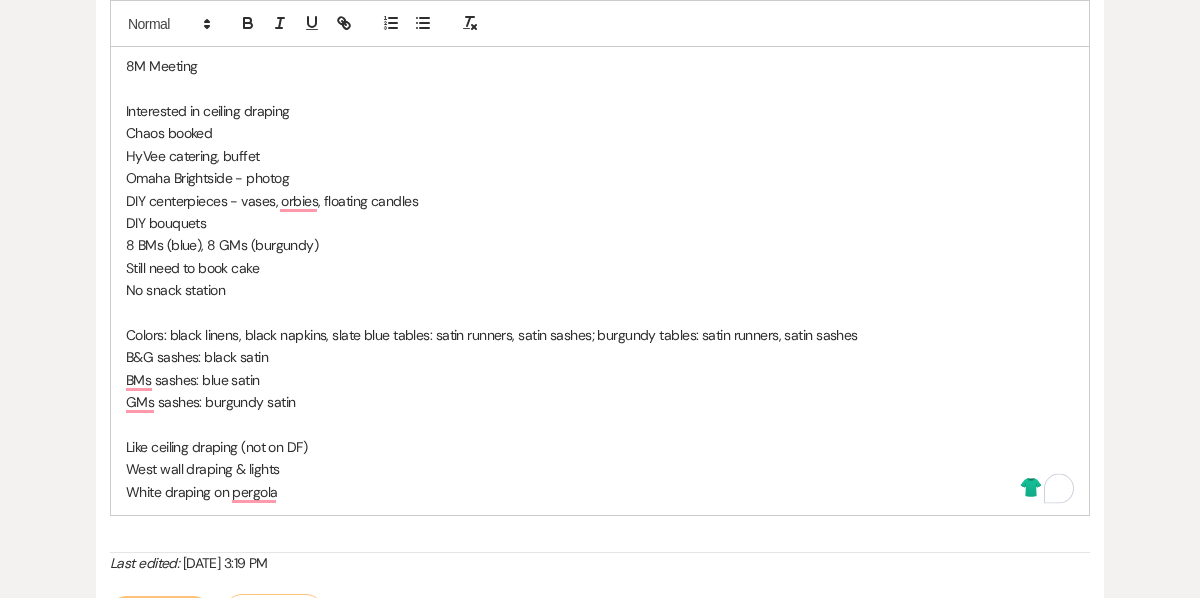 click on "GMs sashes: burgundy satin" at bounding box center [600, 402] 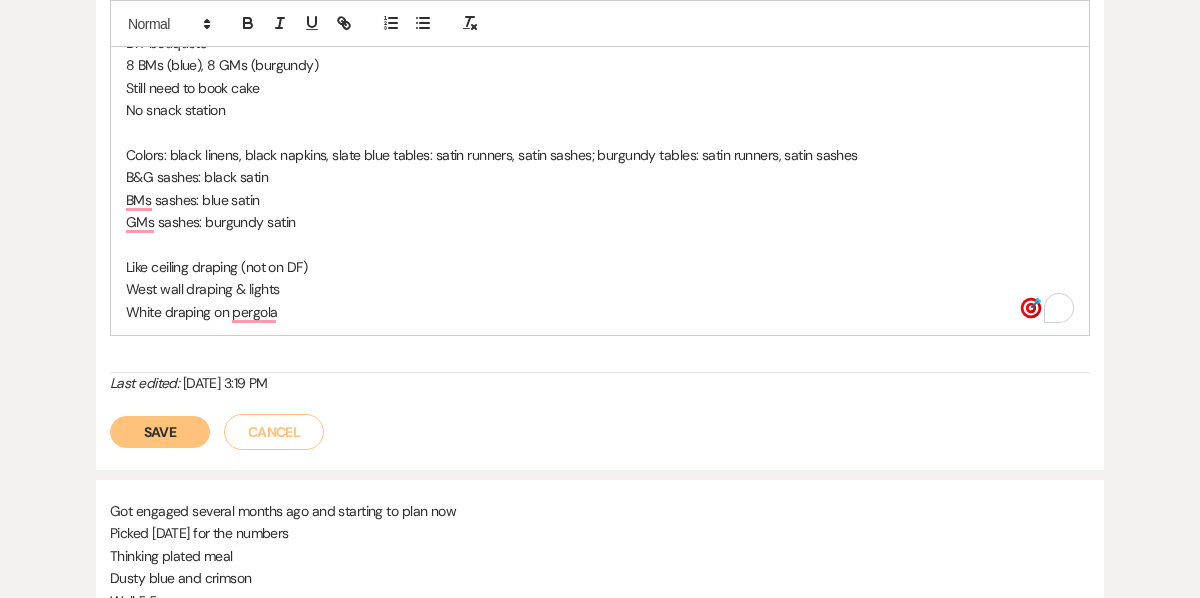 scroll, scrollTop: 710, scrollLeft: 0, axis: vertical 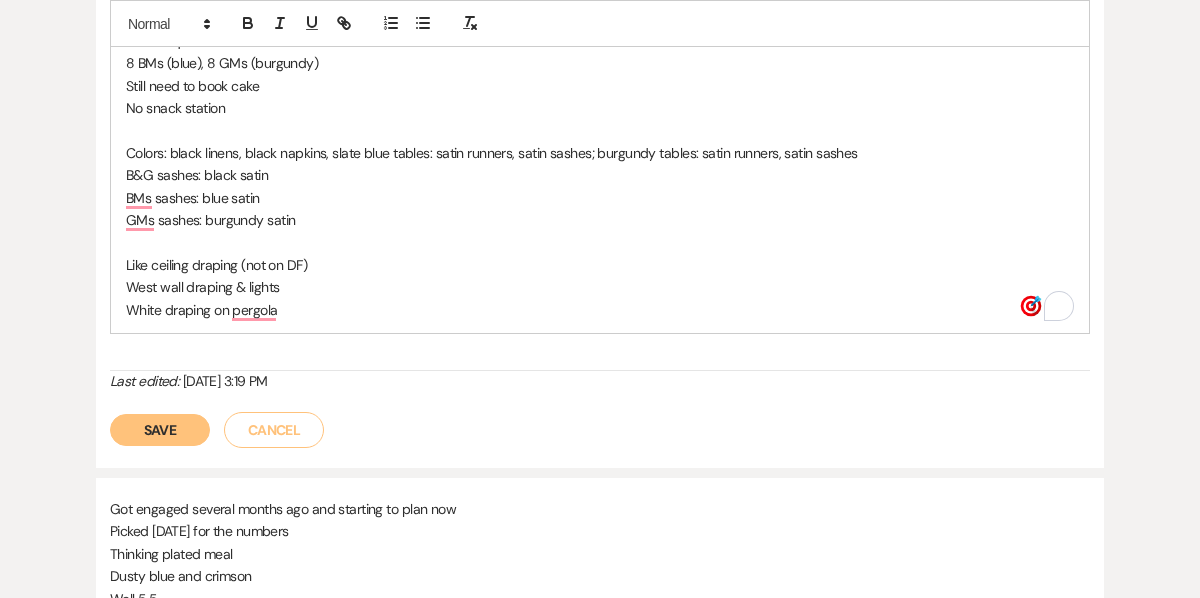 click on "Save" at bounding box center [160, 430] 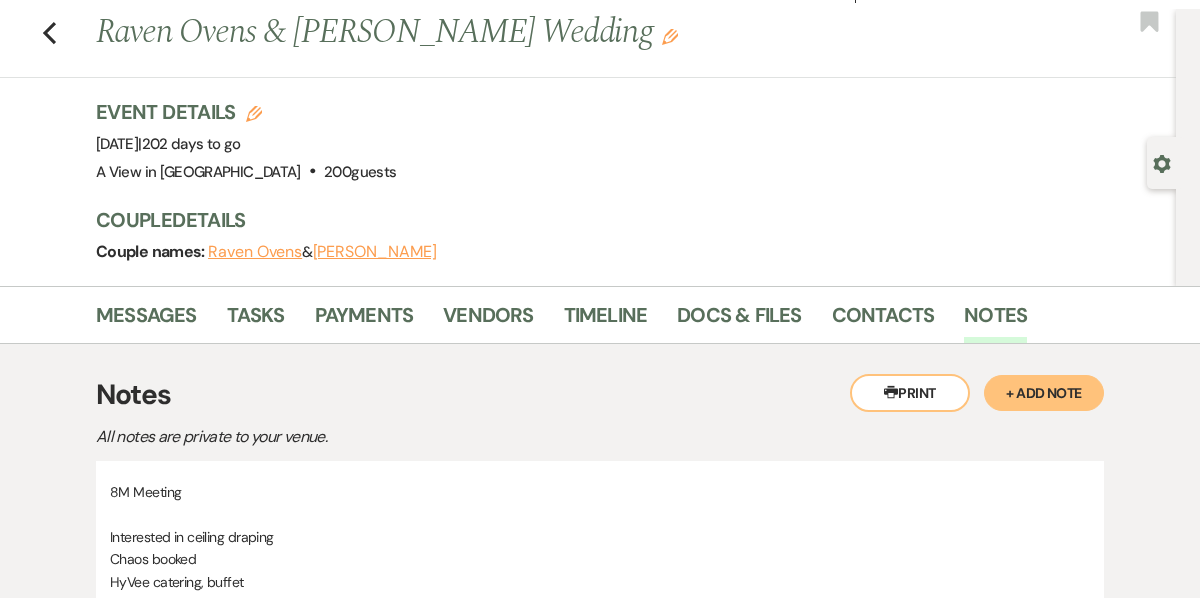 scroll, scrollTop: 84, scrollLeft: 0, axis: vertical 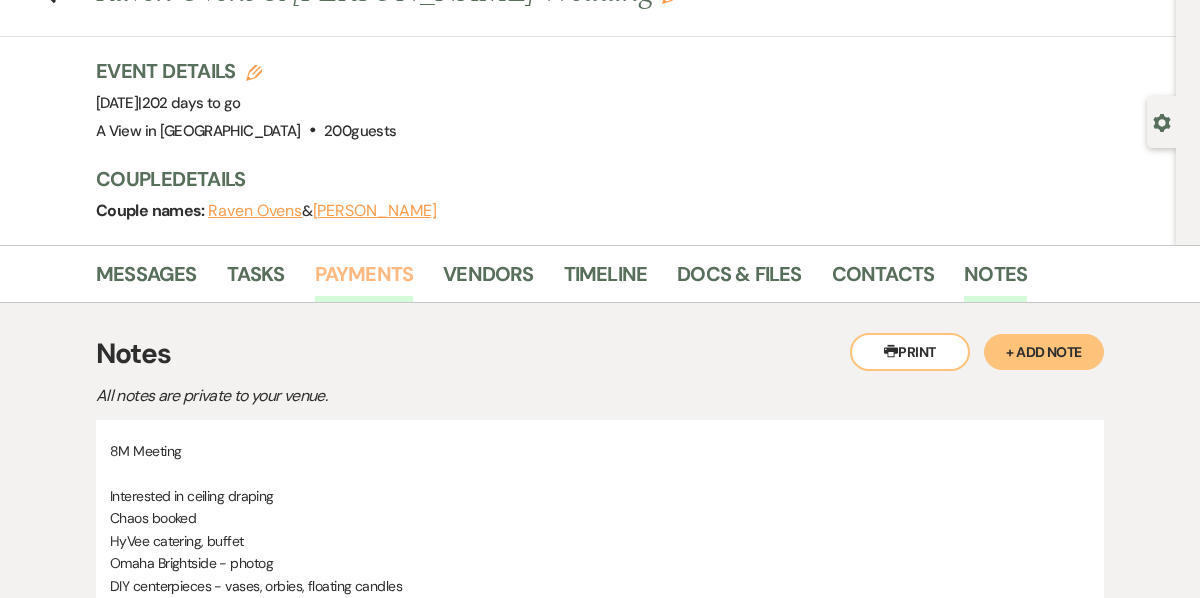 click on "Payments" at bounding box center [364, 280] 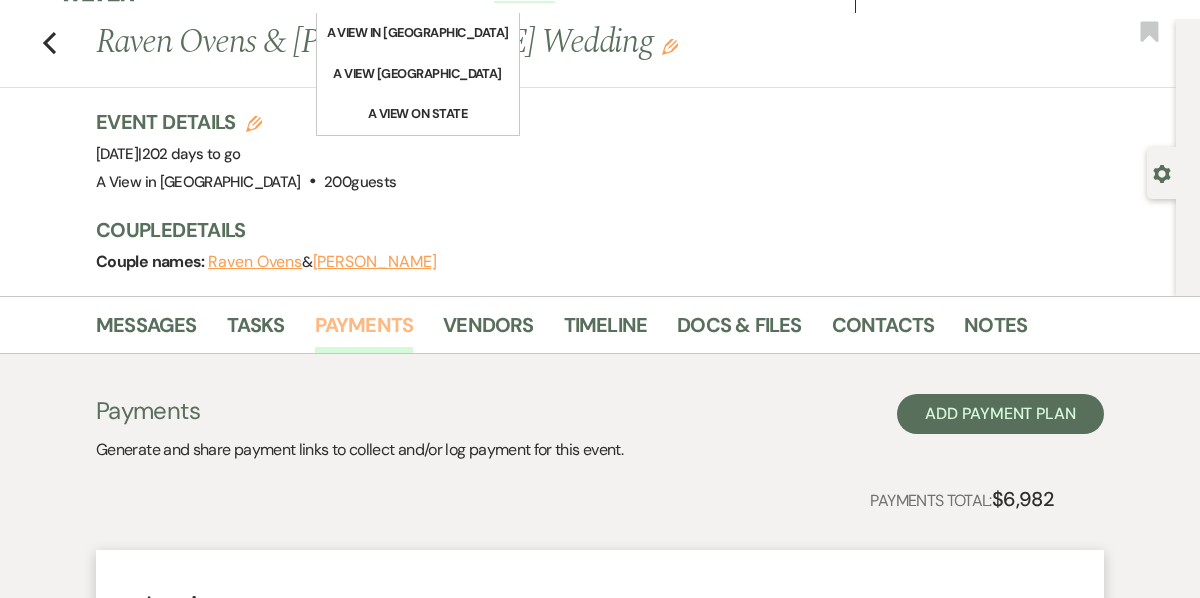scroll, scrollTop: 0, scrollLeft: 0, axis: both 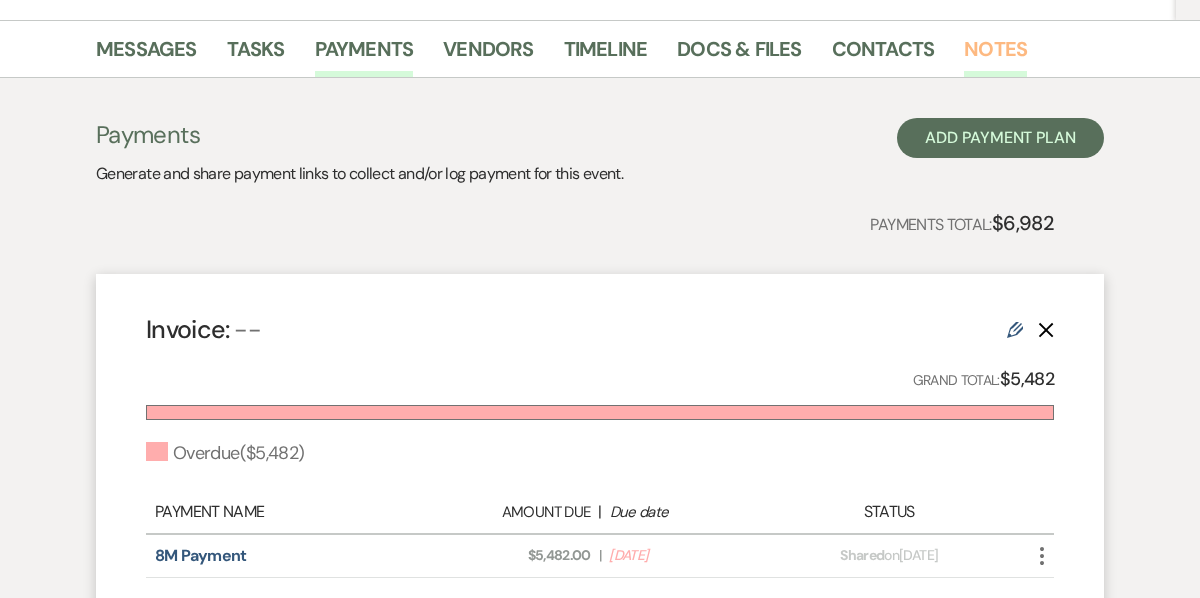 click on "Notes" at bounding box center (995, 55) 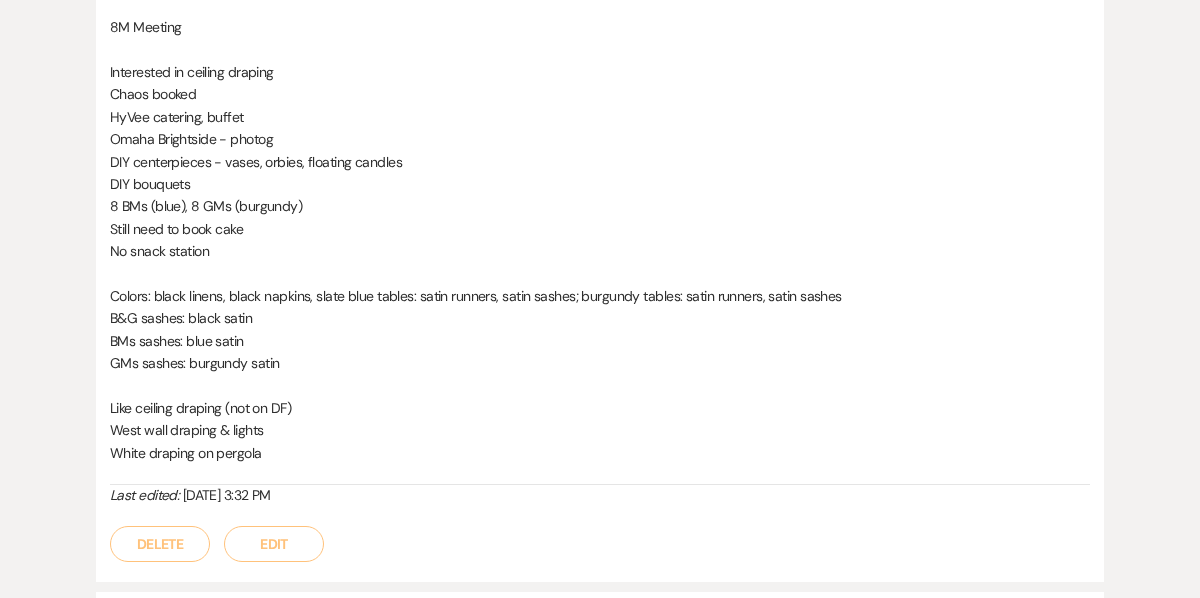 scroll, scrollTop: 509, scrollLeft: 0, axis: vertical 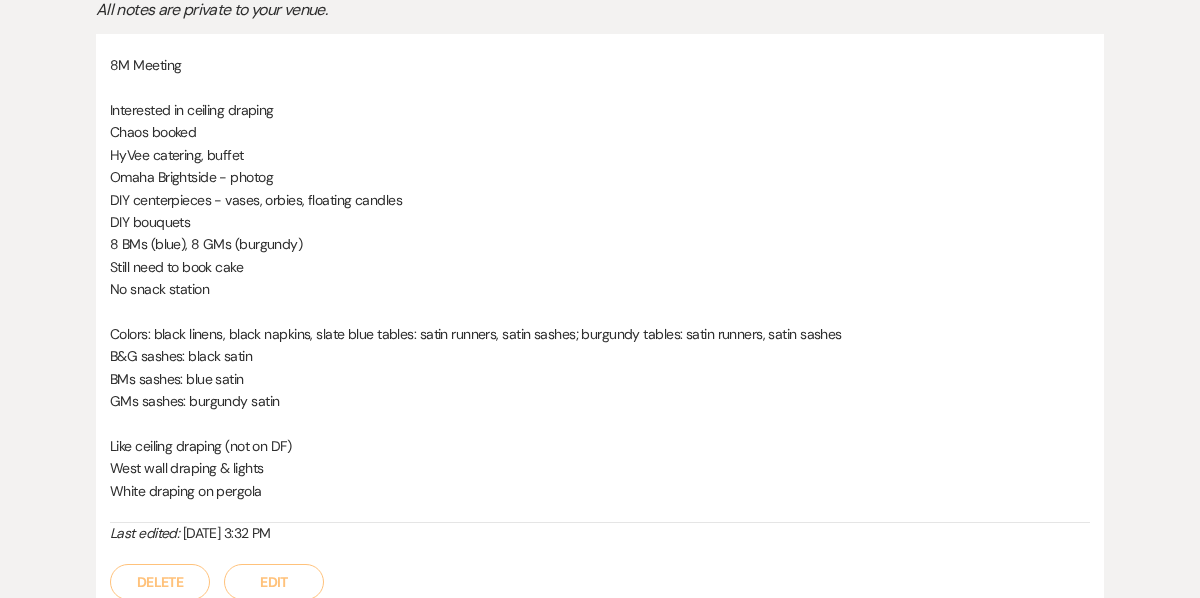 click on "Edit" at bounding box center (274, 582) 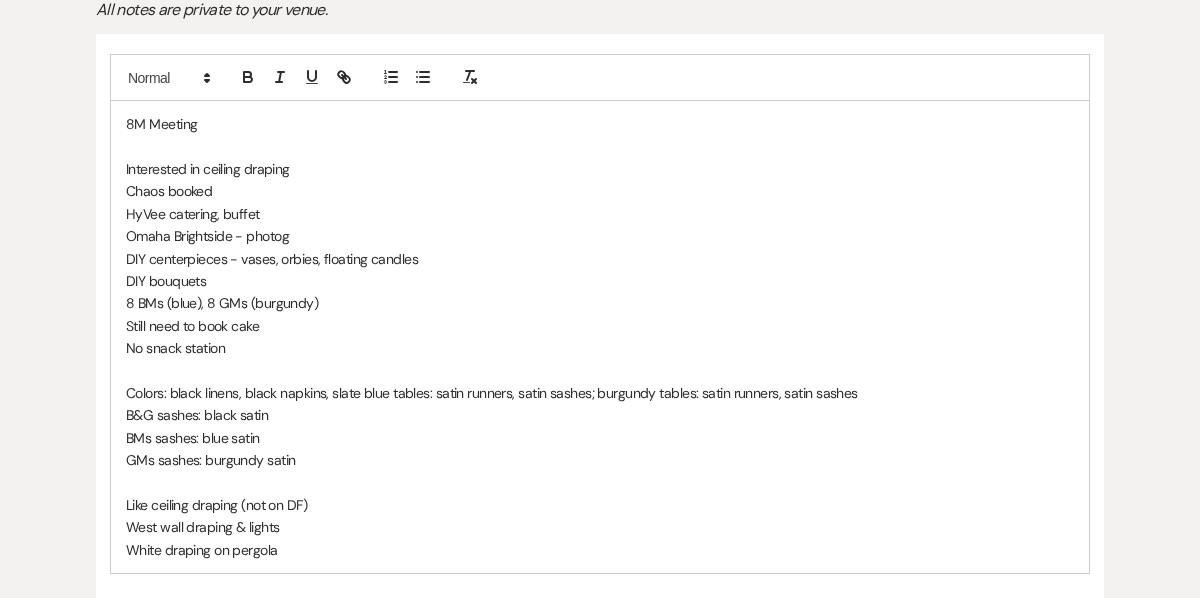 click on "Colors: black linens, black napkins, slate blue tables: satin runners, satin sashes; burgundy tables: satin runners, satin sashes" at bounding box center [600, 393] 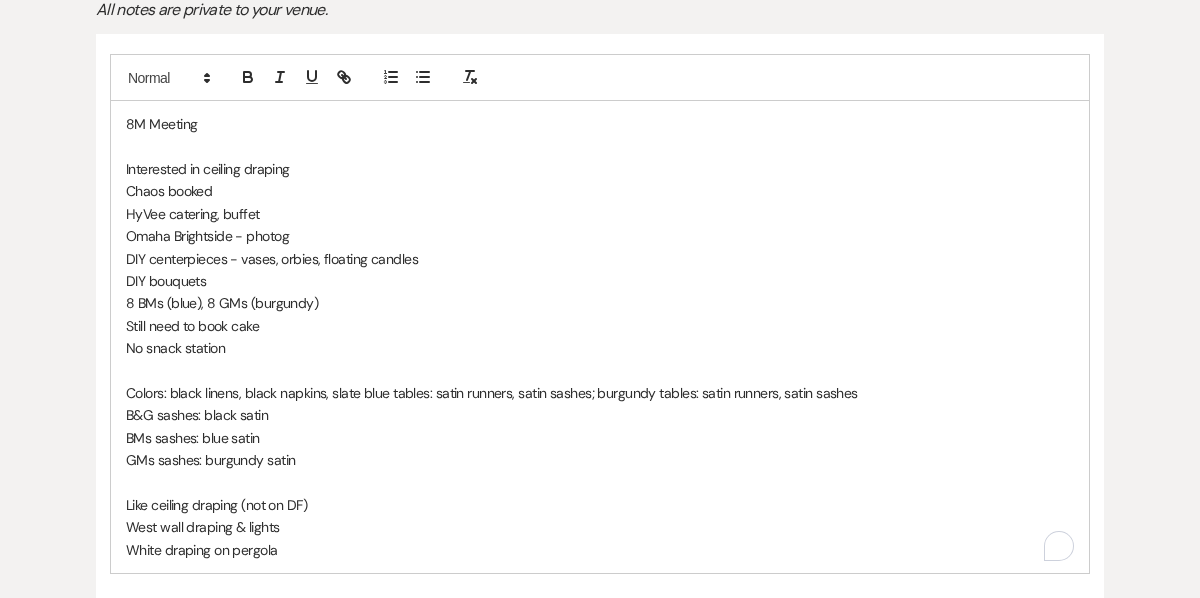 type 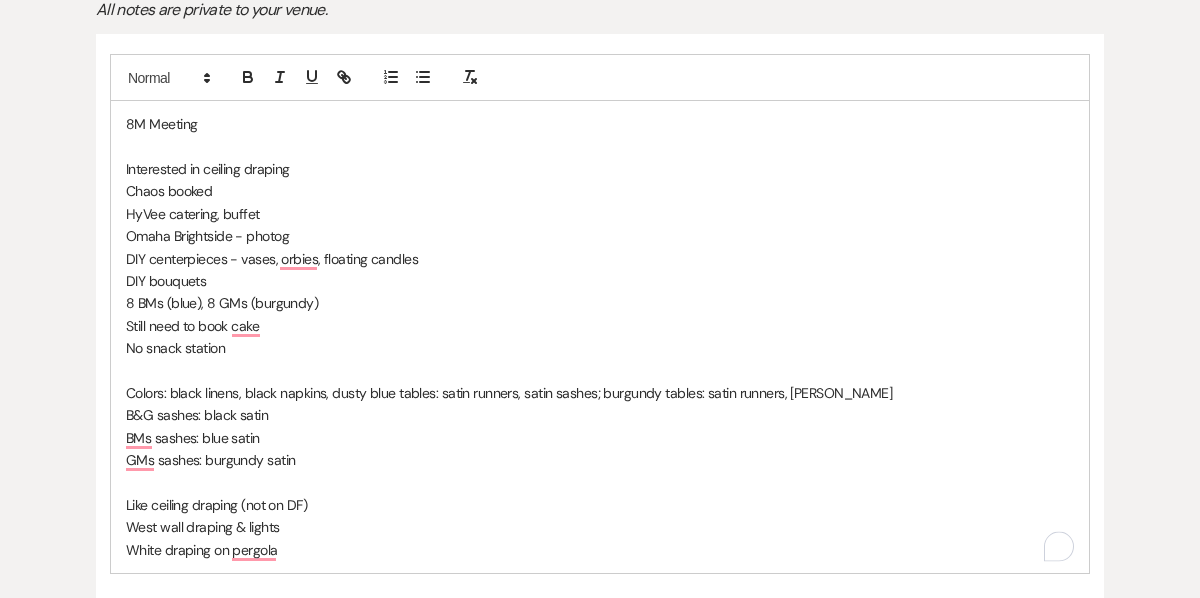 click on "BMs sashes: blue satin" at bounding box center (600, 438) 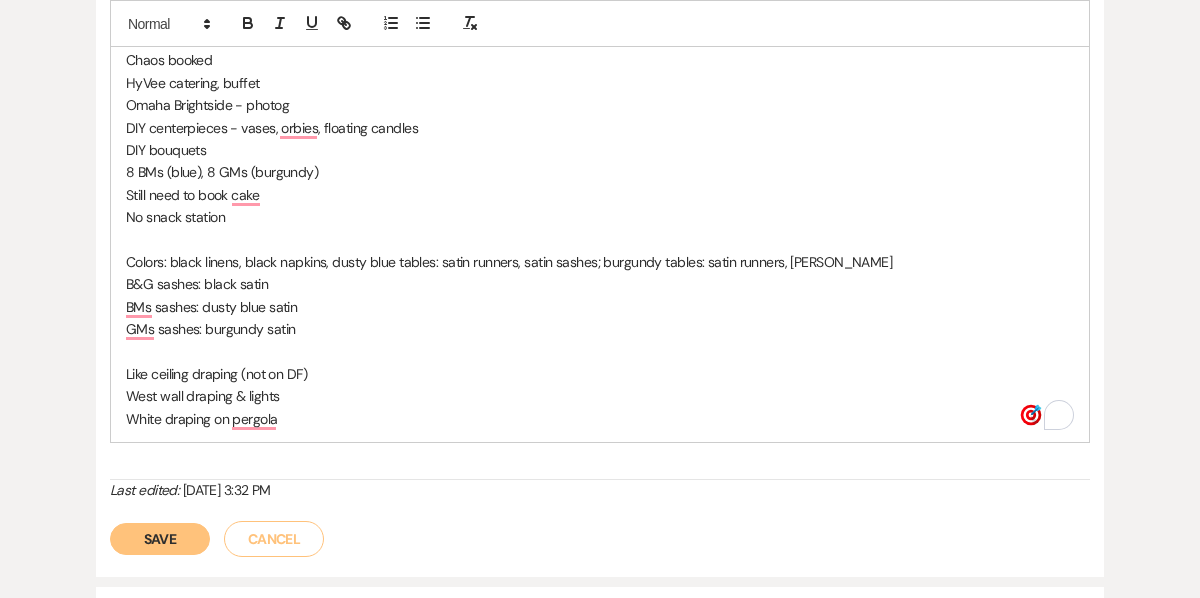 scroll, scrollTop: 602, scrollLeft: 0, axis: vertical 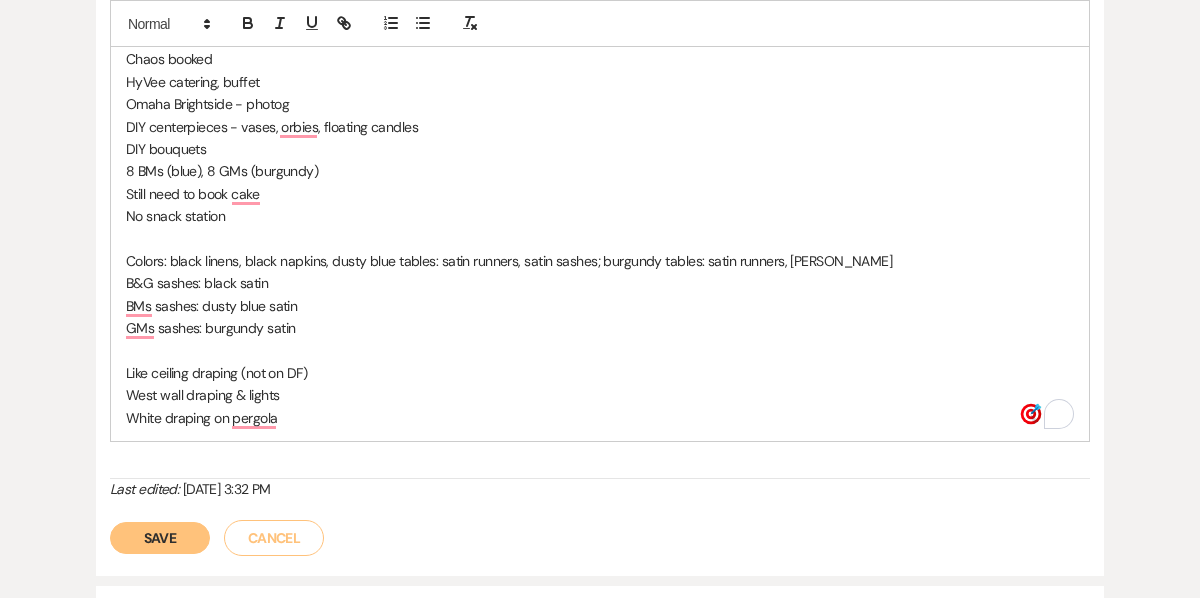 click on "Save" at bounding box center [160, 538] 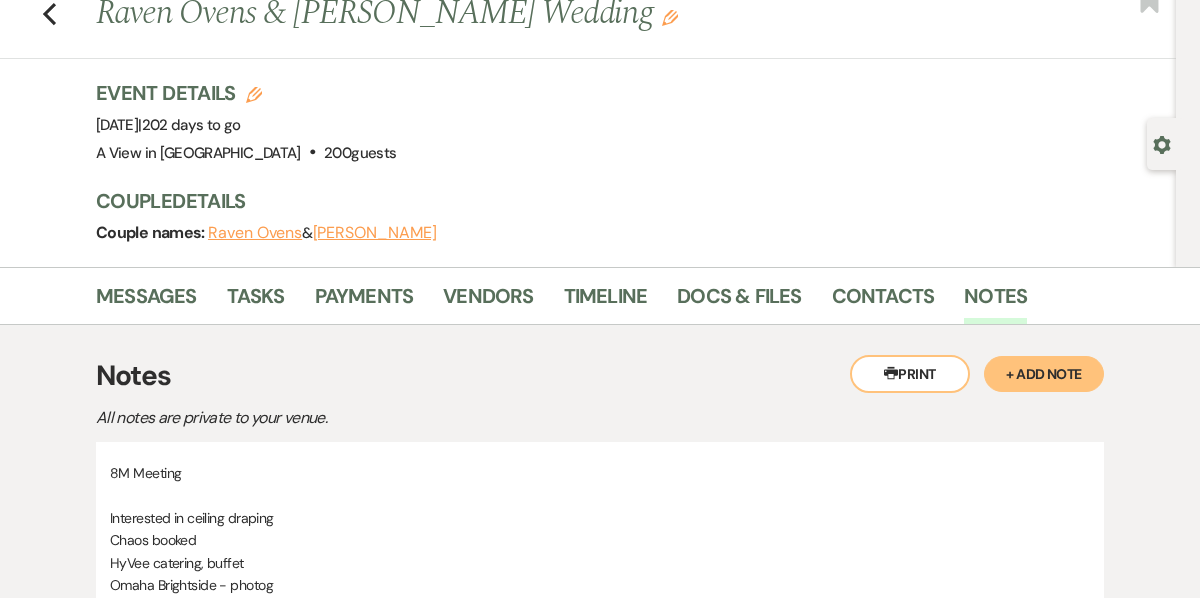 scroll, scrollTop: 52, scrollLeft: 0, axis: vertical 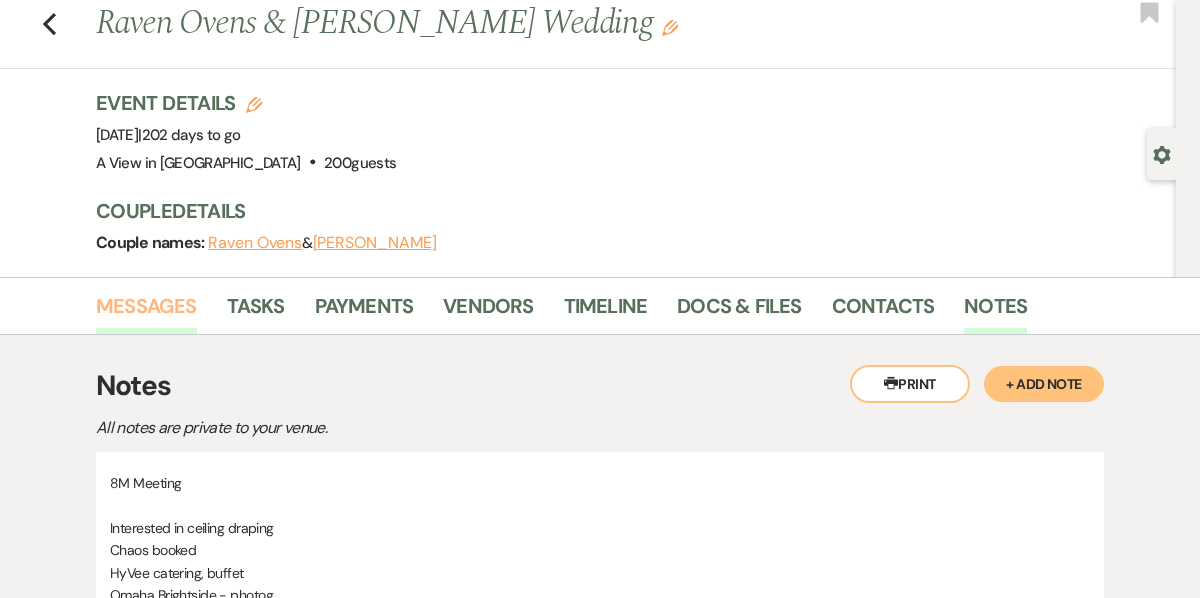 click on "Messages" at bounding box center (146, 312) 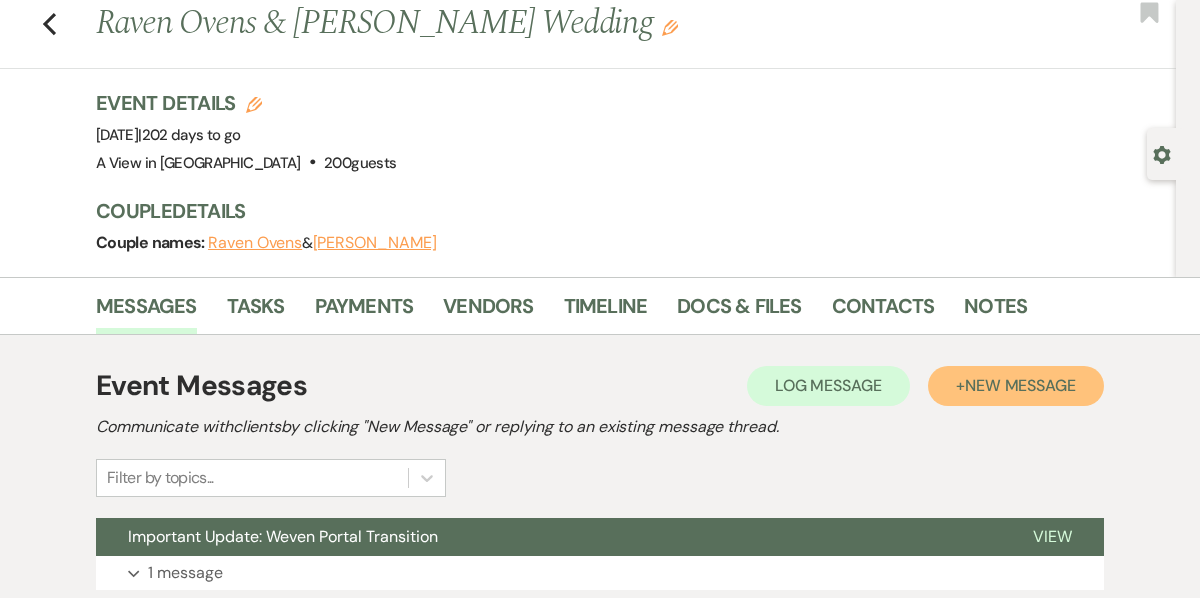 click on "New Message" at bounding box center [1020, 385] 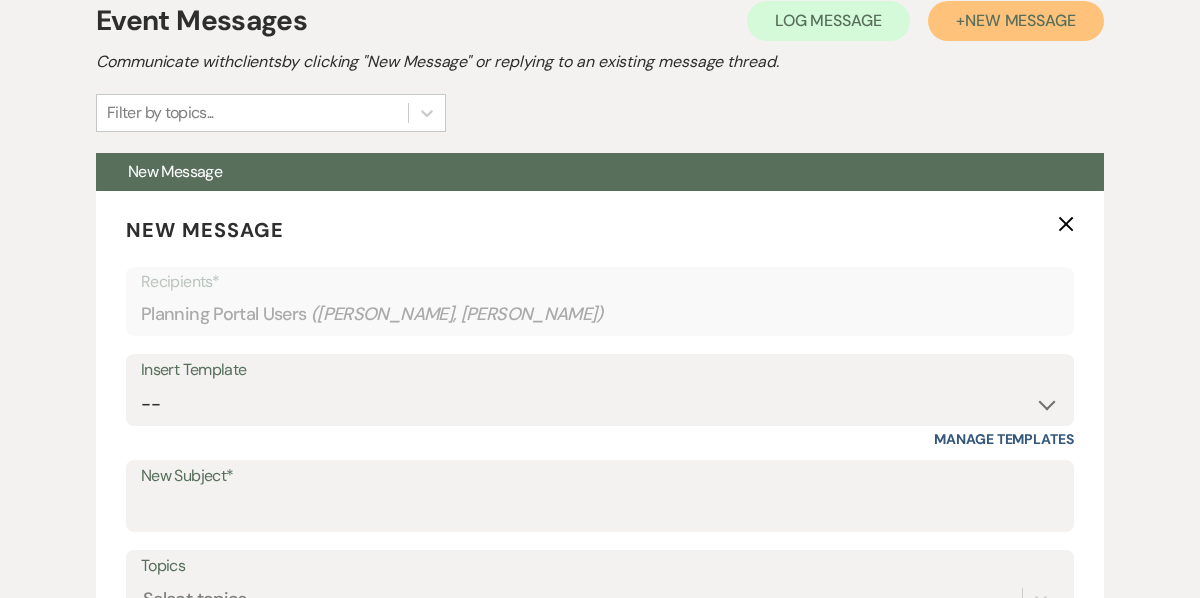 scroll, scrollTop: 420, scrollLeft: 0, axis: vertical 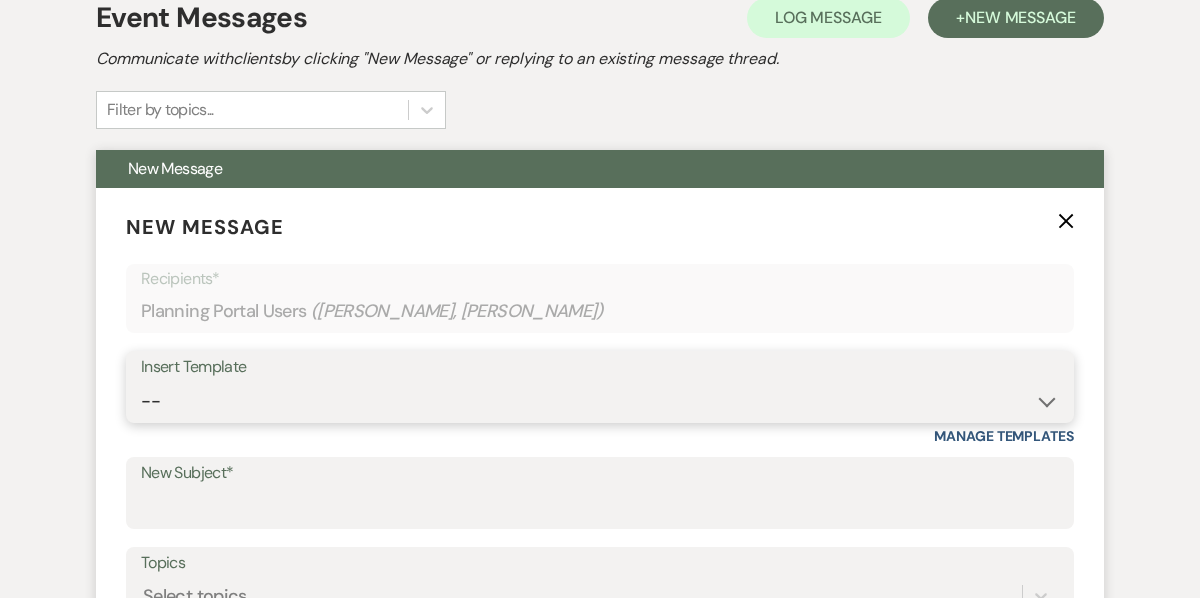click on "-- Tour Confirmation Contract (Pre-Booked Leads) Out of office Inquiry Email All 3 Venues Inquiry Welcome Email Initial Inquiry Follow Up Say YES to the Venue!  [PERSON_NAME] Tour Follow Up - A Special Note from A View  [PERSON_NAME] Signature Pharna Signature Pharna  Brochure Download Follow Up A View on State - Drop Box 12 Month Payment & Optional Meeting - [PERSON_NAME] 8 Month Meeting - [PERSON_NAME] 12 M Payment - PC 8 M Meeting - PC 3 M - PC Final - PC Post Final  - PC [PERSON_NAME] Payments - DB Del & PC  Brit Signature LL Signature Lead Follow Up 2nd Lead Follow Up [PERSON_NAME]" at bounding box center (600, 401) 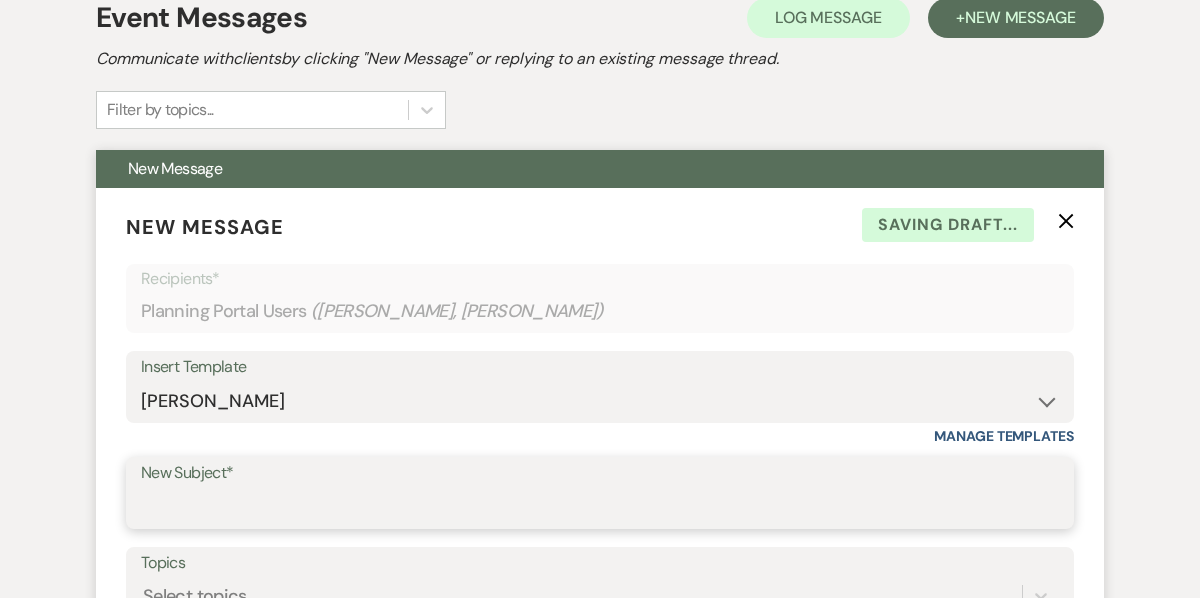 click on "New Subject*" at bounding box center [600, 507] 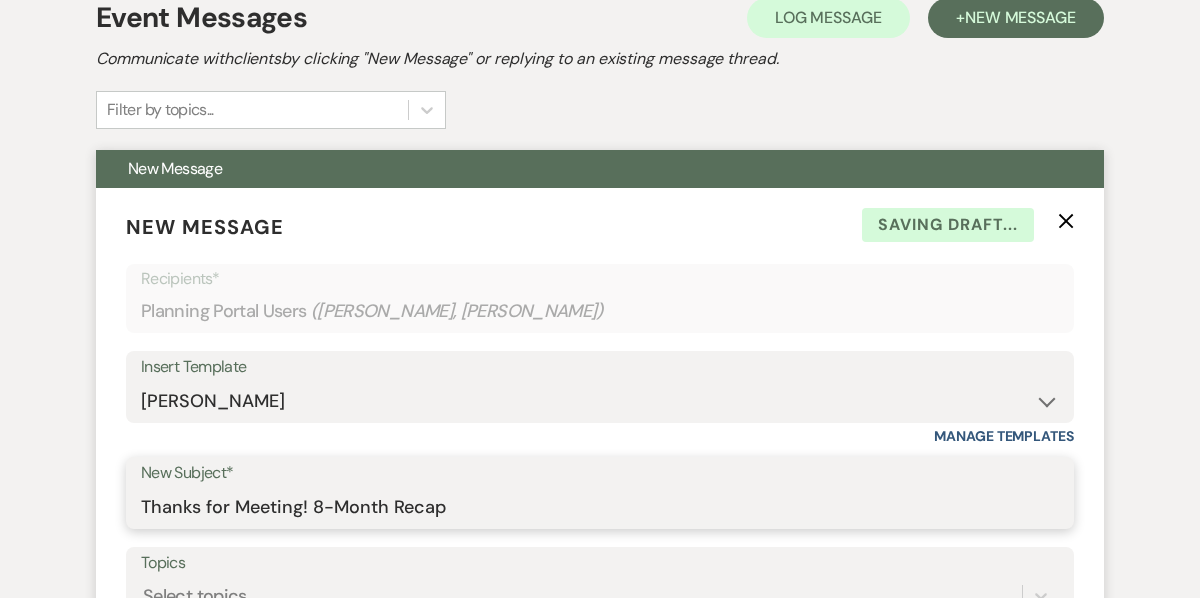 type on "Thanks for Meeting! 8-Month Recap" 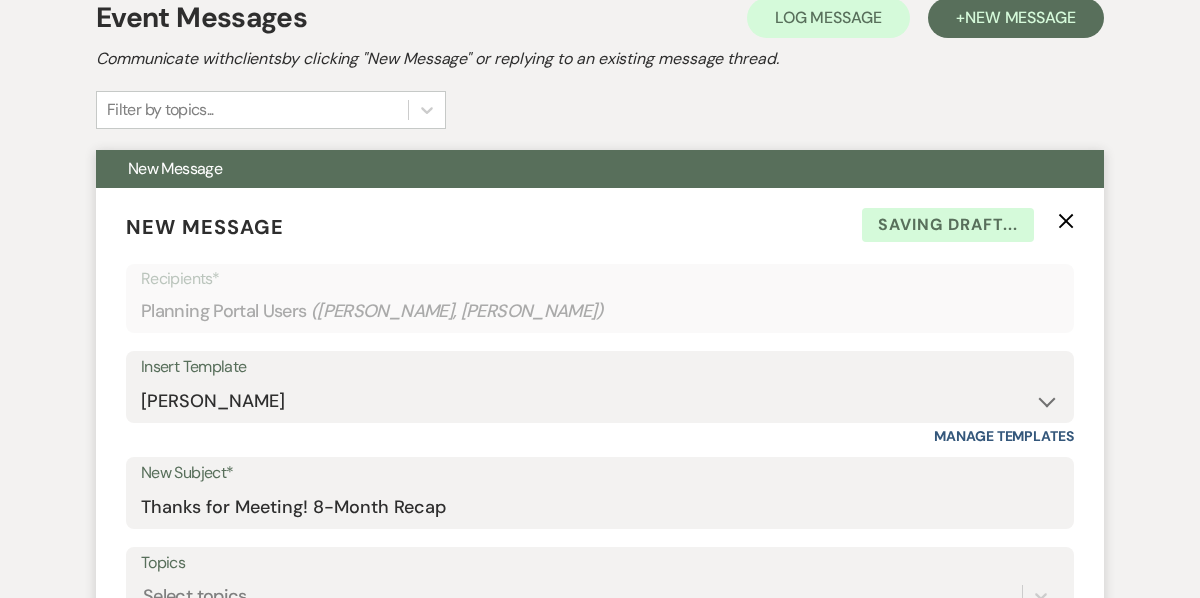 click on "Insert Template   -- Tour Confirmation Contract (Pre-Booked Leads) Out of office Inquiry Email All 3 Venues Inquiry Welcome Email Initial Inquiry Follow Up Say YES to the Venue!  [PERSON_NAME] Tour Follow Up - A Special Note from A View  [PERSON_NAME] Signature Pharna Signature Pharna  Brochure Download Follow Up A View on State - Drop Box 12 Month Payment & Optional Meeting - [PERSON_NAME] 8 Month Meeting - [PERSON_NAME] 12 M Payment - PC 8 M Meeting - PC 3 M - PC Final - PC Post Final  - PC [PERSON_NAME] Payments - DB Del & PC  Brit Signature LL Signature Lead Follow Up 2nd Lead Follow Up [PERSON_NAME] Templates" at bounding box center (600, 398) 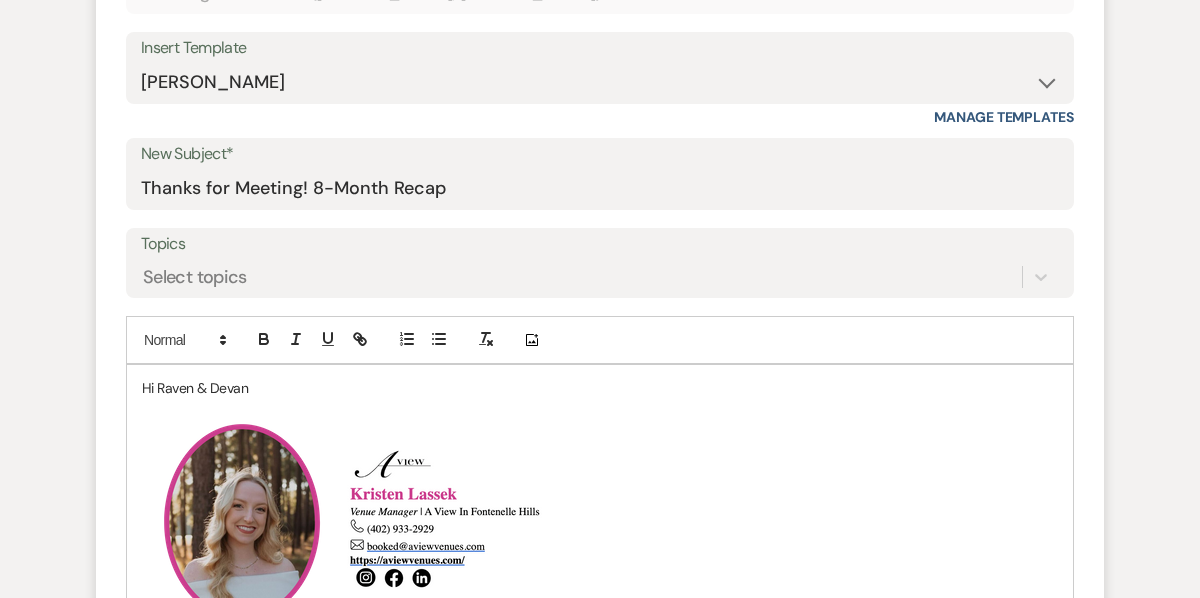 scroll, scrollTop: 754, scrollLeft: 0, axis: vertical 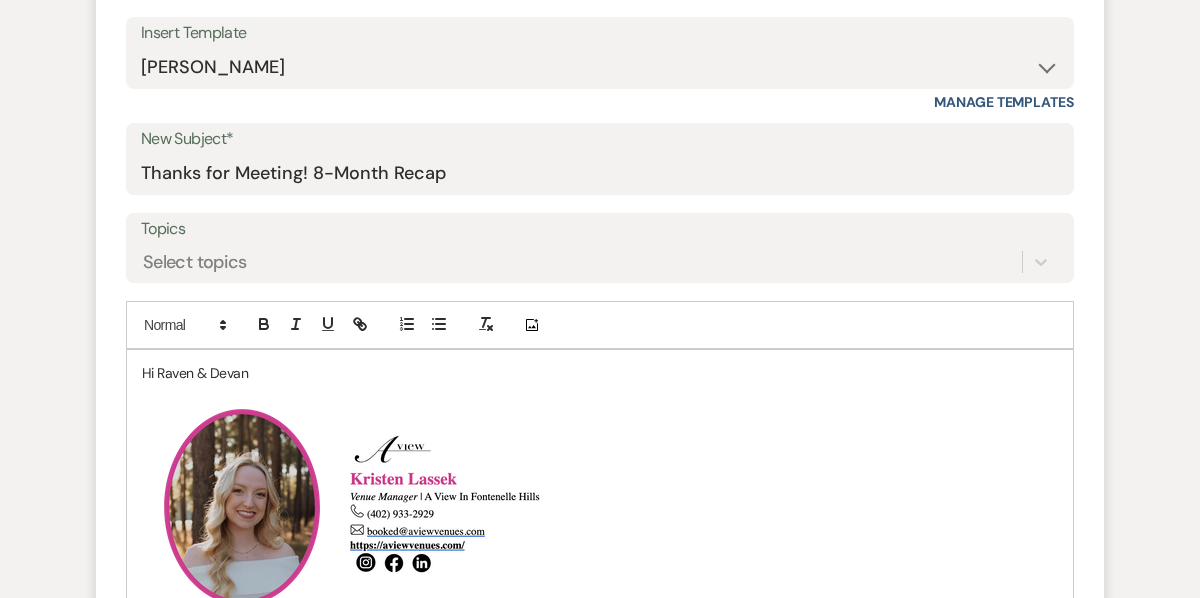 click on "Hi Raven & Devan" at bounding box center (600, 373) 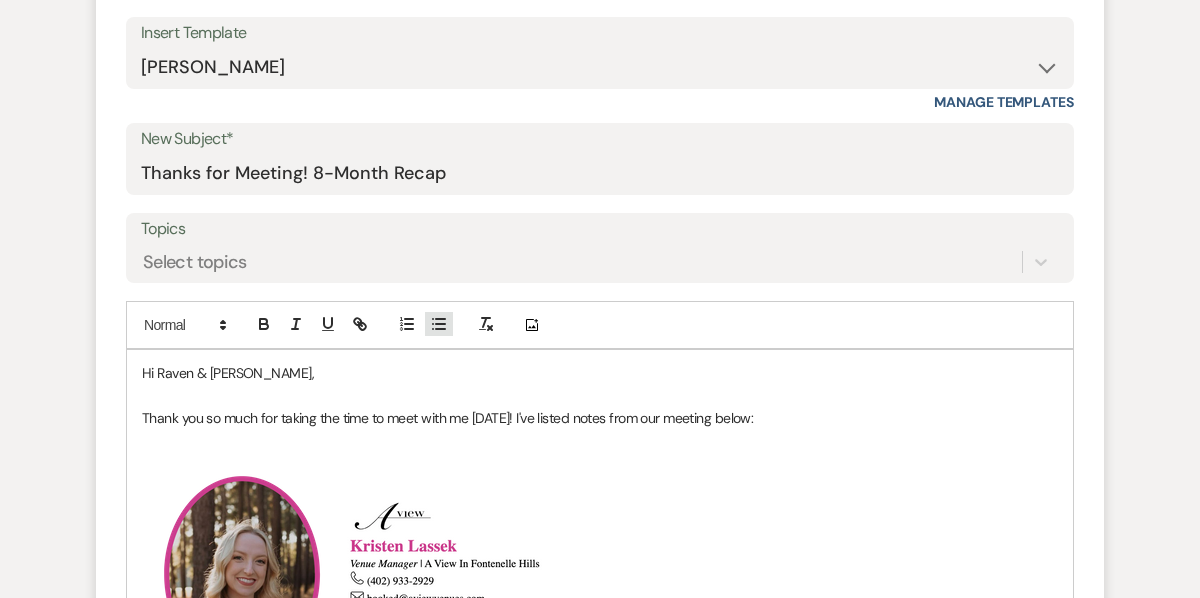 click 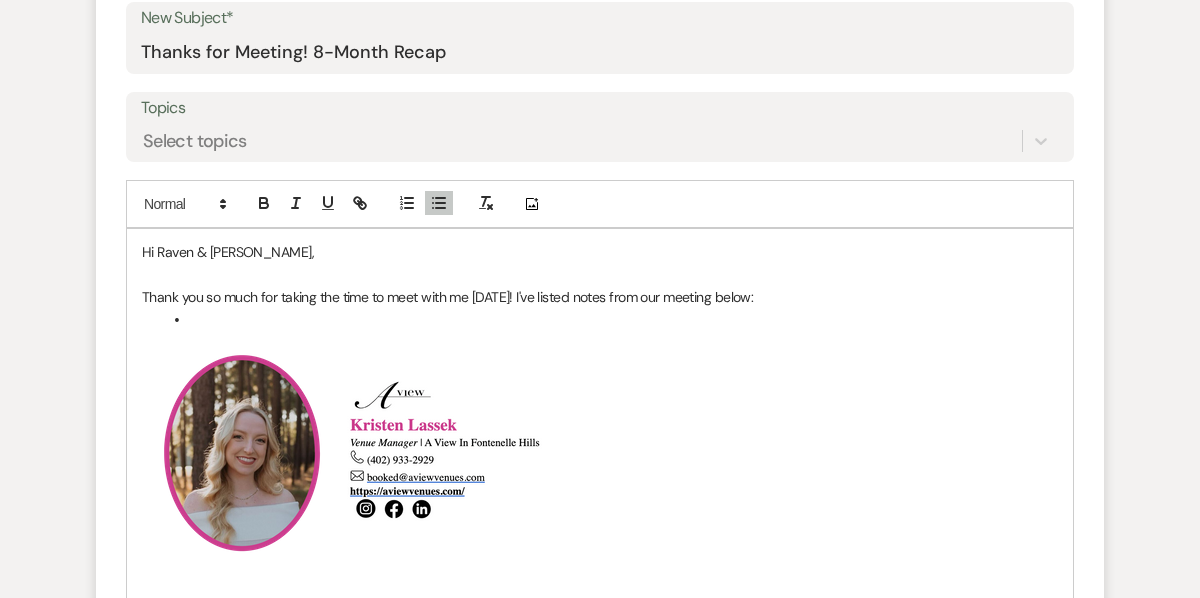 scroll, scrollTop: 879, scrollLeft: 0, axis: vertical 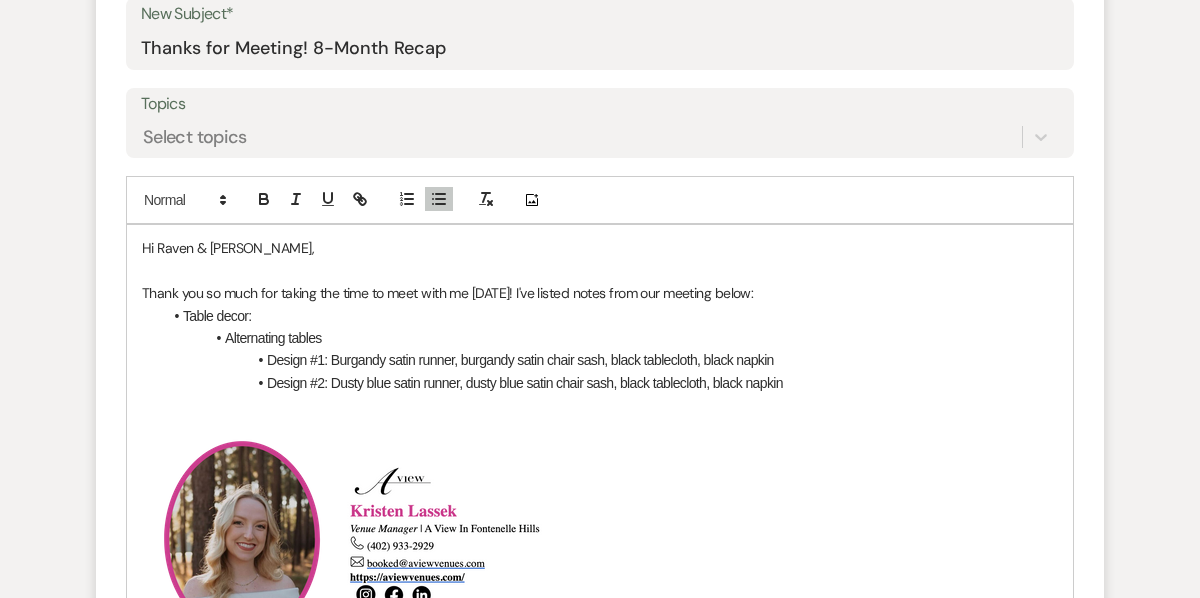 click on "Design #2: Dusty blue satin runner, dusty blue satin chair sash, black tablecloth, black napkin" at bounding box center (610, 383) 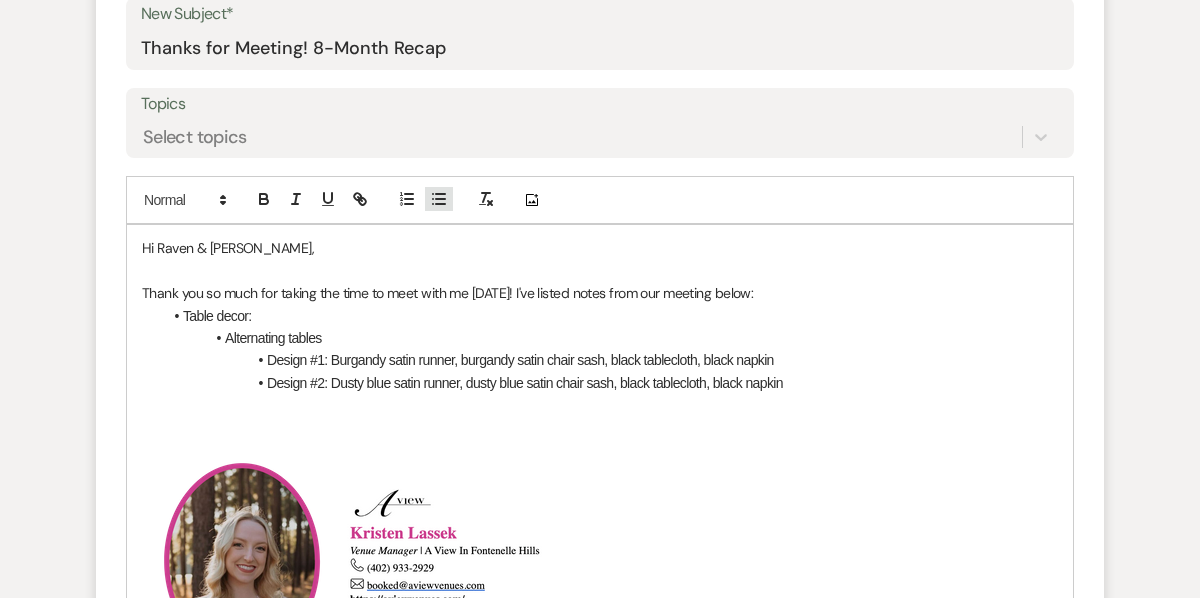 click 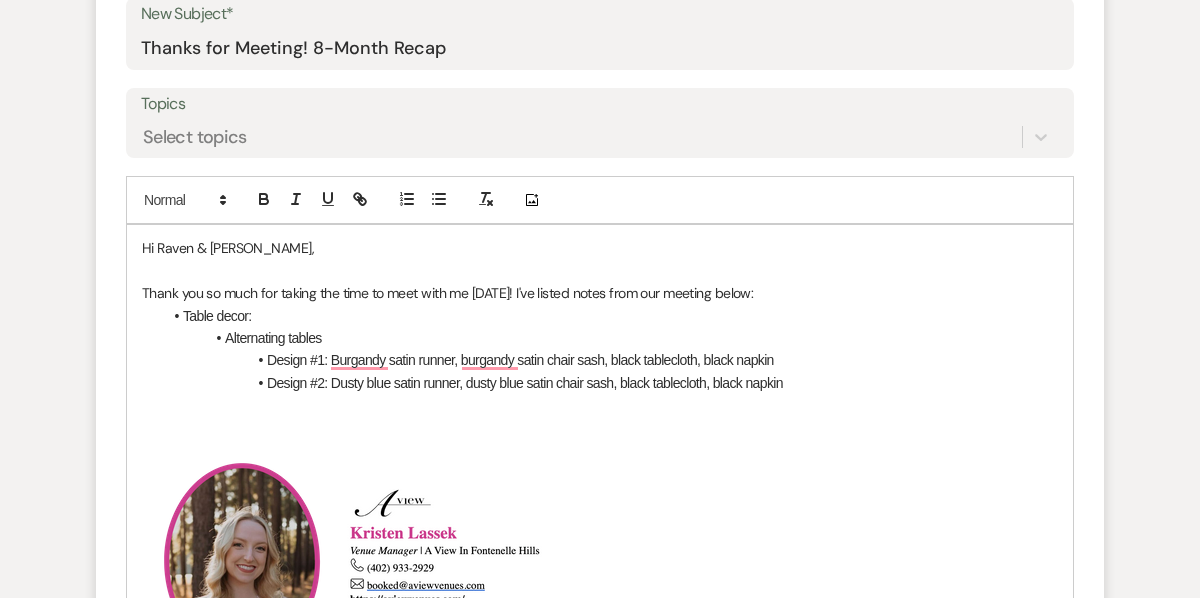 click on "Alternating tables" at bounding box center (610, 338) 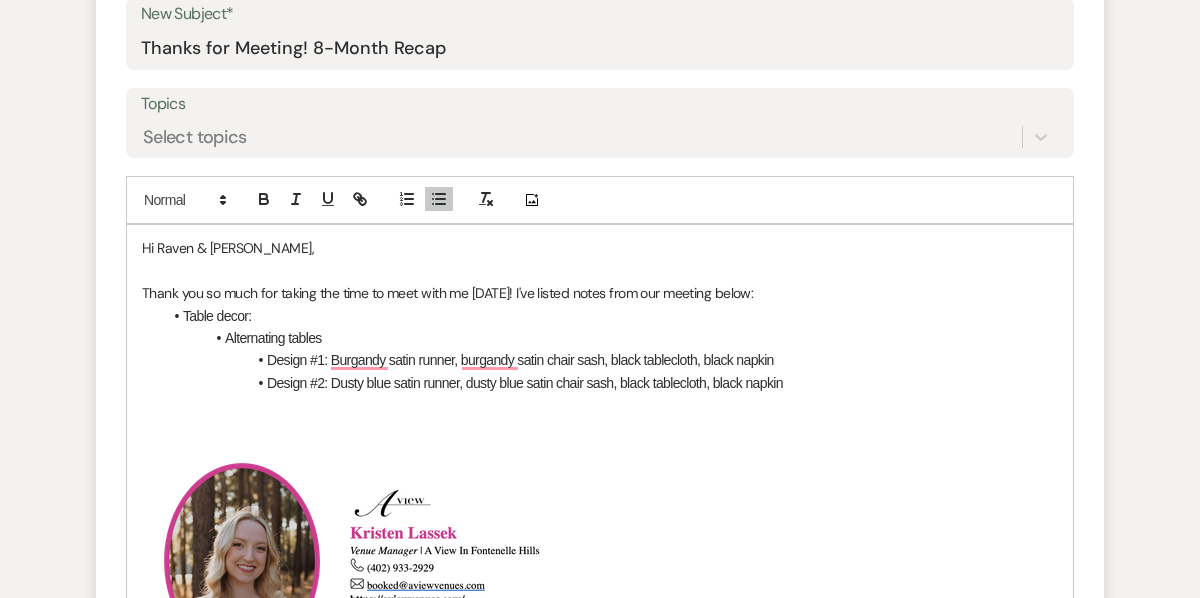 click on "Table decor:" at bounding box center [610, 316] 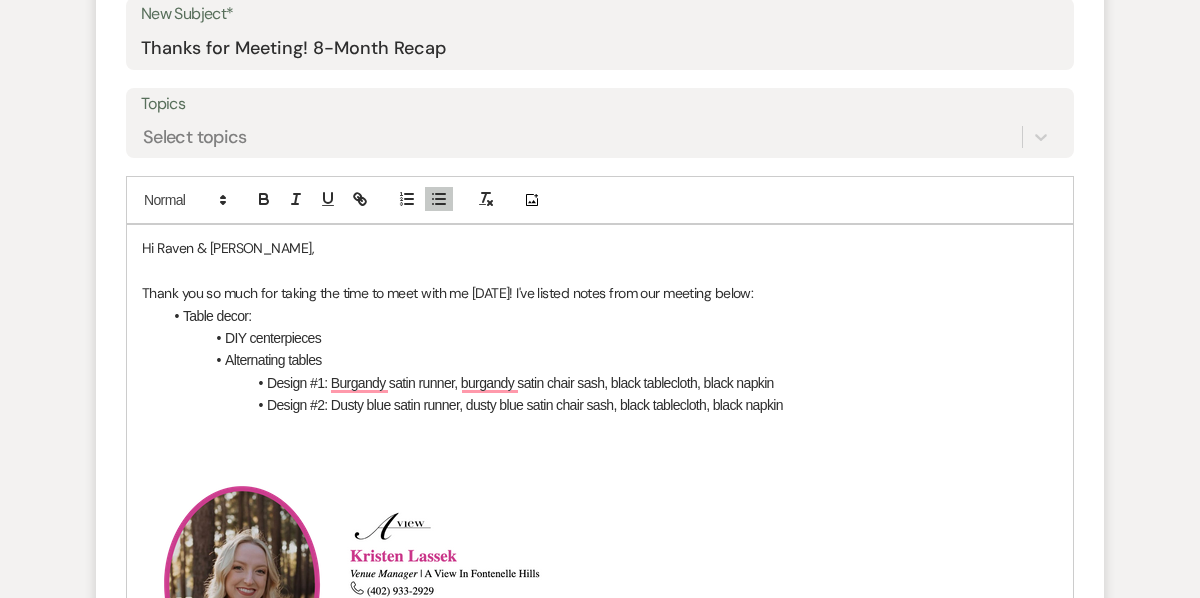 click on "Design #2: Dusty blue satin runner, dusty blue satin chair sash, black tablecloth, black napkin" at bounding box center [610, 405] 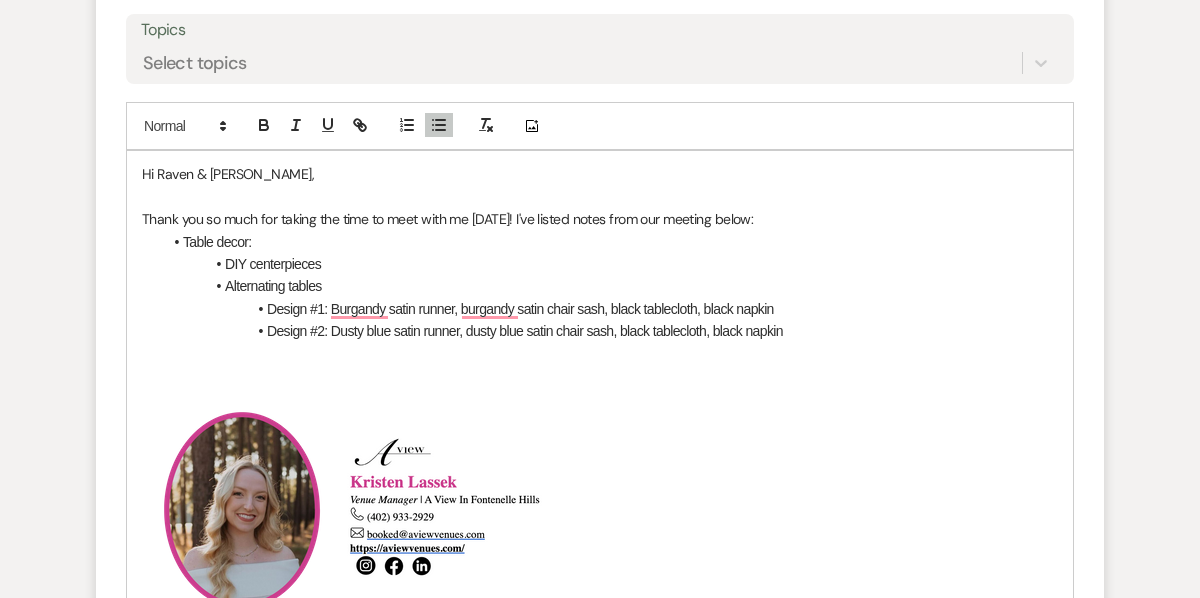 scroll, scrollTop: 954, scrollLeft: 0, axis: vertical 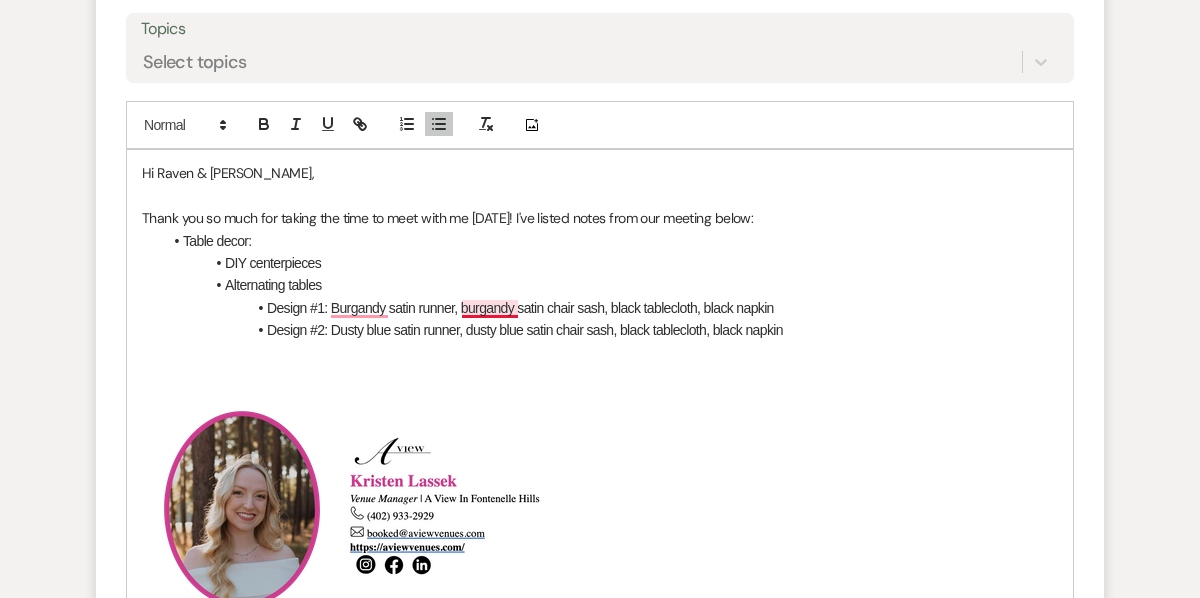 click on "Design #1: Burgandy satin runner, burgandy satin chair sash, black tablecloth, black napkin" at bounding box center (610, 308) 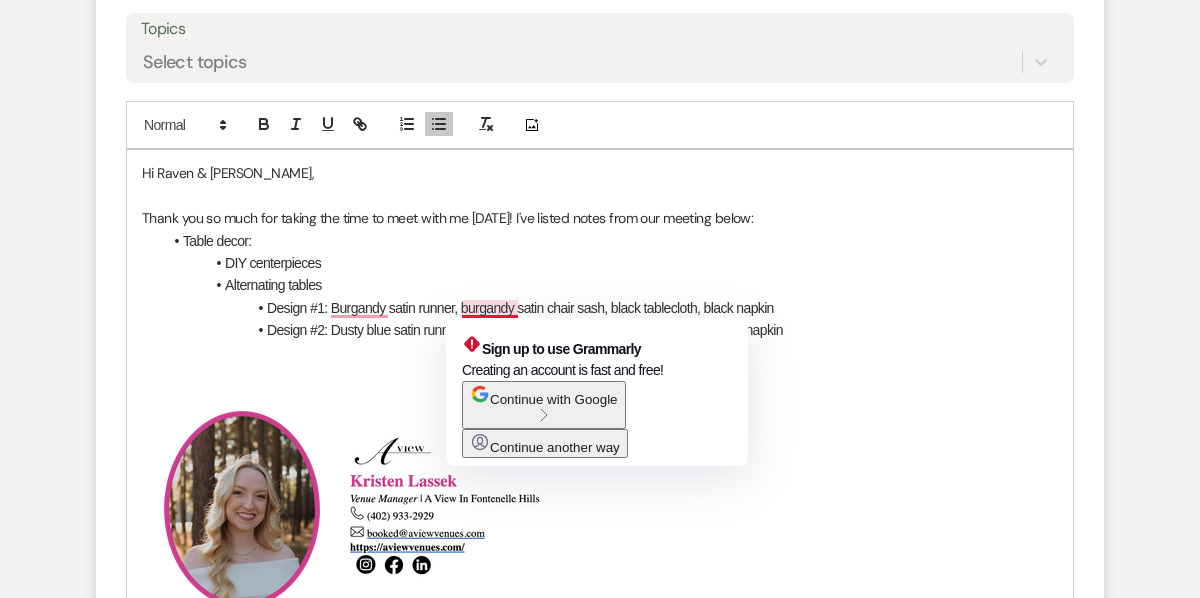 click on "Design #1: Burgandy satin runner, burgandy satin chair sash, black tablecloth, black napkin" at bounding box center (610, 308) 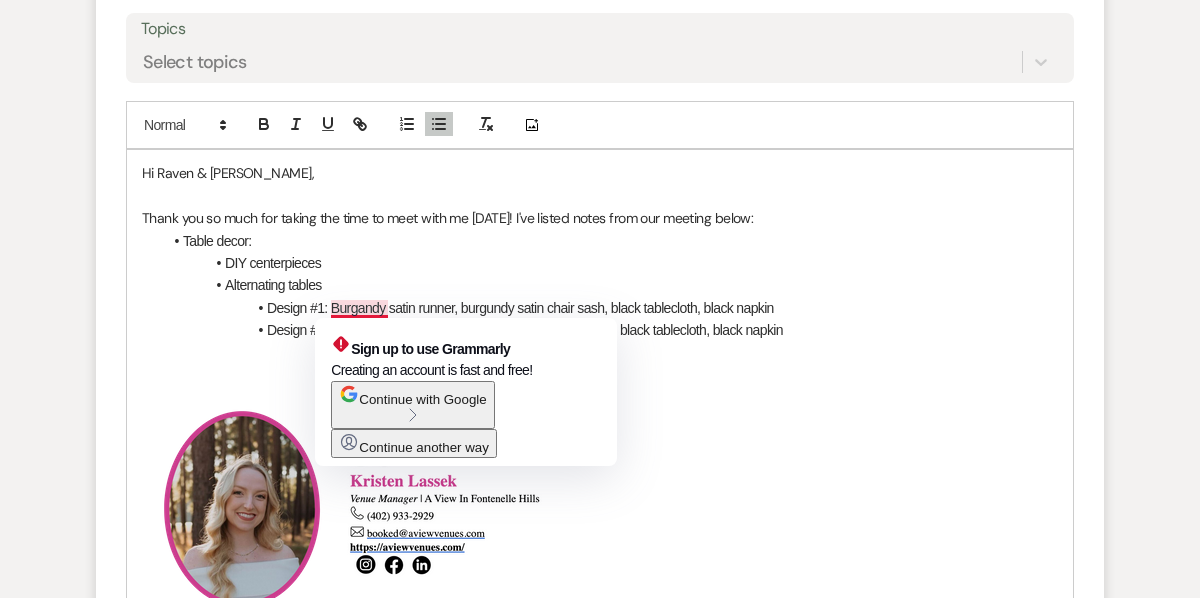 click on "Design #1: Burgandy satin runner, burgundy satin chair sash, black tablecloth, black napkin" at bounding box center (610, 308) 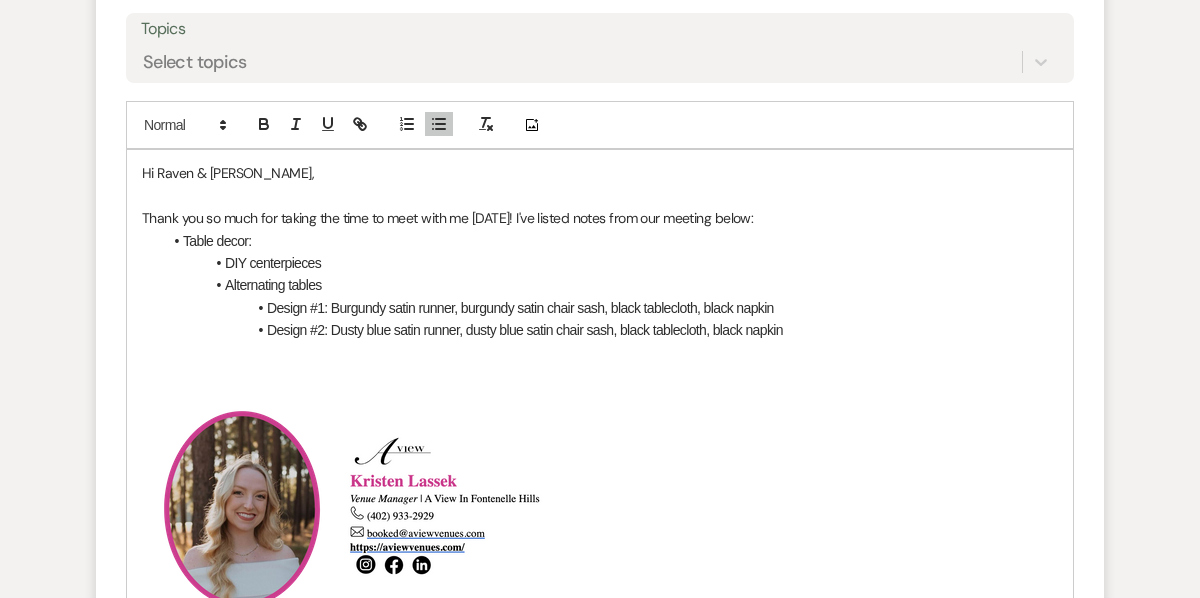 click on "Design #2: Dusty blue satin runner, dusty blue satin chair sash, black tablecloth, black napkin" at bounding box center (610, 330) 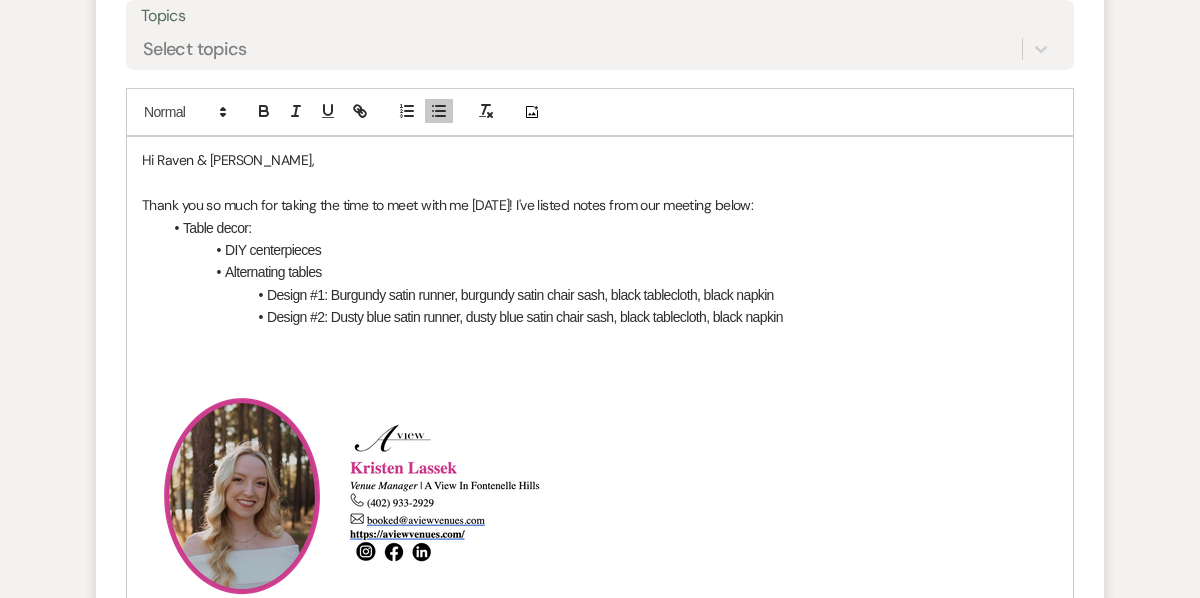 scroll, scrollTop: 970, scrollLeft: 0, axis: vertical 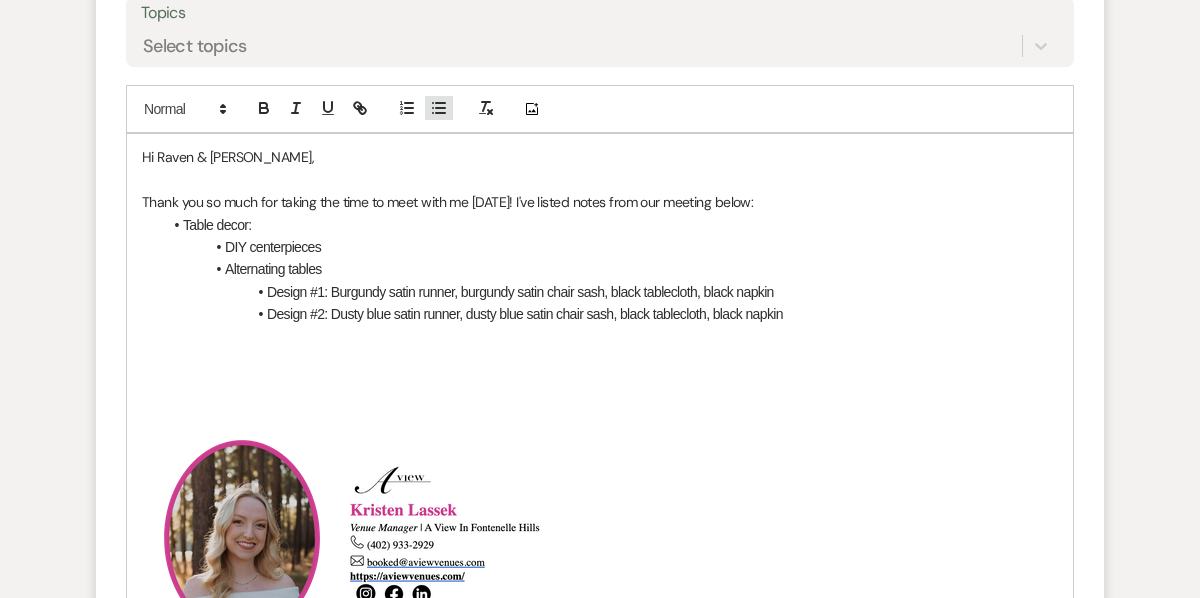 click 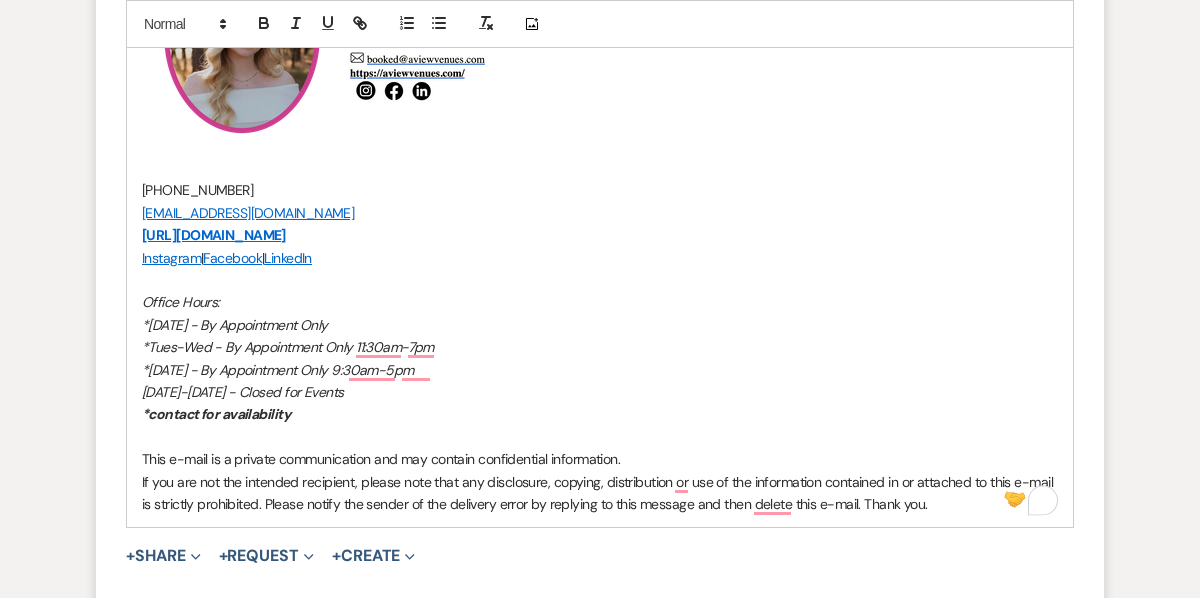 scroll, scrollTop: 1658, scrollLeft: 0, axis: vertical 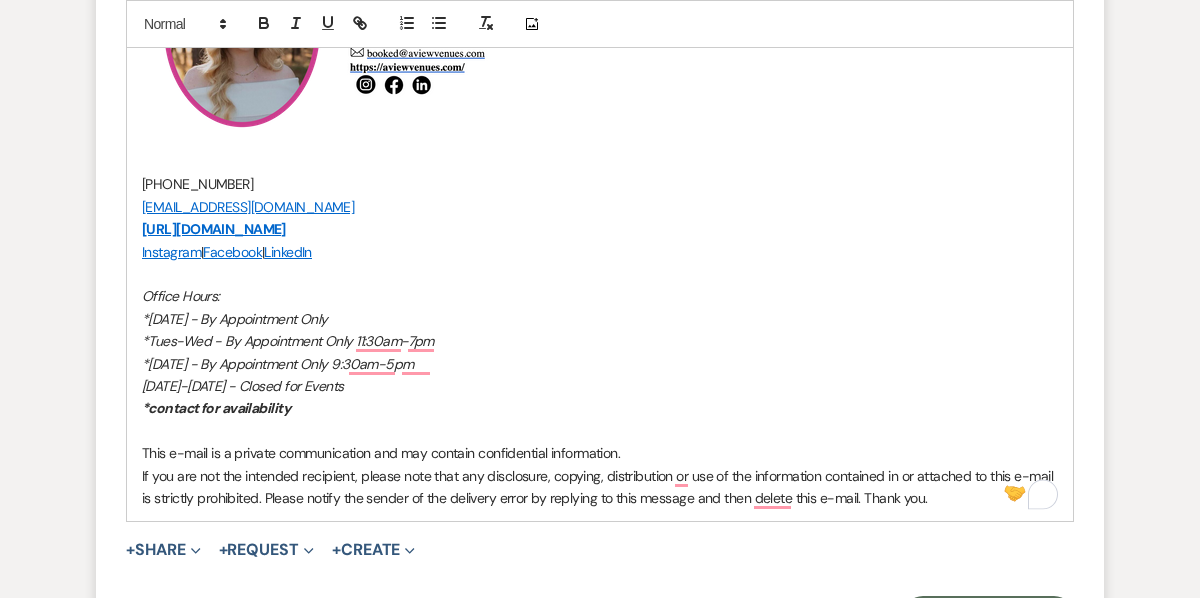 click on "New Message   X Draft saved! Recipients* Planning Portal Users   ( [PERSON_NAME], [PERSON_NAME] )   Insert Template   -- Tour Confirmation Contract (Pre-Booked Leads) Out of office Inquiry Email All 3 Venues Inquiry Welcome Email Initial Inquiry Follow Up Say YES to the Venue!  Britney Tour Follow Up - A Special Note from A View  [PERSON_NAME] Signature Pharna Signature Pharna  Brochure Download Follow Up A View on State - Drop Box 12 Month Payment & Optional Meeting - [PERSON_NAME] 8 Month Meeting - [PERSON_NAME] 12 M Payment - PC 8 M Meeting - PC 3 M - PC Final - PC Post Final  - PC [PERSON_NAME] Payments - DB Del & PC  Brit Signature LL Signature Lead Follow Up 2nd Lead Follow Up [PERSON_NAME] Templates New Subject* Thanks for Meeting! 8-Month Recap Topics Select topics                                                                             Add Photo   Hi [PERSON_NAME] & [PERSON_NAME], Thank you so much for taking the time to meet with me [DATE]! I've listed notes from our meeting below: Table decor: DIY centerpieces Alternating tables ﻿" at bounding box center [600, -195] 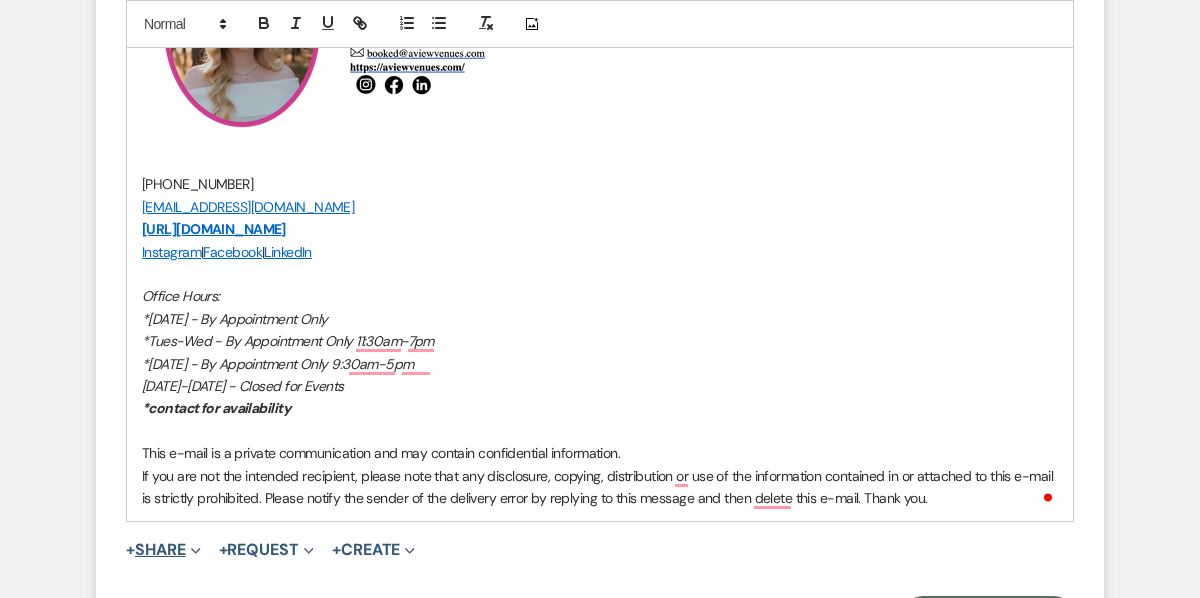 click on "+  Share Expand" at bounding box center (163, 550) 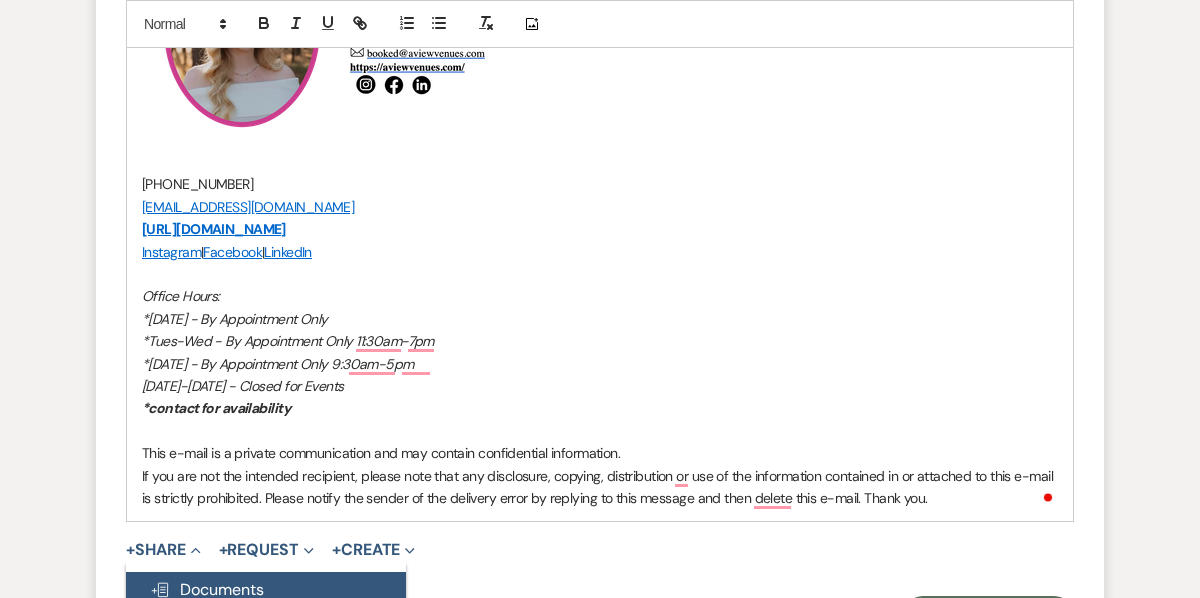click on "Doc Upload Documents" at bounding box center [207, 589] 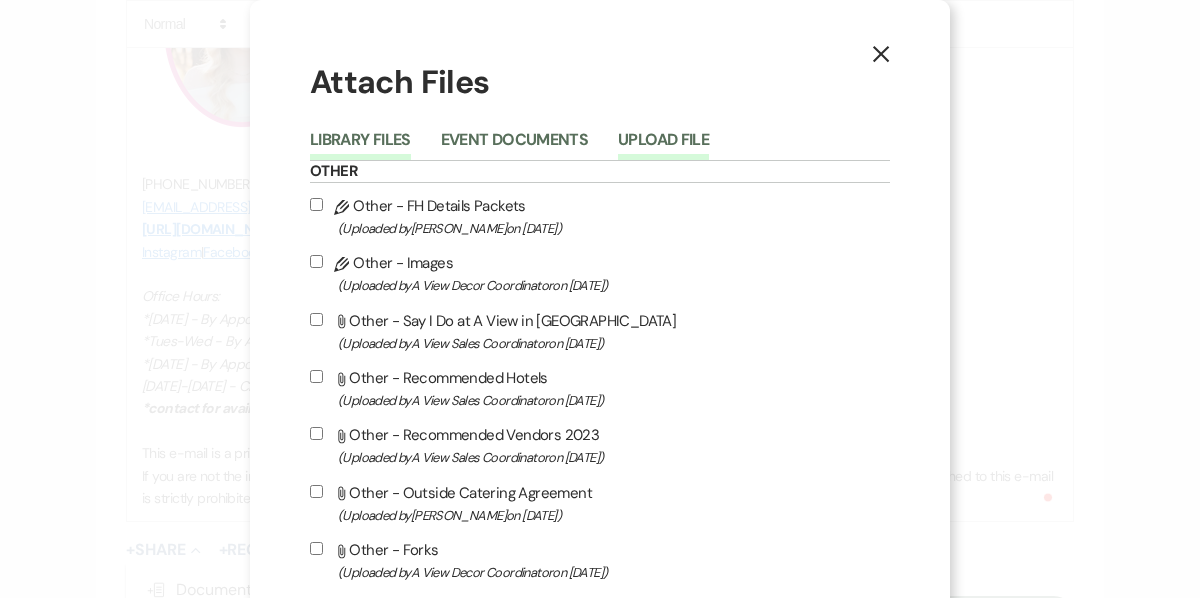 click on "Upload File" at bounding box center (663, 146) 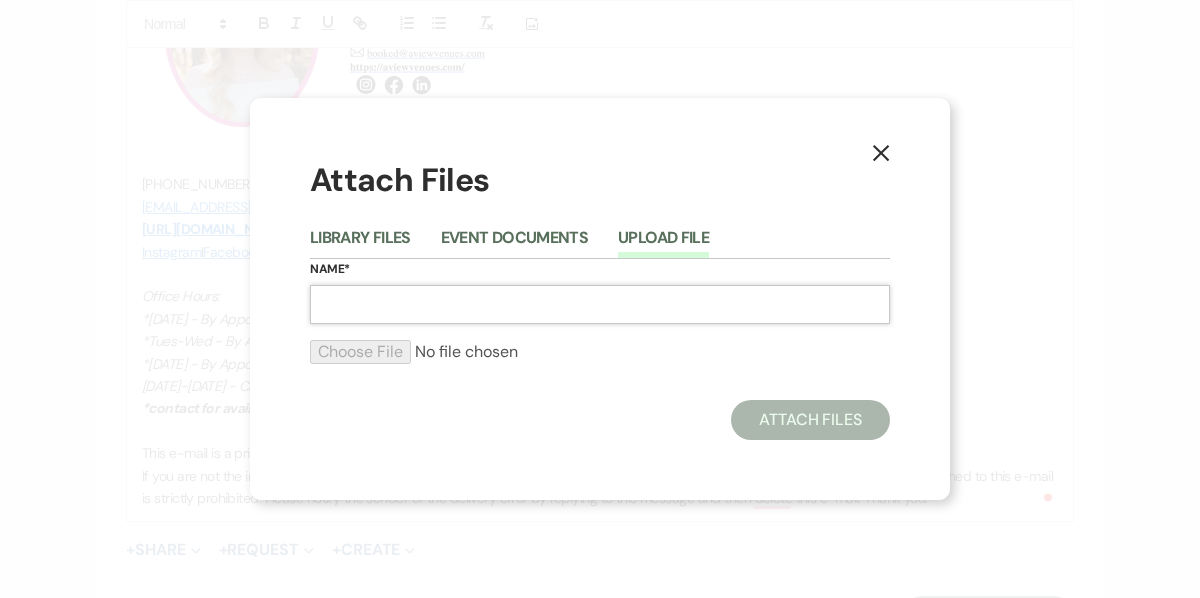 click on "Name*" at bounding box center (600, 304) 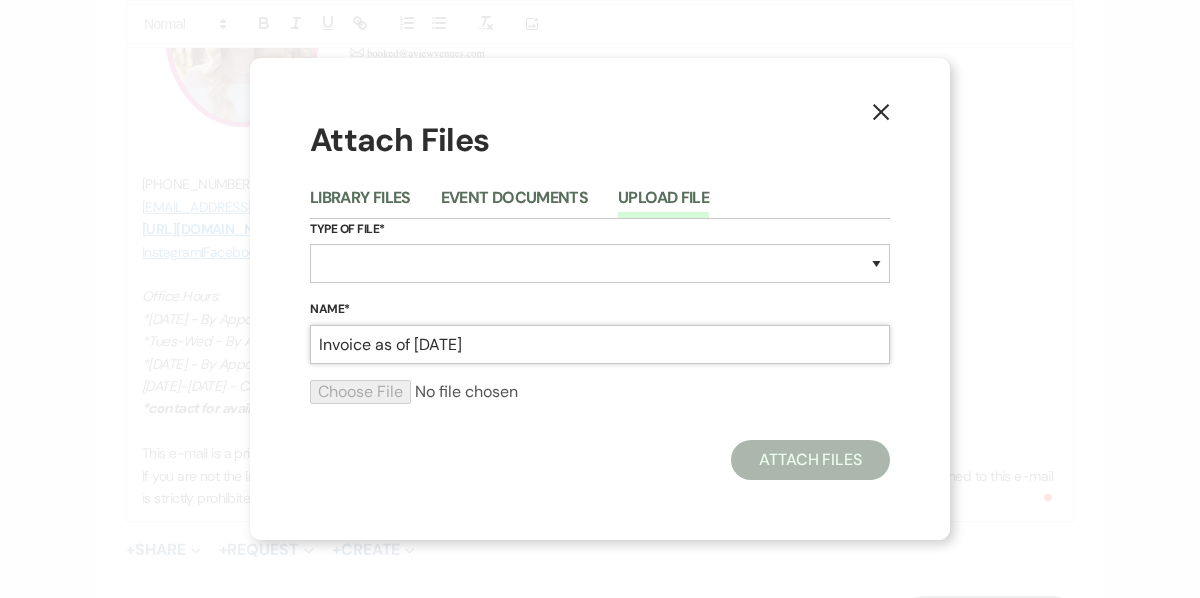 type on "Invoice as of [DATE]" 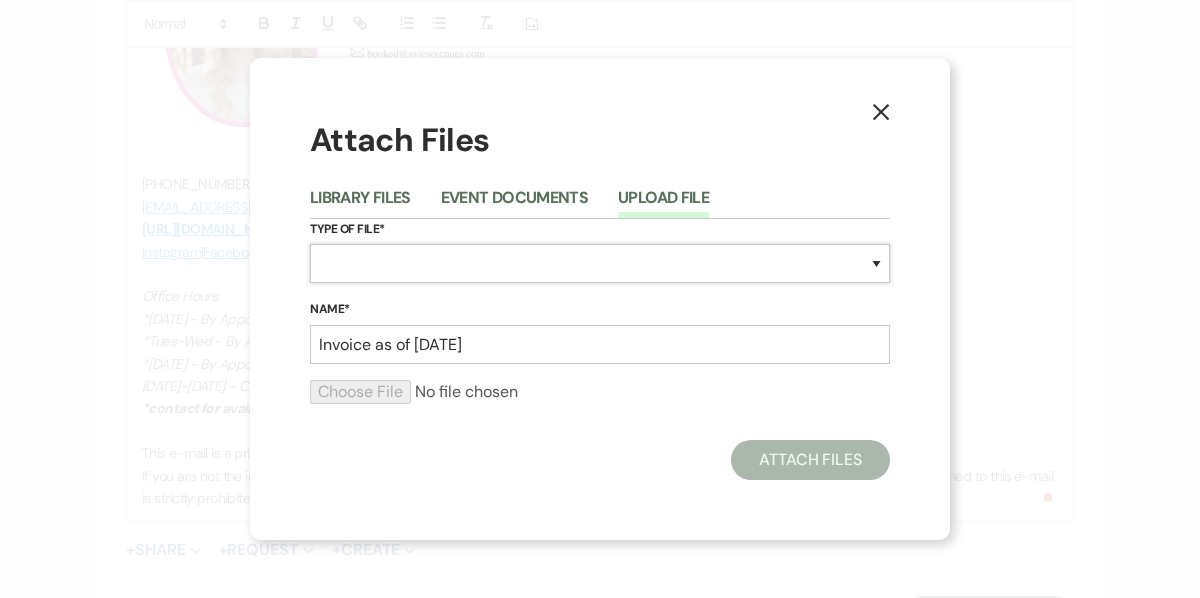 click on "Special Event Insurance Vendor Certificate of Insurance Contracts / Rental Agreements Invoices Receipts Event Maps Floor Plans Rain Plan Seating Charts Venue Layout Catering / Alcohol Permit Event Permit Fire Permit Fuel Permit Generator Permit Tent Permit Venue Permit Other Permit Inventory  Promotional Sample Venue Beverage Ceremony Event Finalize + Share Guests Lodging Menu Vendors Venue Beverage Brochure Menu Packages Product Specifications Quotes Beverage Event and Ceremony Details Finalize & Share Guests Lodging Menu Vendors Venue Event Timeline Family / Wedding Party Timeline Food and Beverage Timeline MC / DJ / Band Timeline Master Timeline Photography Timeline Set-Up / Clean-Up Vendor Timeline Bartender Safe Serve / TiPS Certification Vendor Certification Vendor License Other" at bounding box center (600, 263) 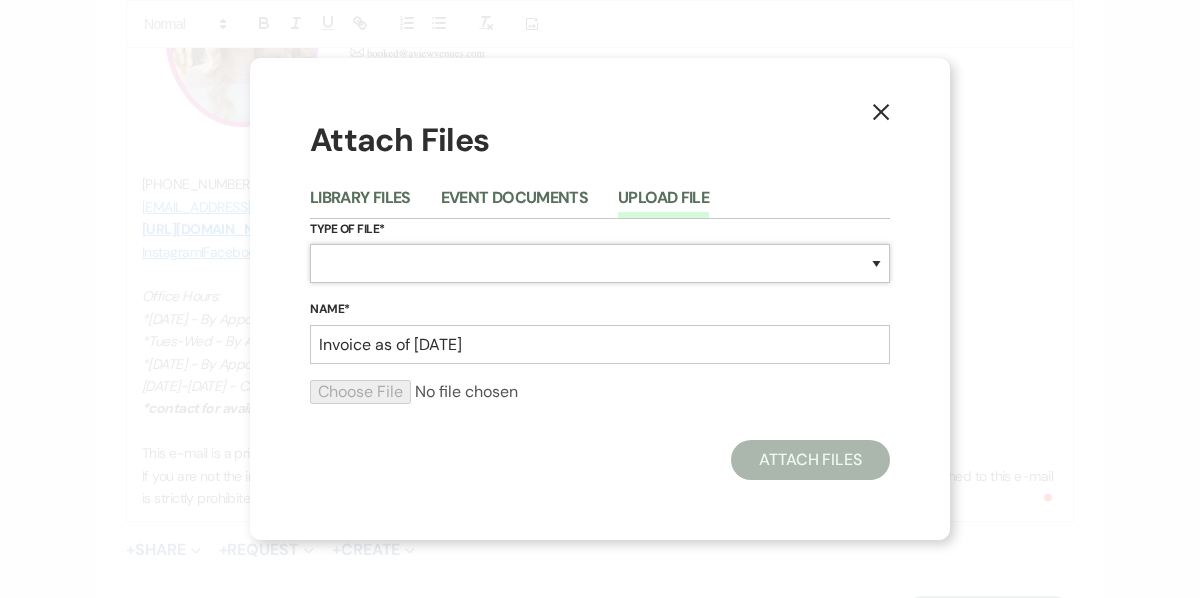 select on "22" 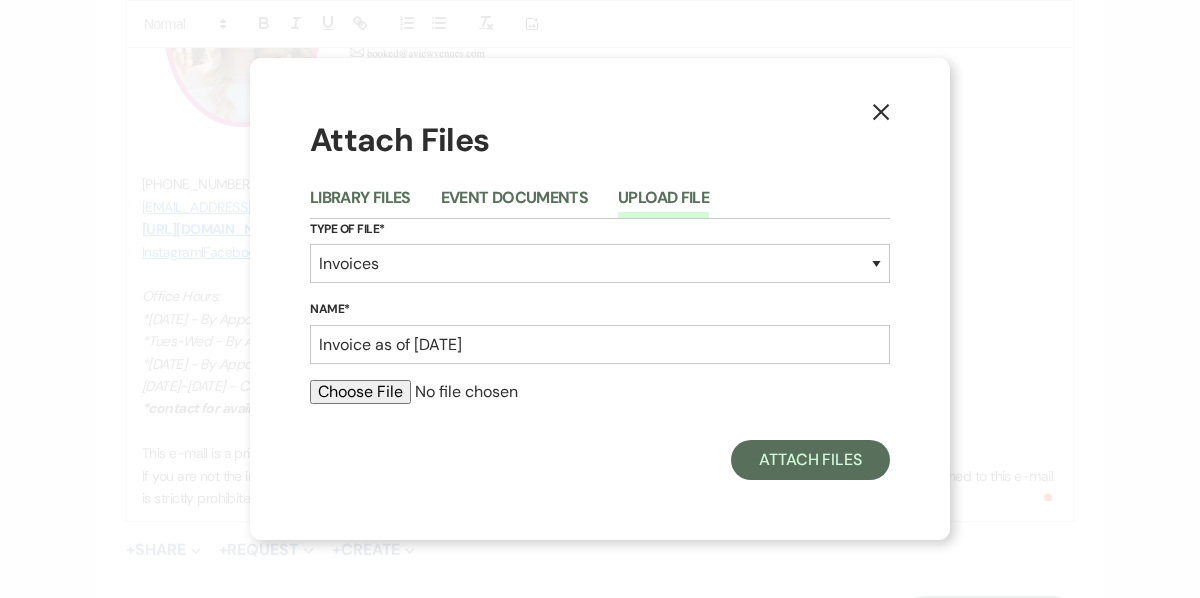click at bounding box center [600, 392] 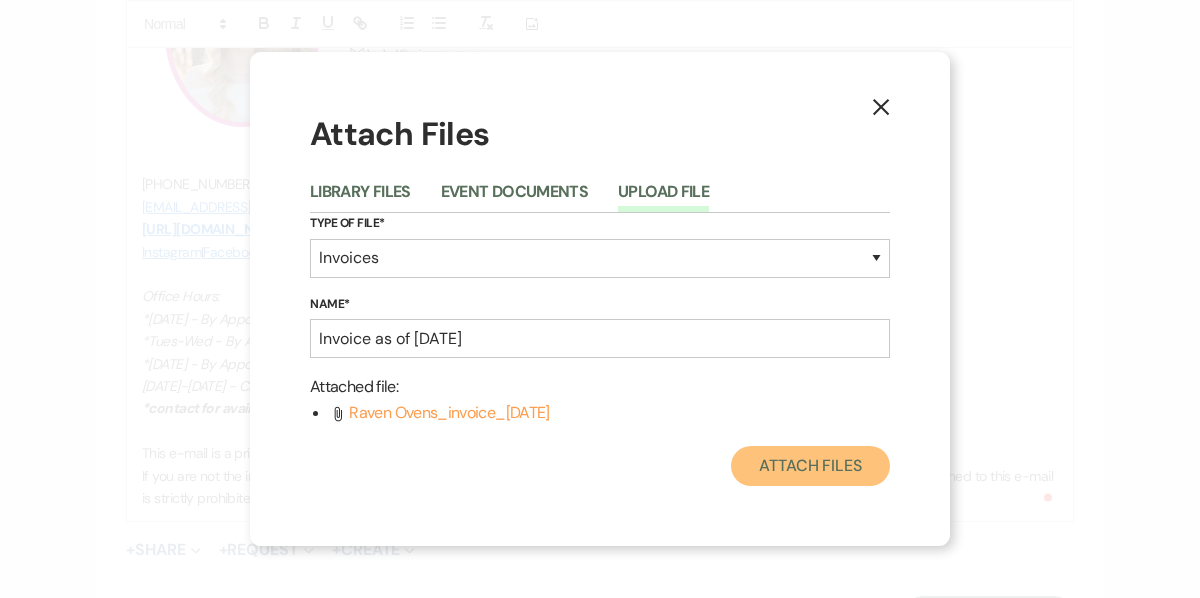 click on "Attach Files" at bounding box center (810, 466) 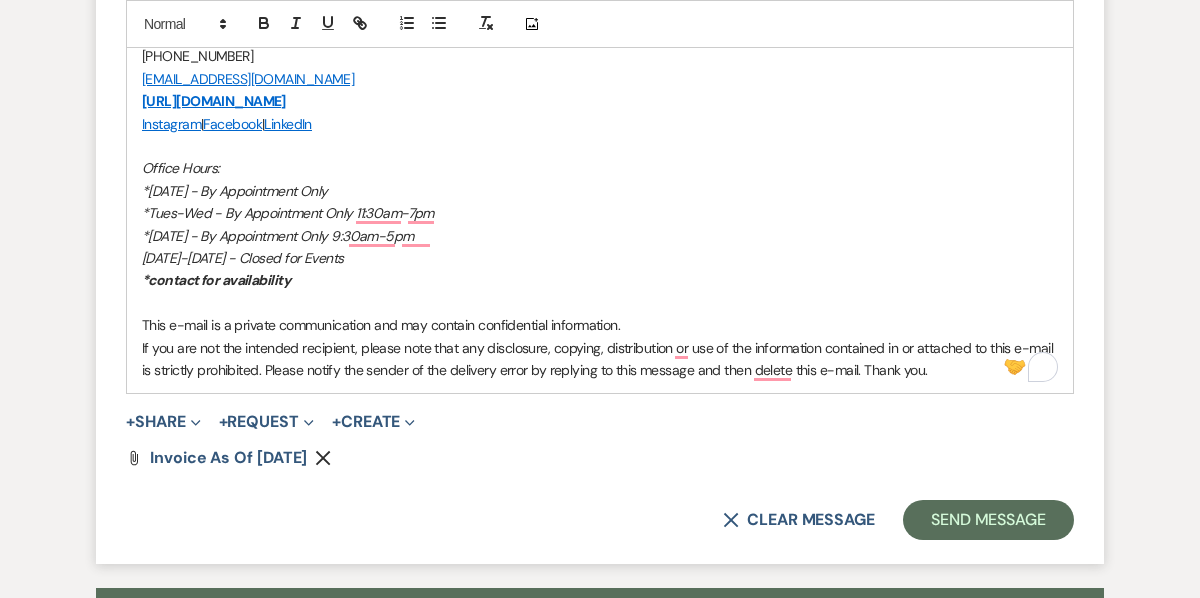 scroll, scrollTop: 1787, scrollLeft: 0, axis: vertical 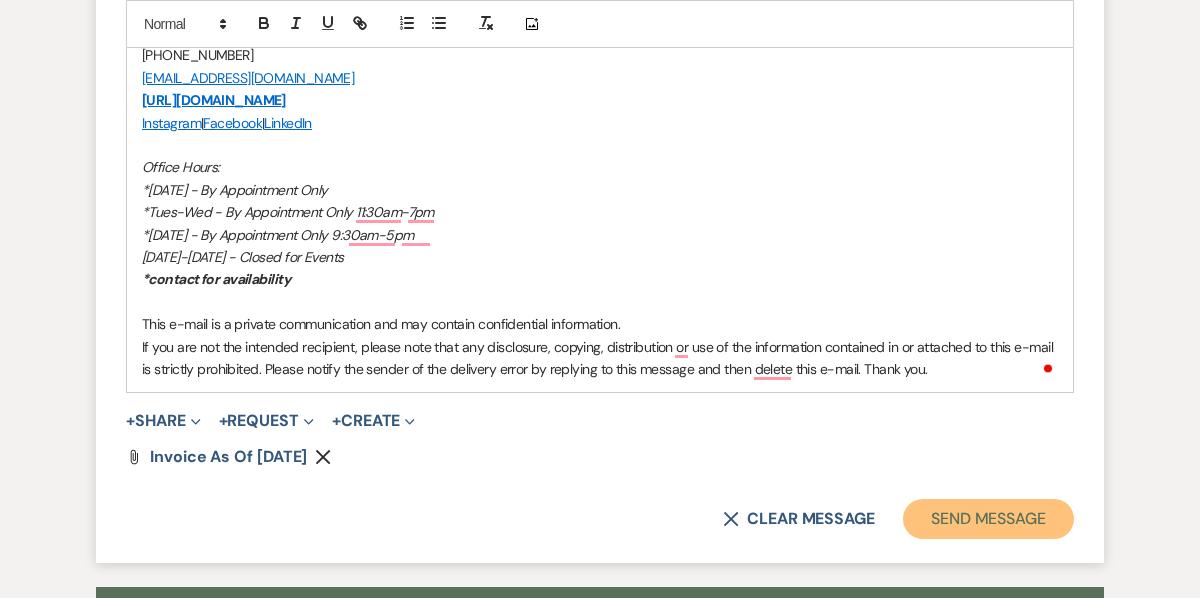 click on "Send Message" at bounding box center [988, 519] 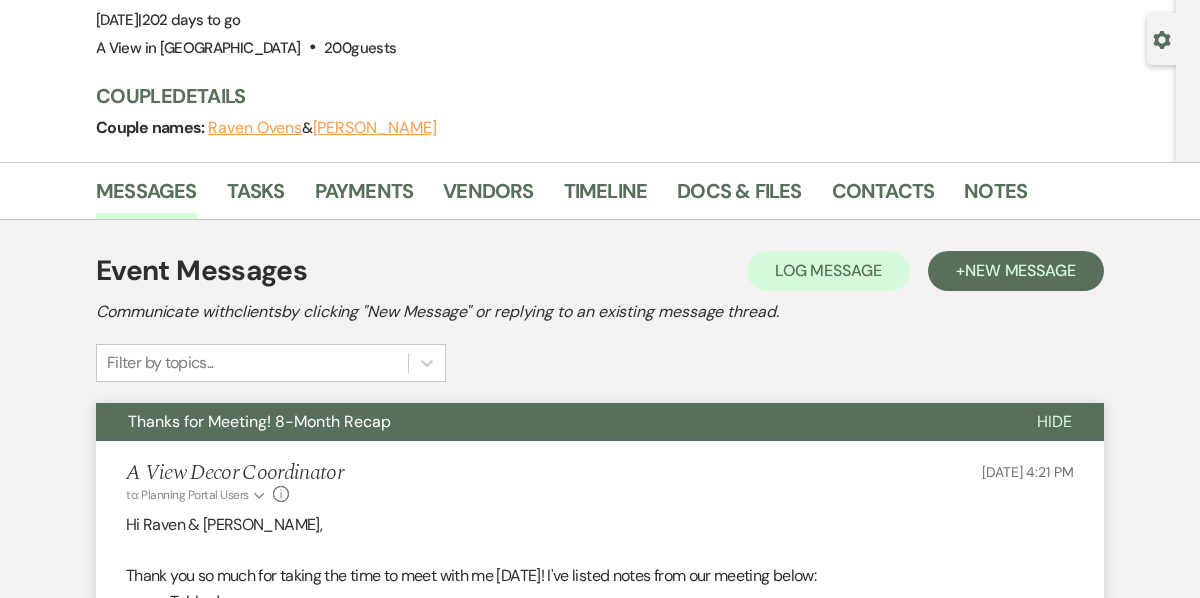 scroll, scrollTop: 0, scrollLeft: 0, axis: both 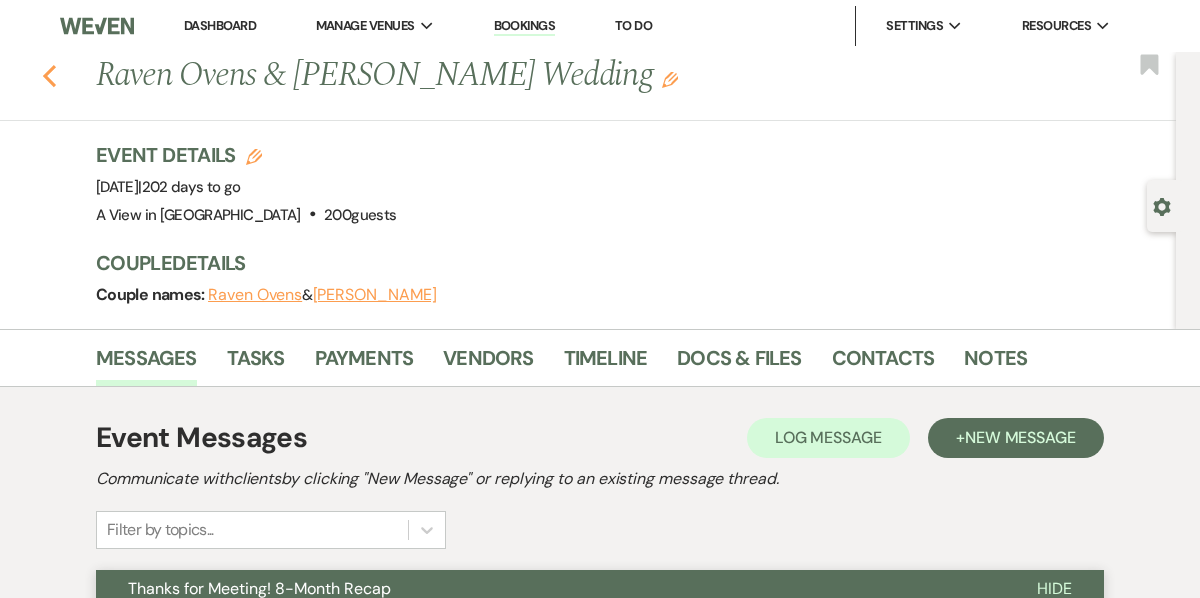click on "Previous" 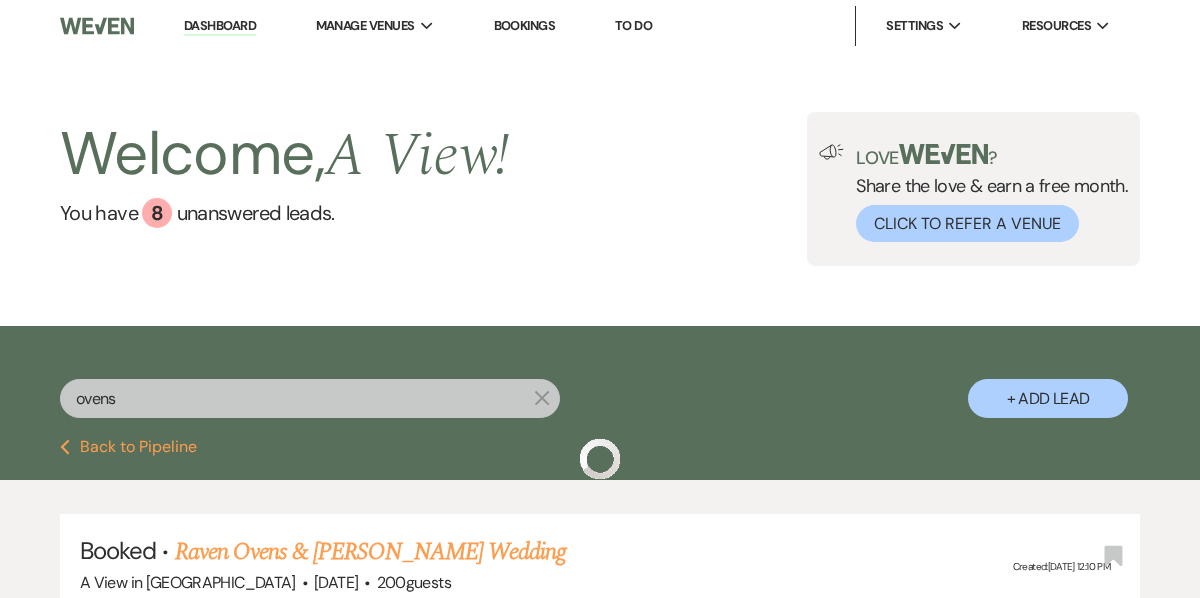 scroll, scrollTop: 147, scrollLeft: 0, axis: vertical 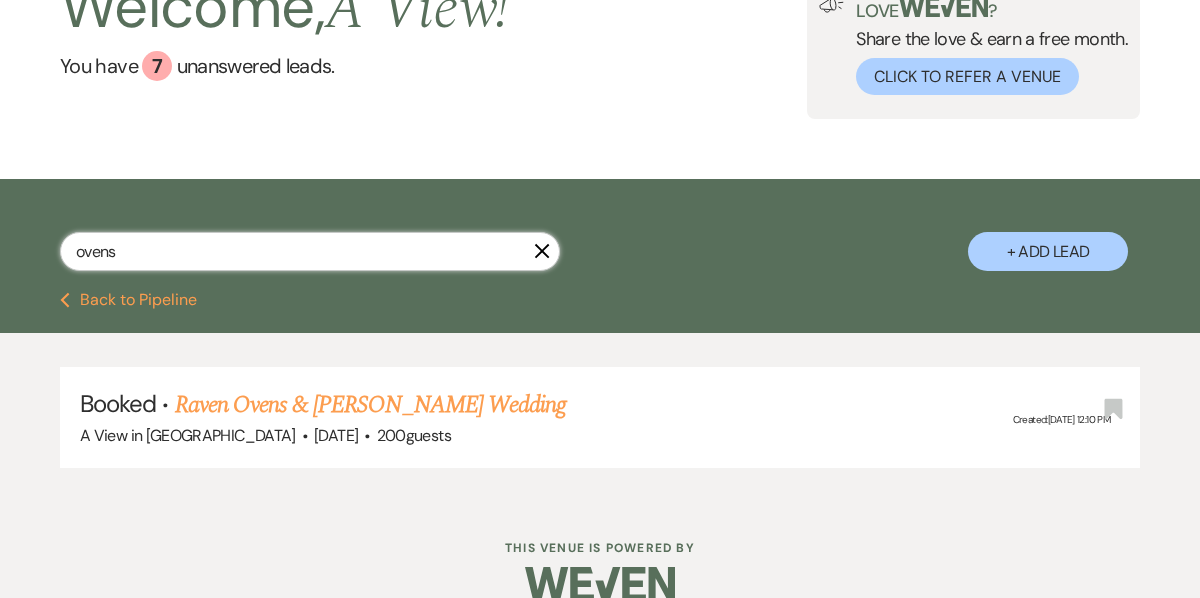 click on "ovens" at bounding box center (310, 251) 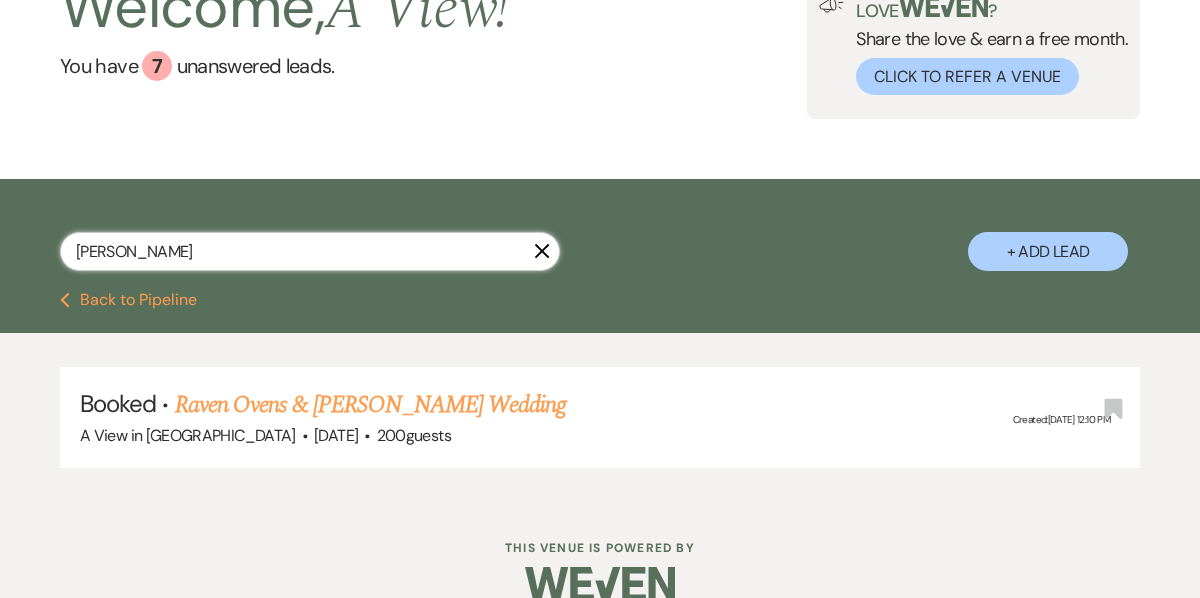type on "[PERSON_NAME]" 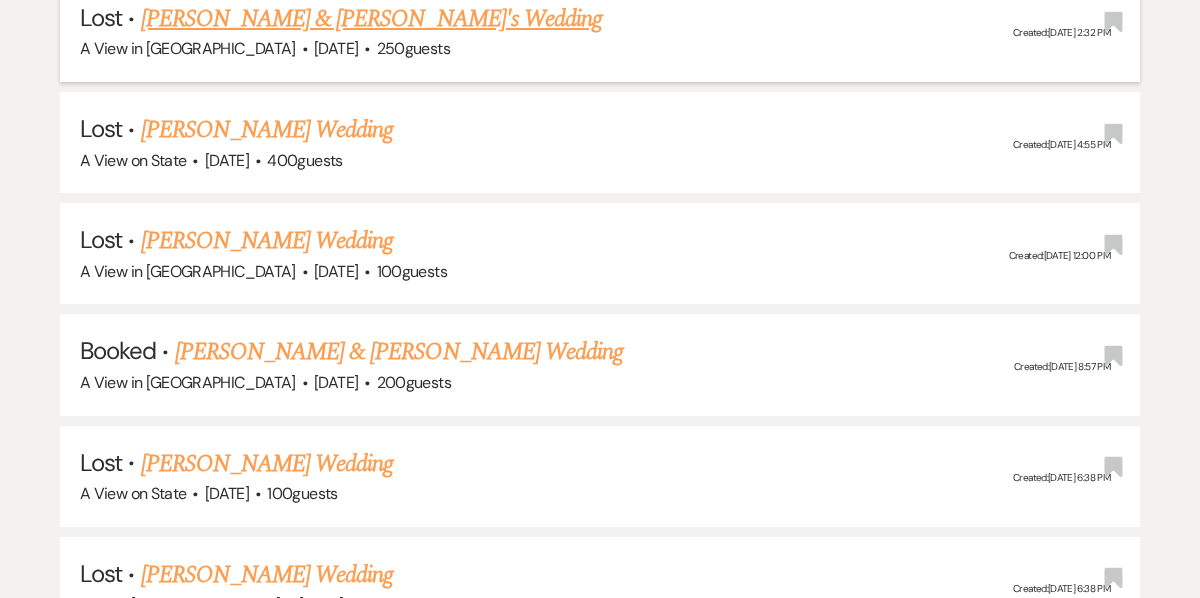scroll, scrollTop: 922, scrollLeft: 0, axis: vertical 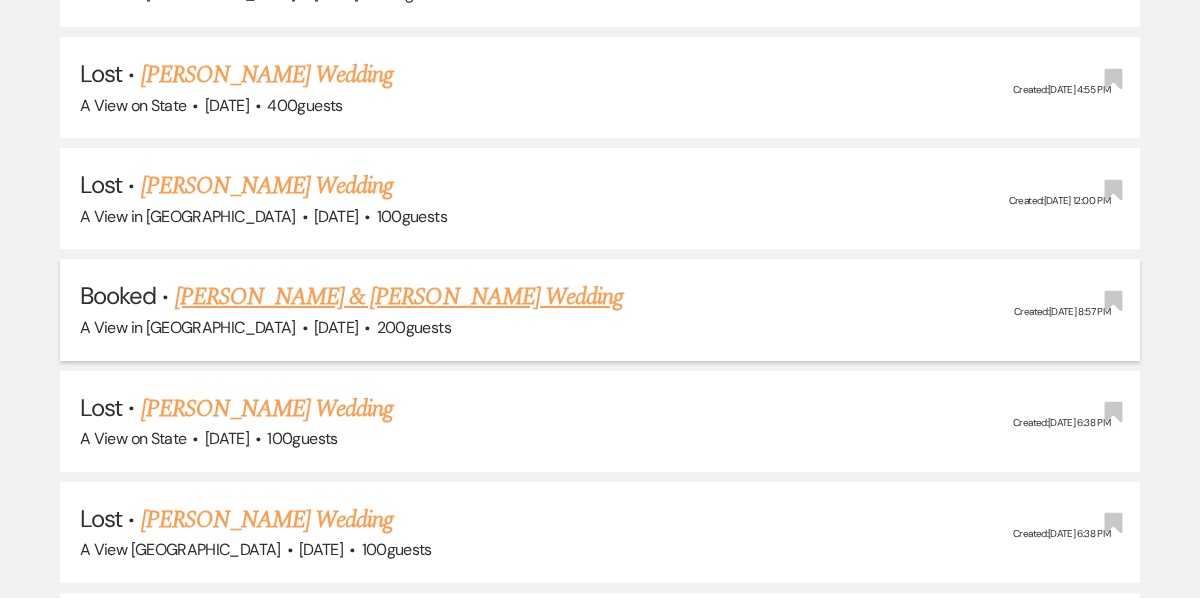 click on "[PERSON_NAME] & [PERSON_NAME] Wedding" at bounding box center [399, 297] 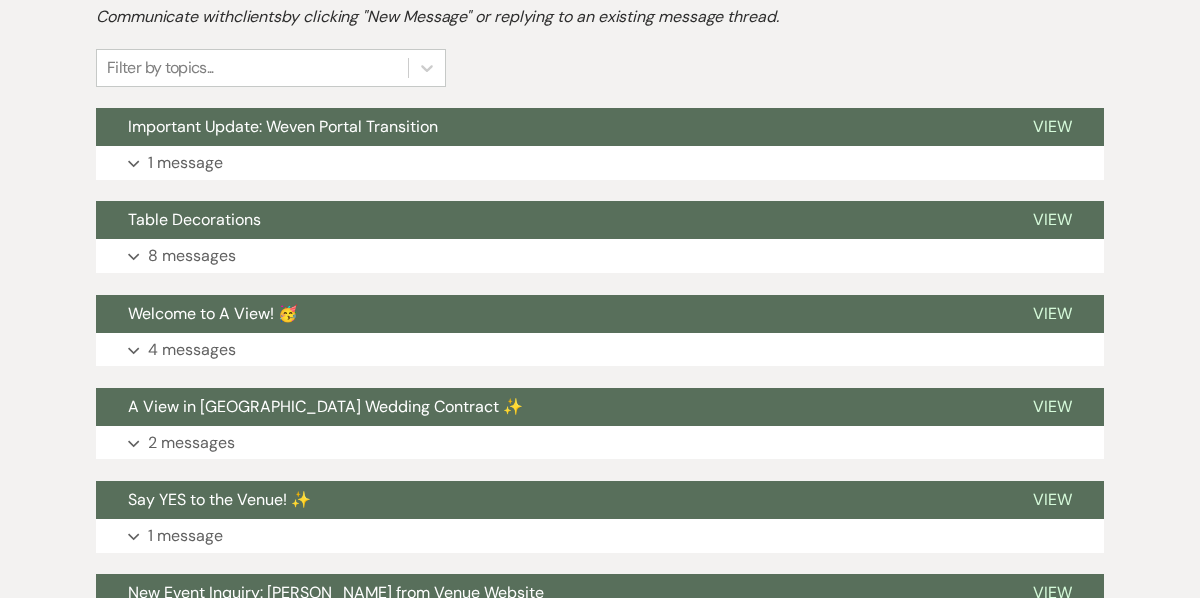 scroll, scrollTop: 459, scrollLeft: 0, axis: vertical 